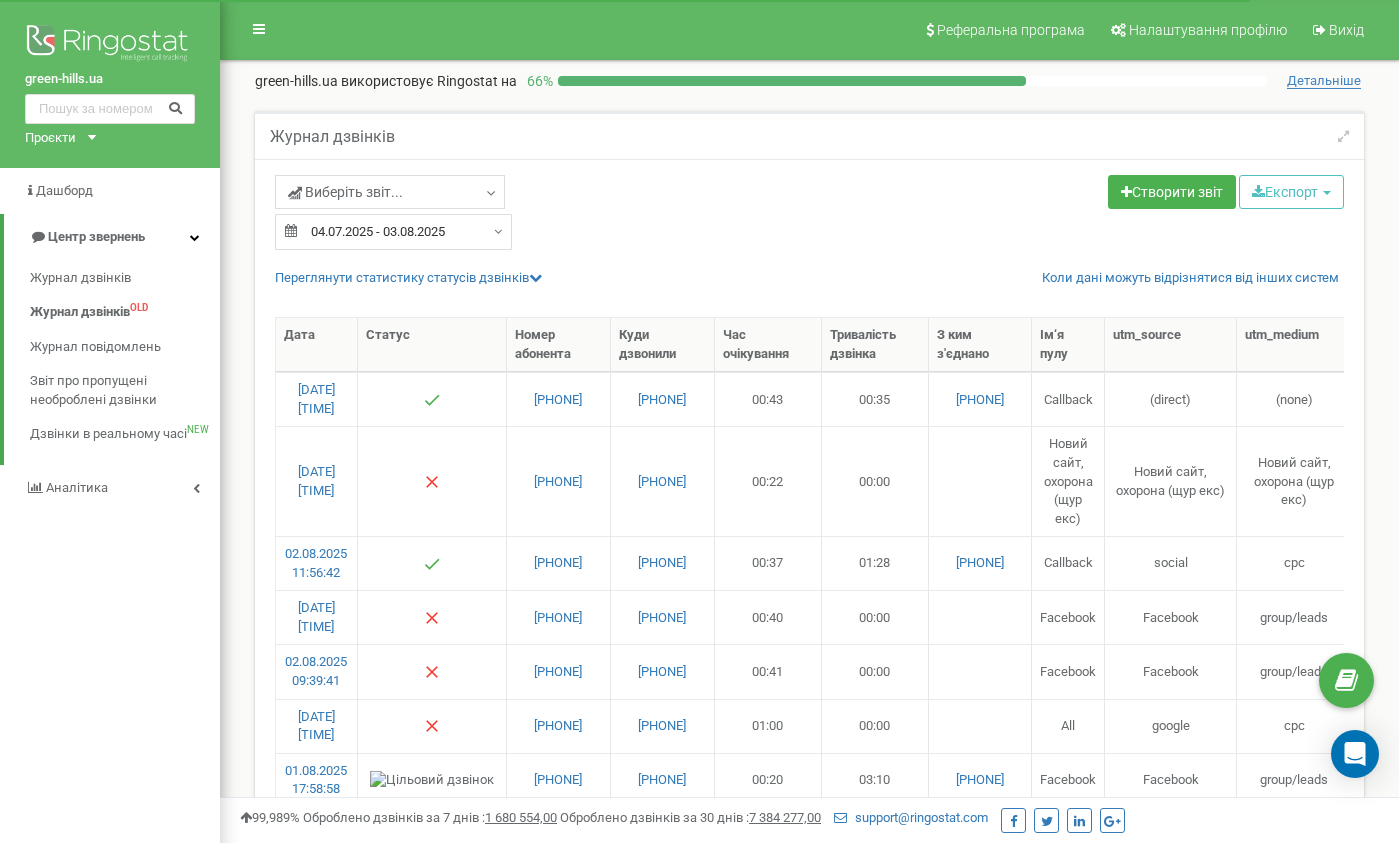 select on "50" 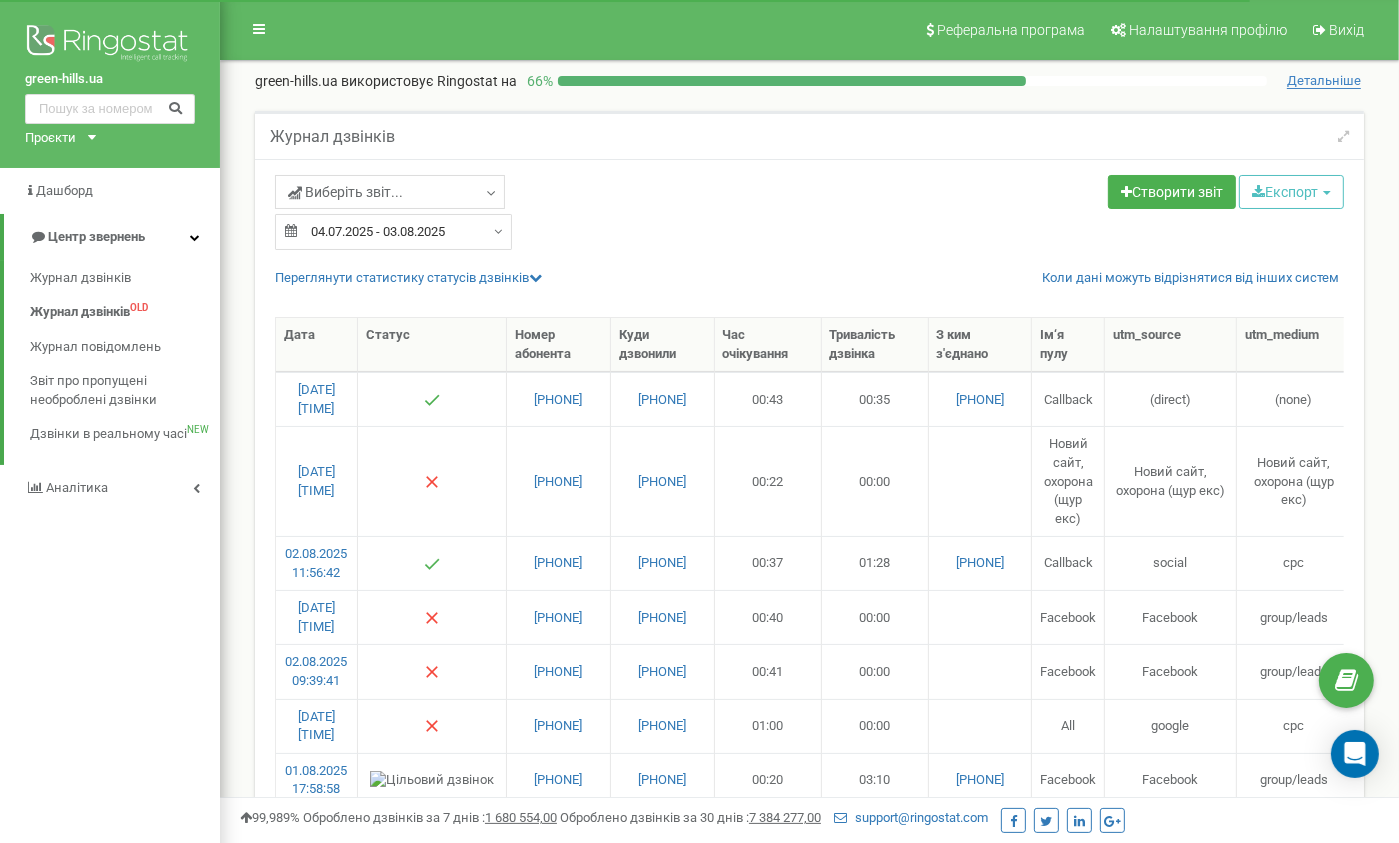 scroll, scrollTop: 0, scrollLeft: 0, axis: both 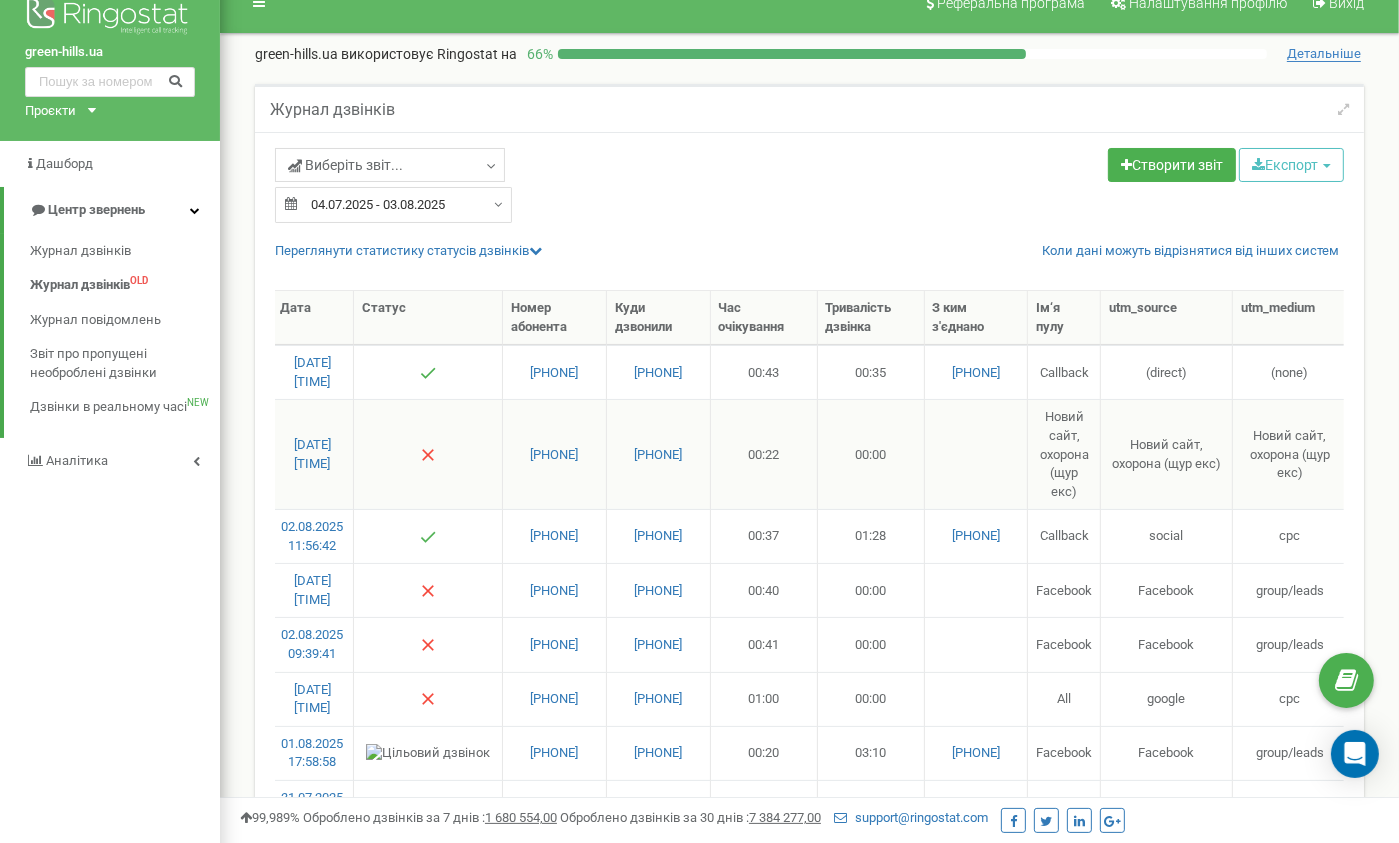click on "[DATE]	[TIME]" at bounding box center (313, 454) 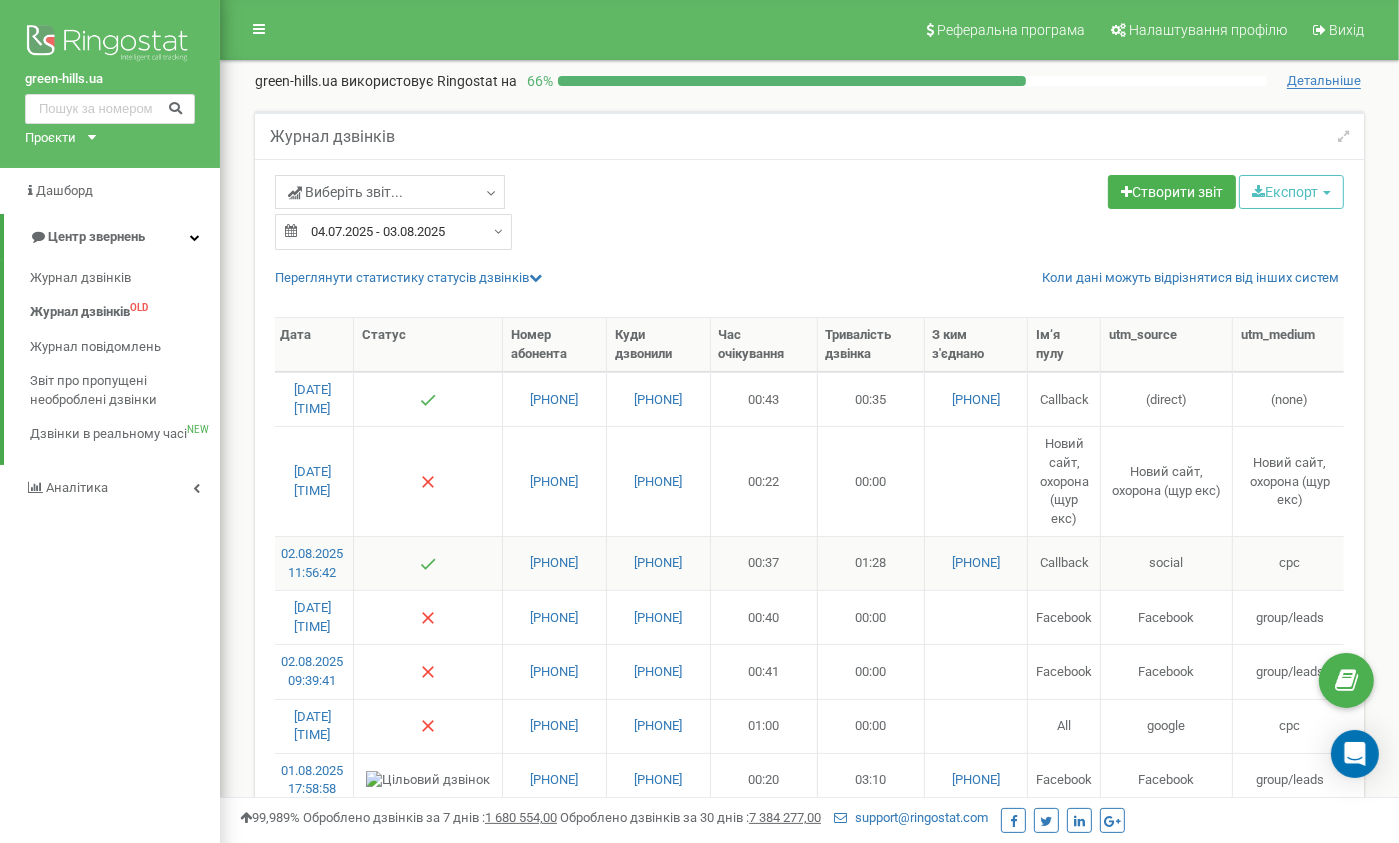 scroll, scrollTop: 2, scrollLeft: 0, axis: vertical 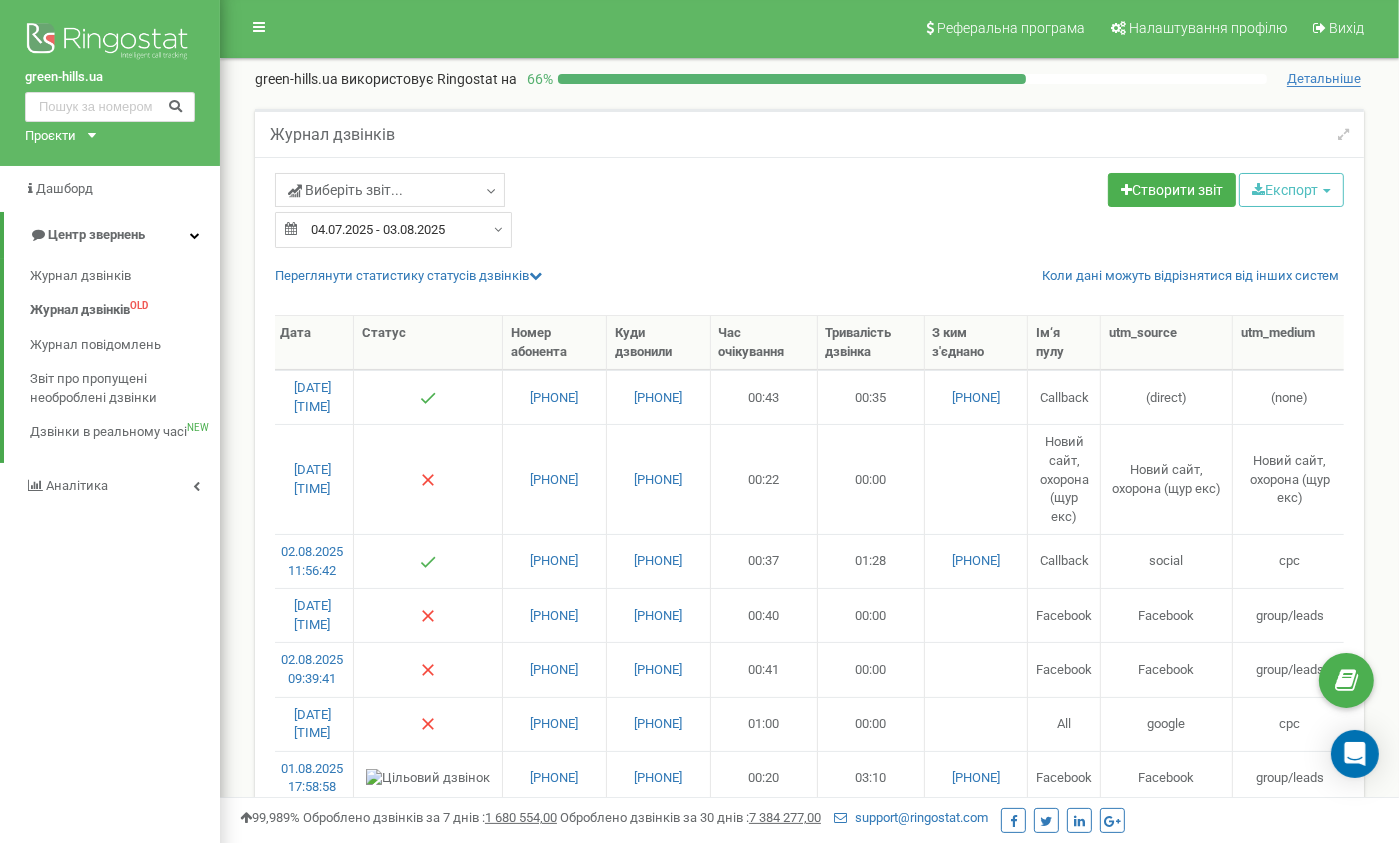 click on "Дата" at bounding box center (313, 343) 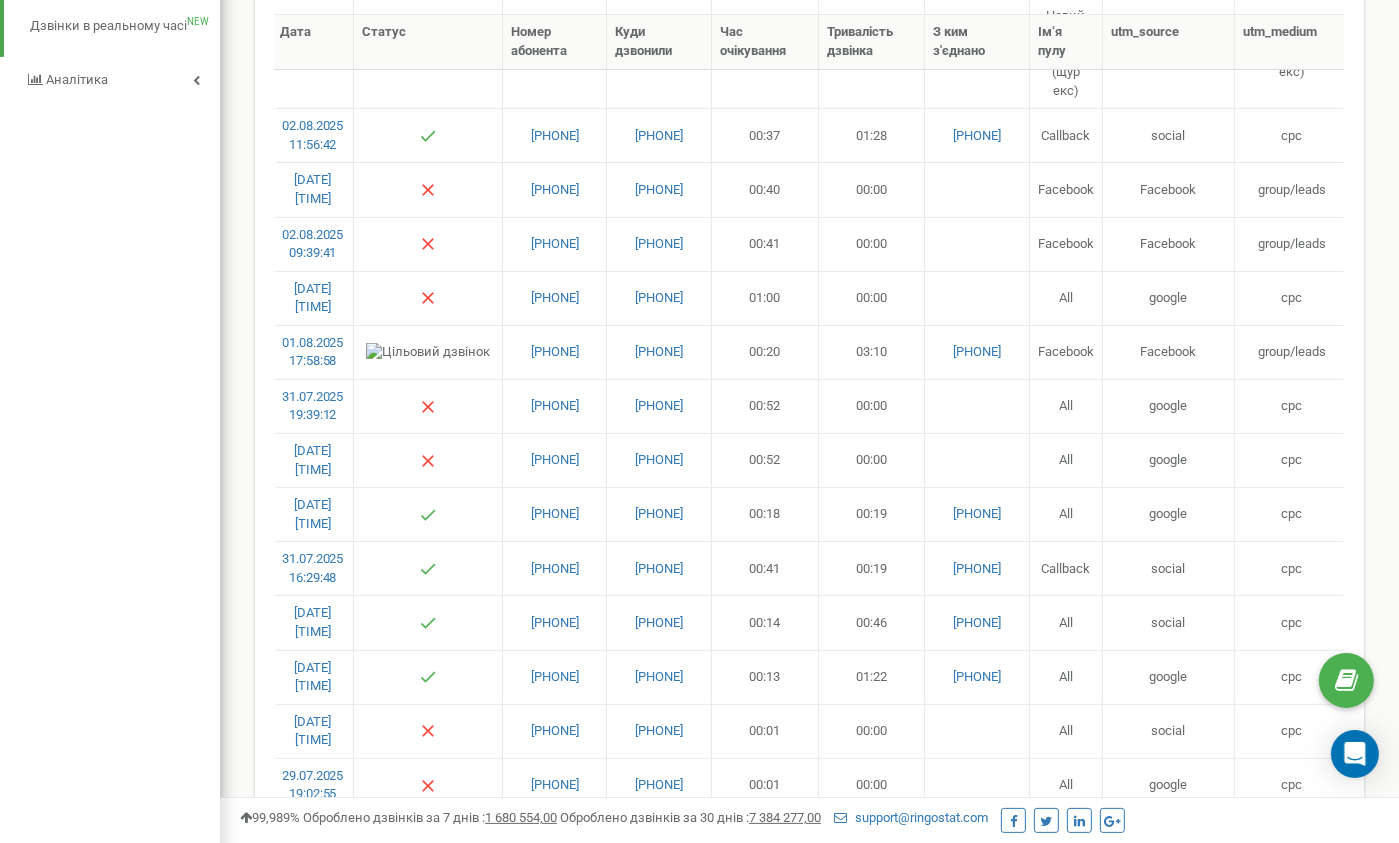 scroll, scrollTop: 412, scrollLeft: 0, axis: vertical 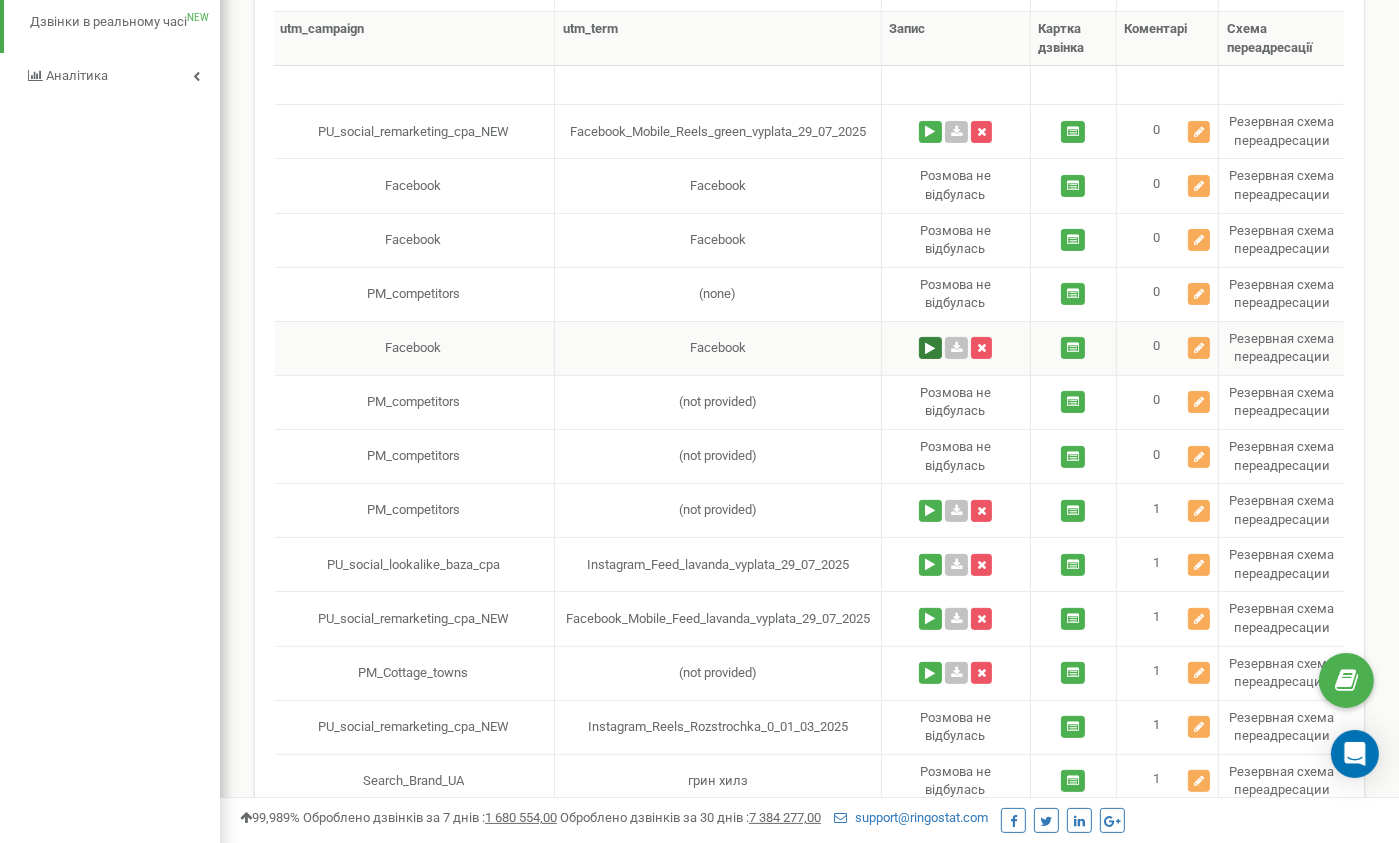 click at bounding box center [930, 348] 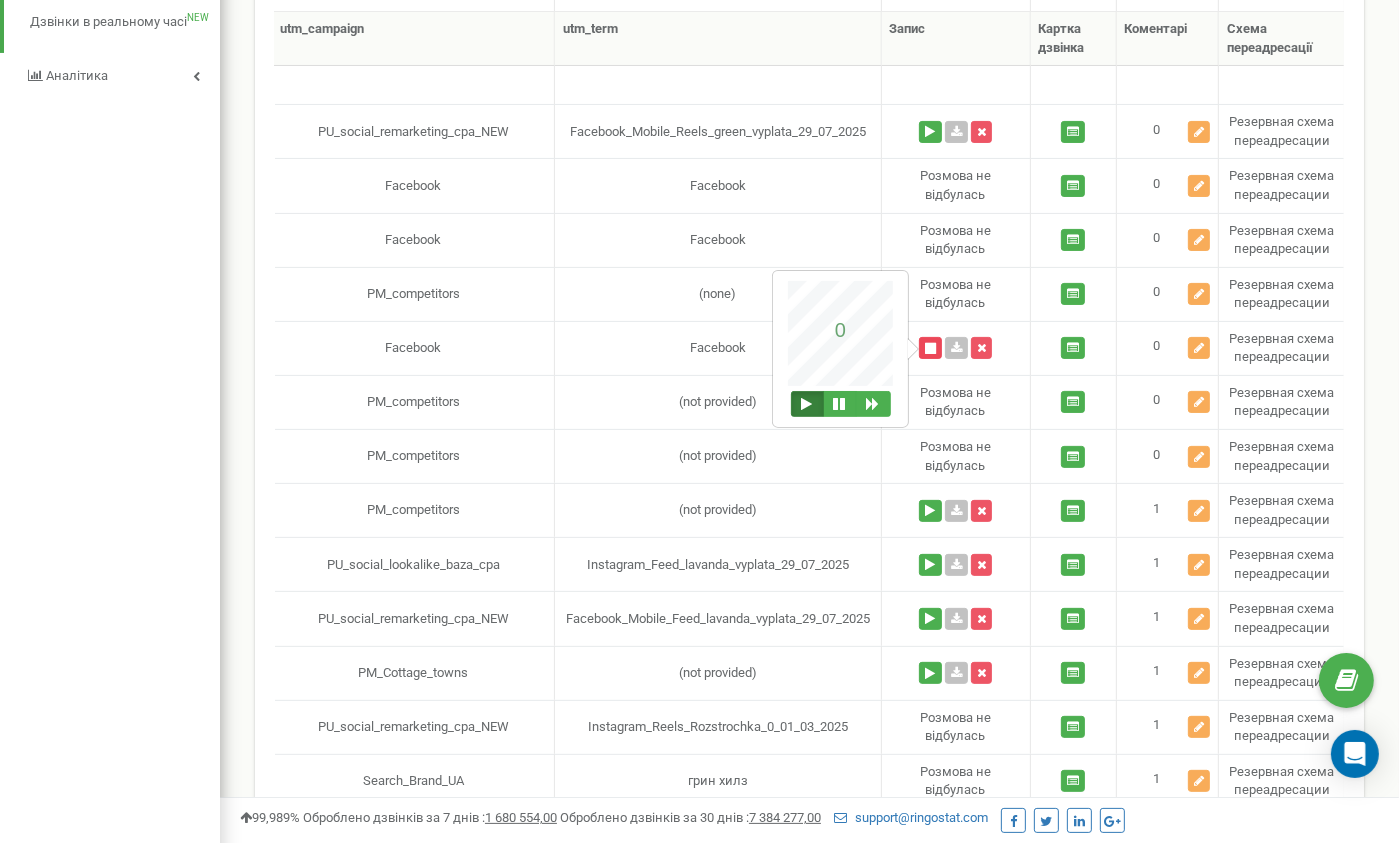 type 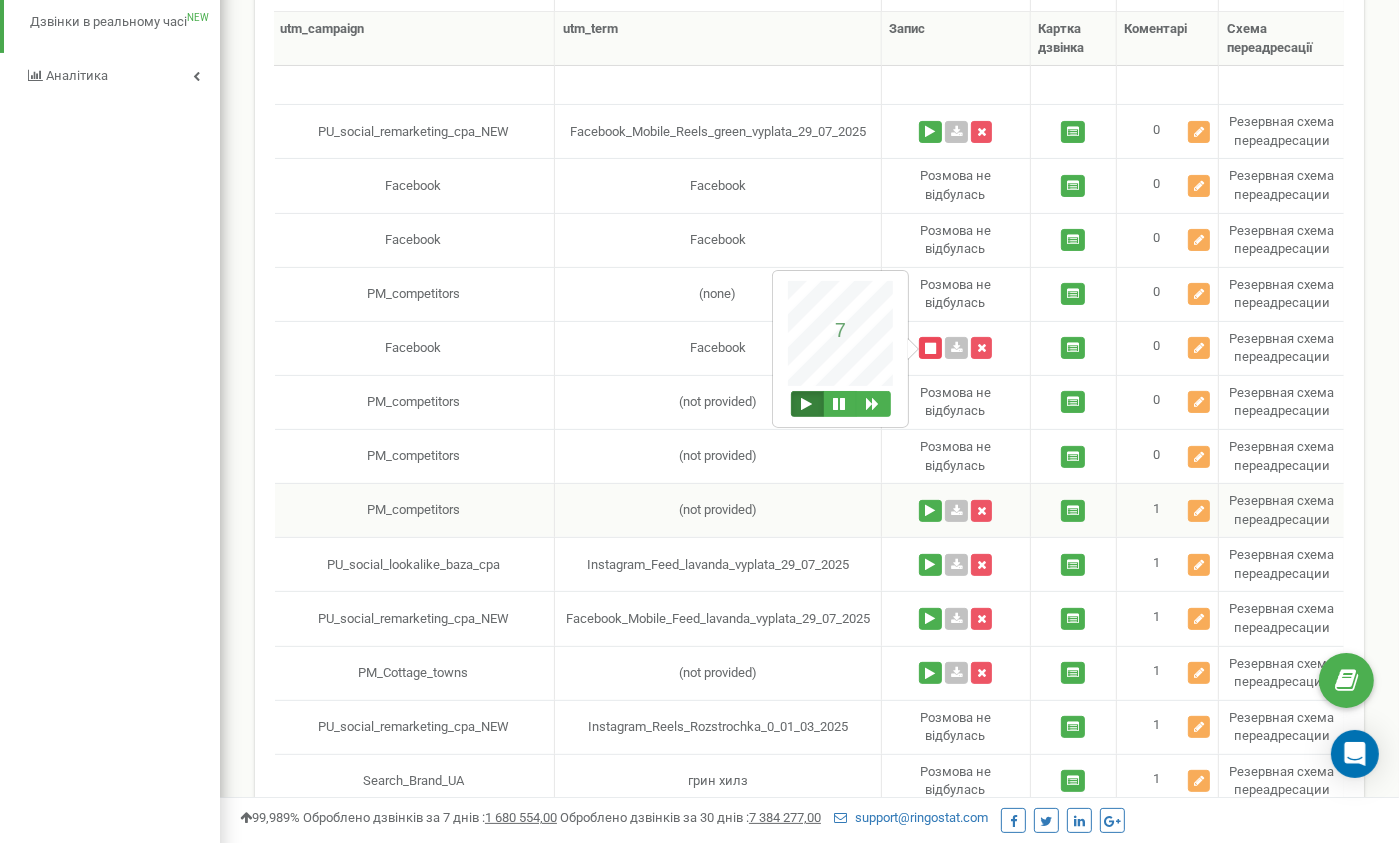 scroll, scrollTop: 0, scrollLeft: 922, axis: horizontal 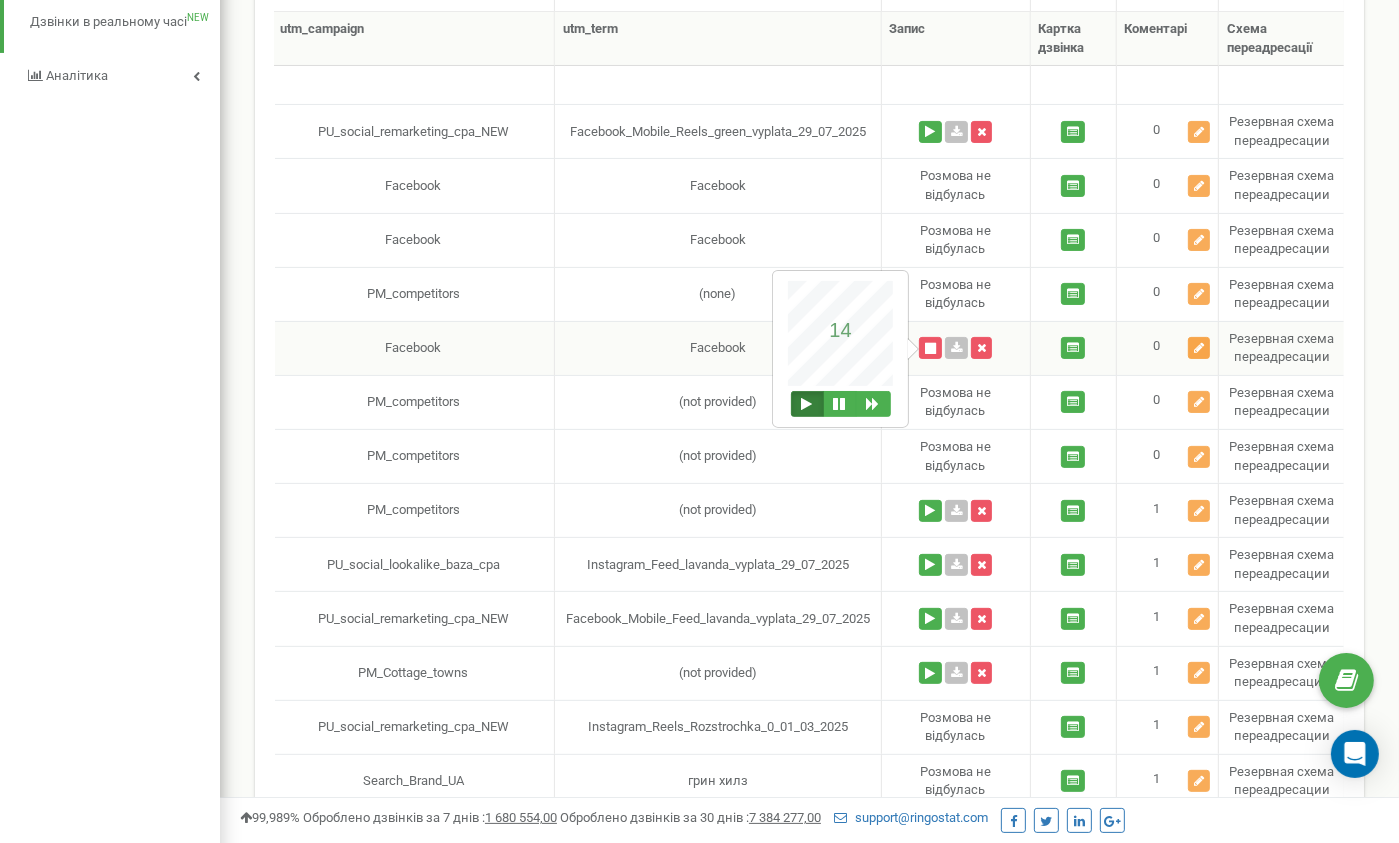 click at bounding box center (1199, 348) 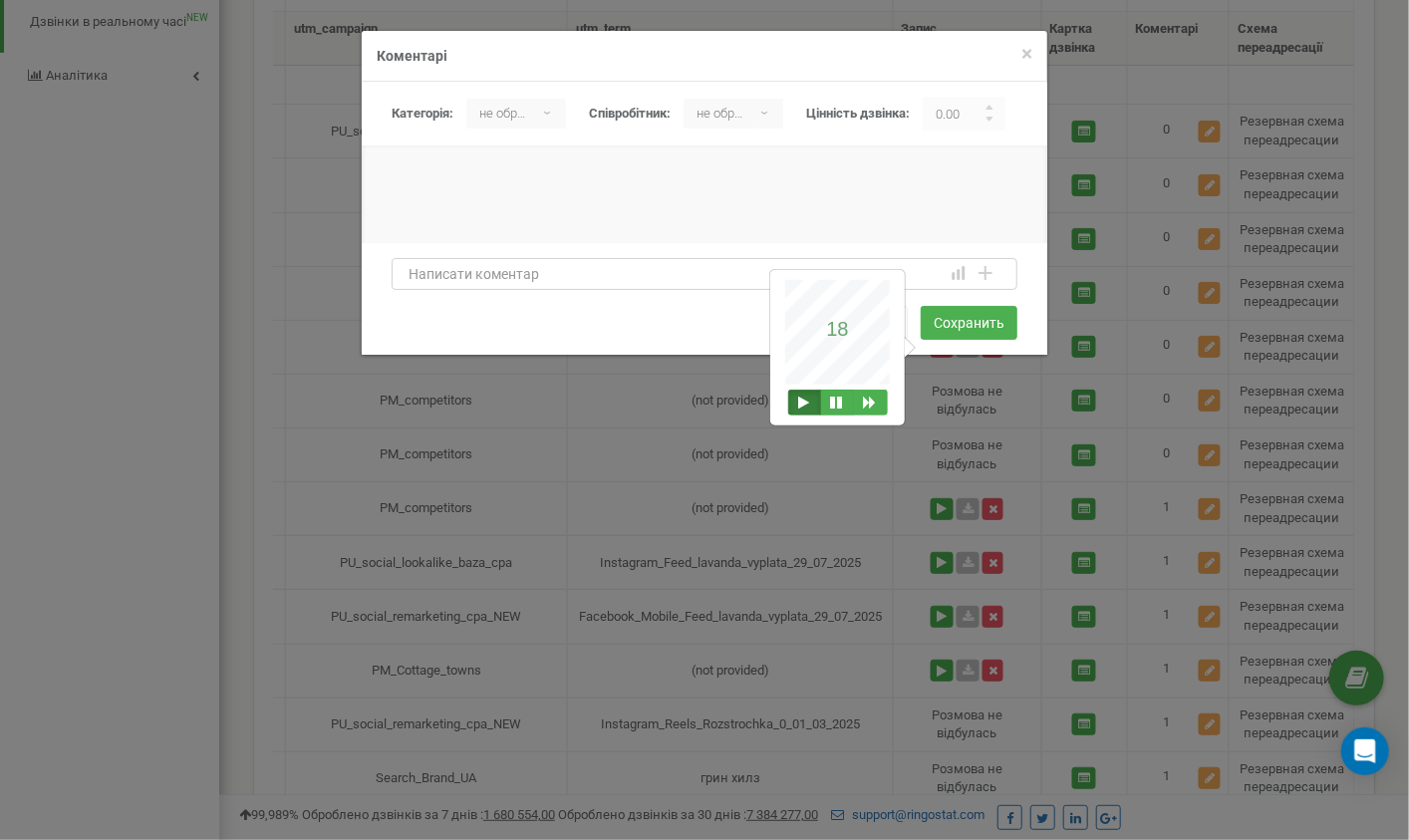 click at bounding box center (704, 274) 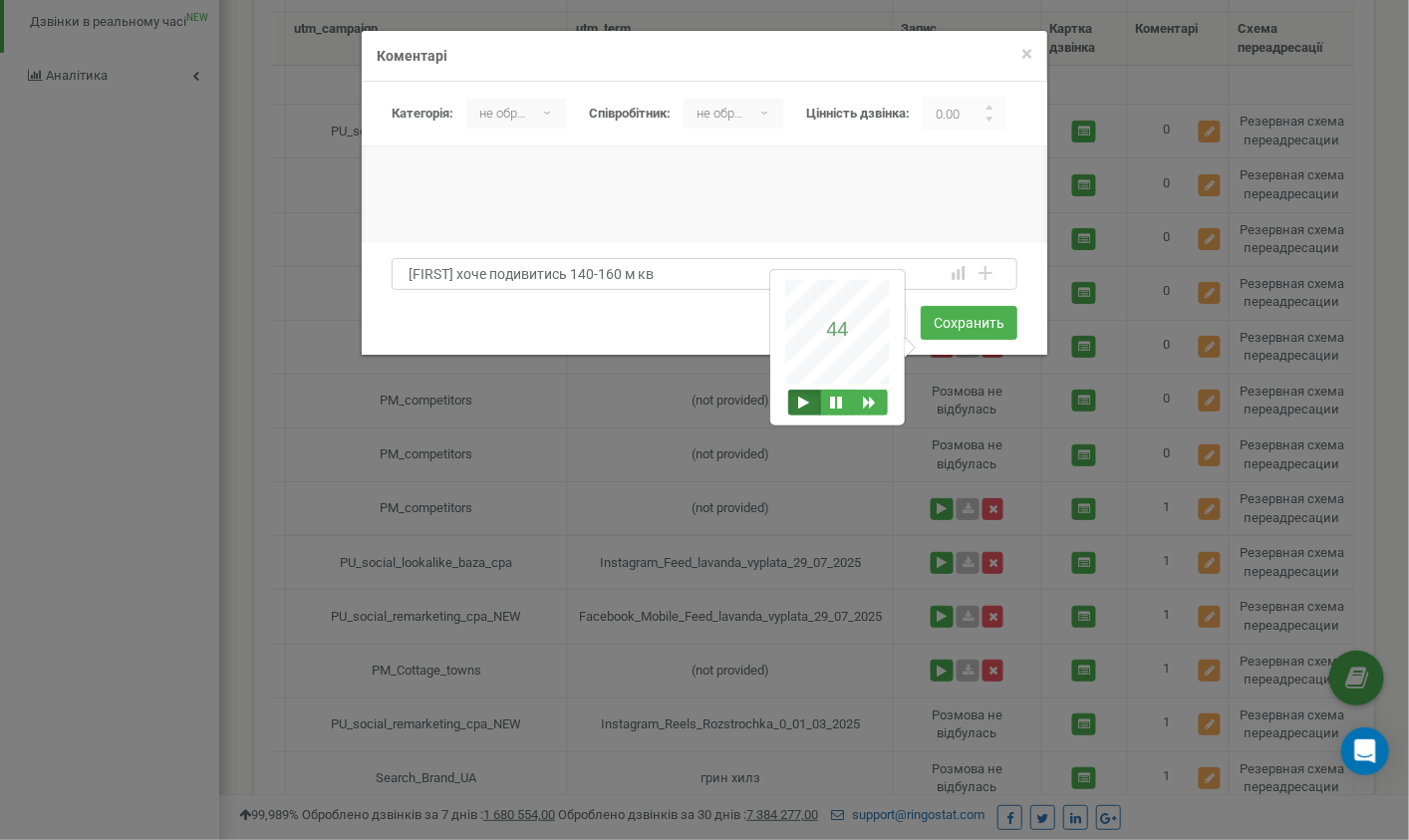 click on "Сергій хоче подивитись 140-160 м кв" at bounding box center (704, 274) 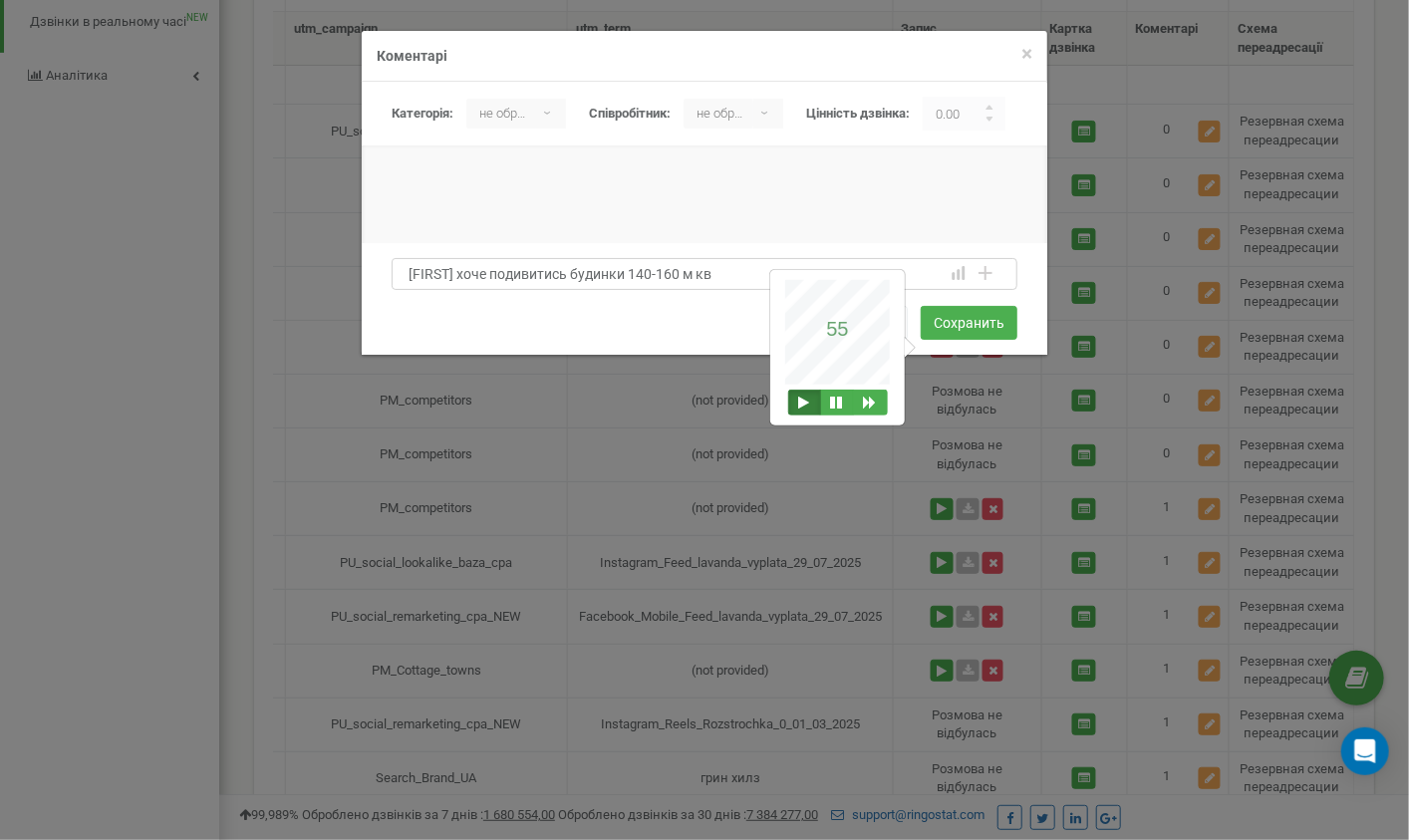 click on "Сергій хоче подивитись будинки 140-160 м кв" at bounding box center (704, 274) 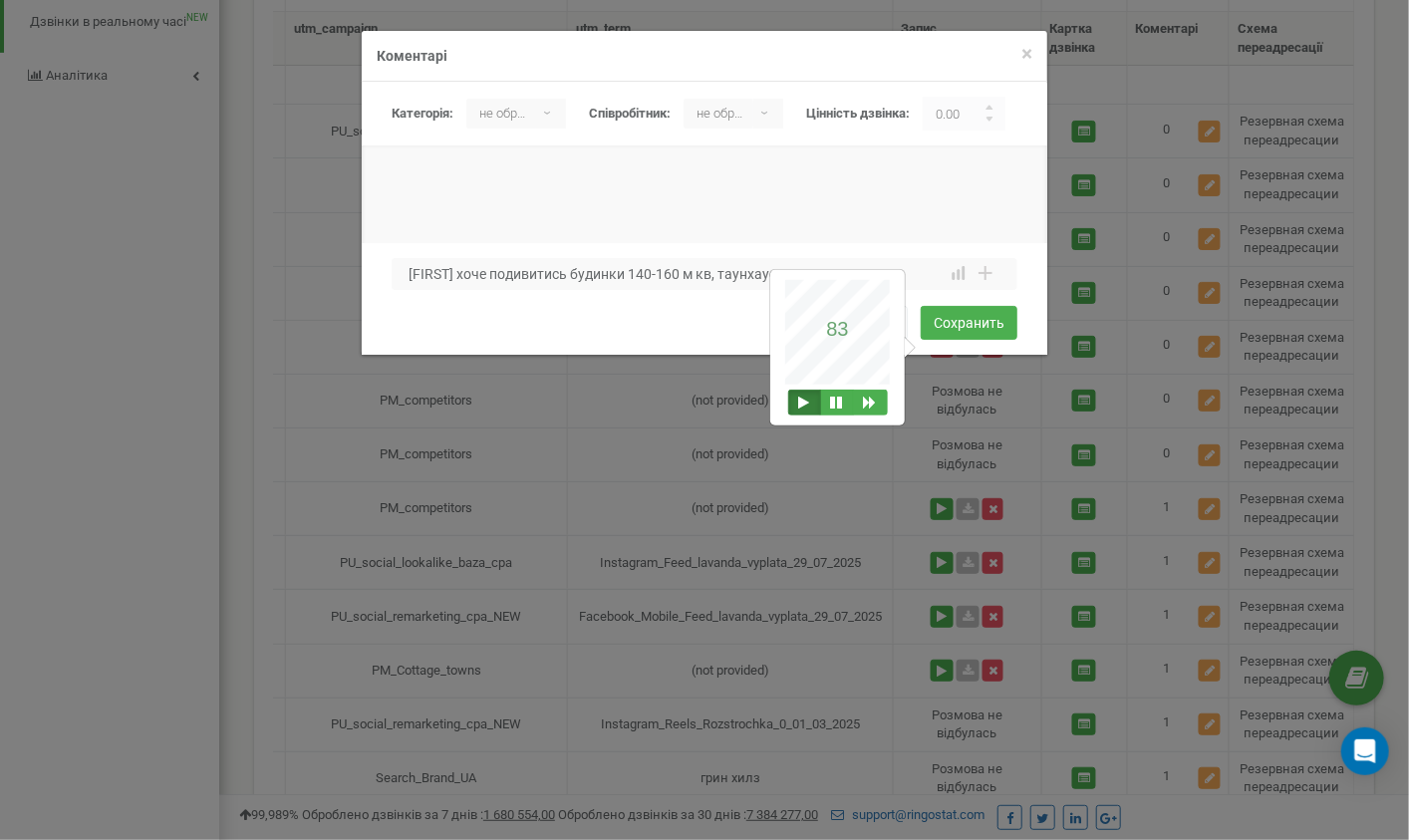 click on "Сергій хоче подивитись будинки 140-160 м кв, таунхауси
1
2
3
4
5
6
7
8
9
10
1 2 3 4 5 6 7 8 9 10
bad attention good" at bounding box center [704, 299] 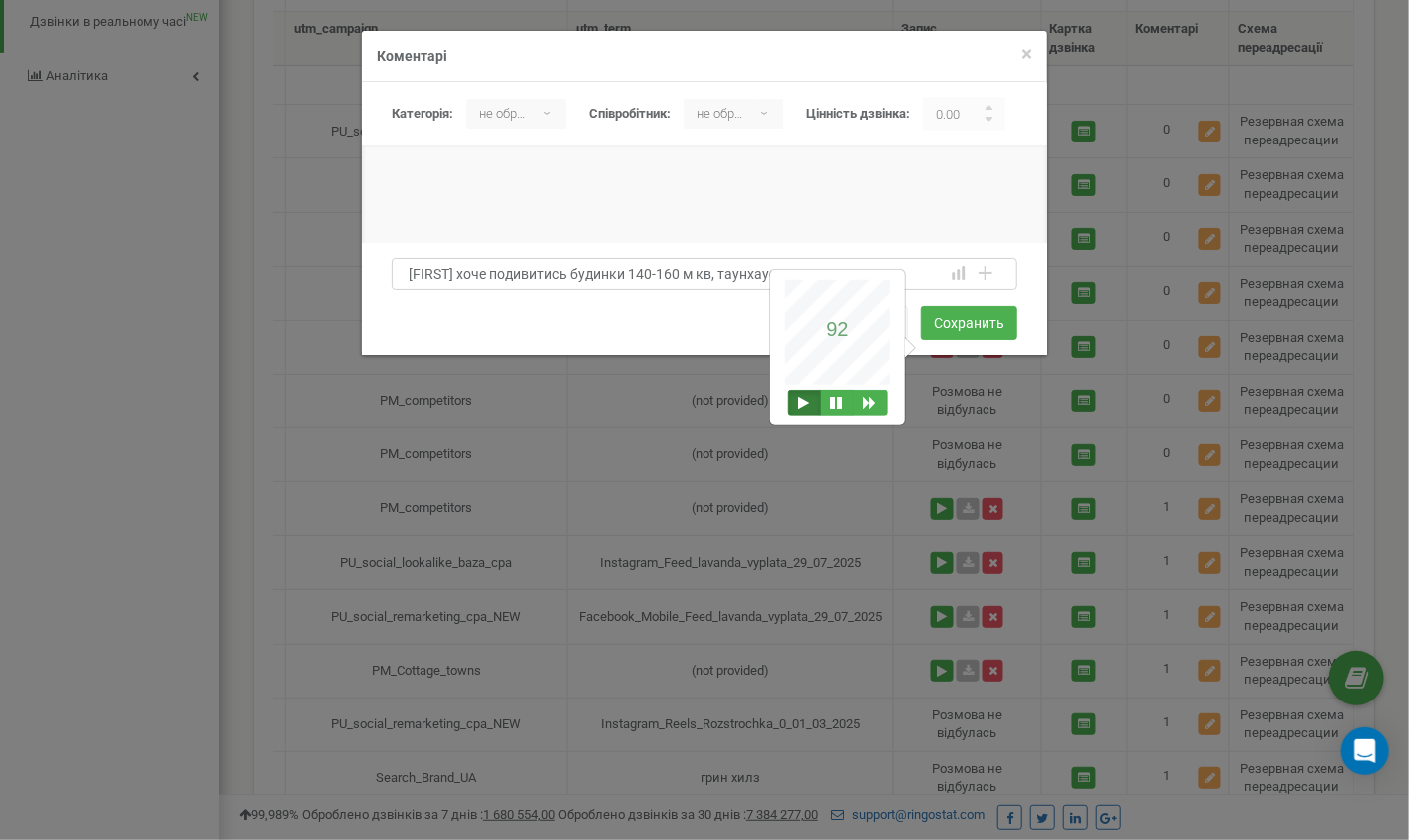 click on "Сергій хоче подивитись будинки 140-160 м кв, таунхауси" at bounding box center [704, 274] 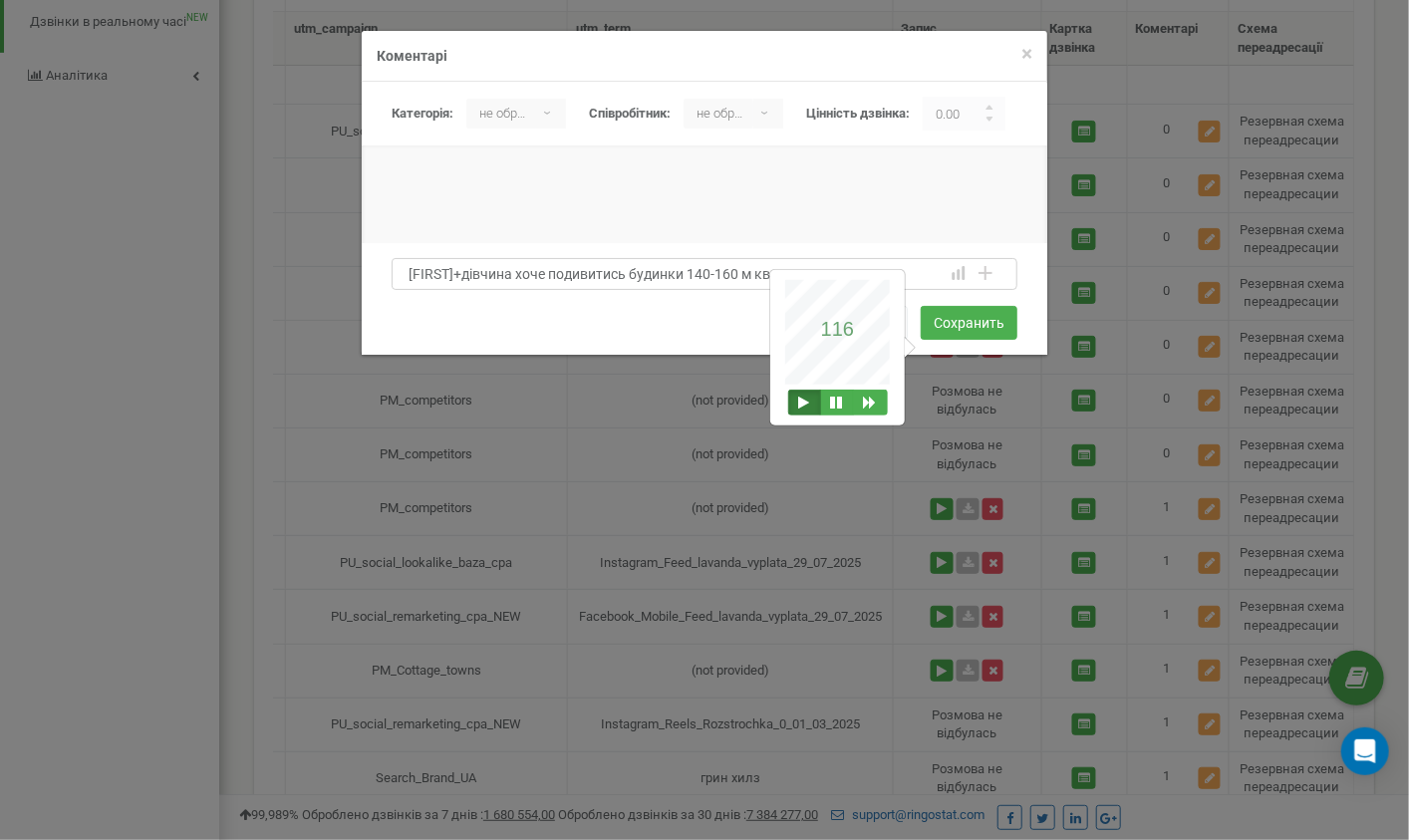 click on "Сергій+дівчина хоче подивитись будинки 140-160 м кв, таунхауси" at bounding box center [704, 274] 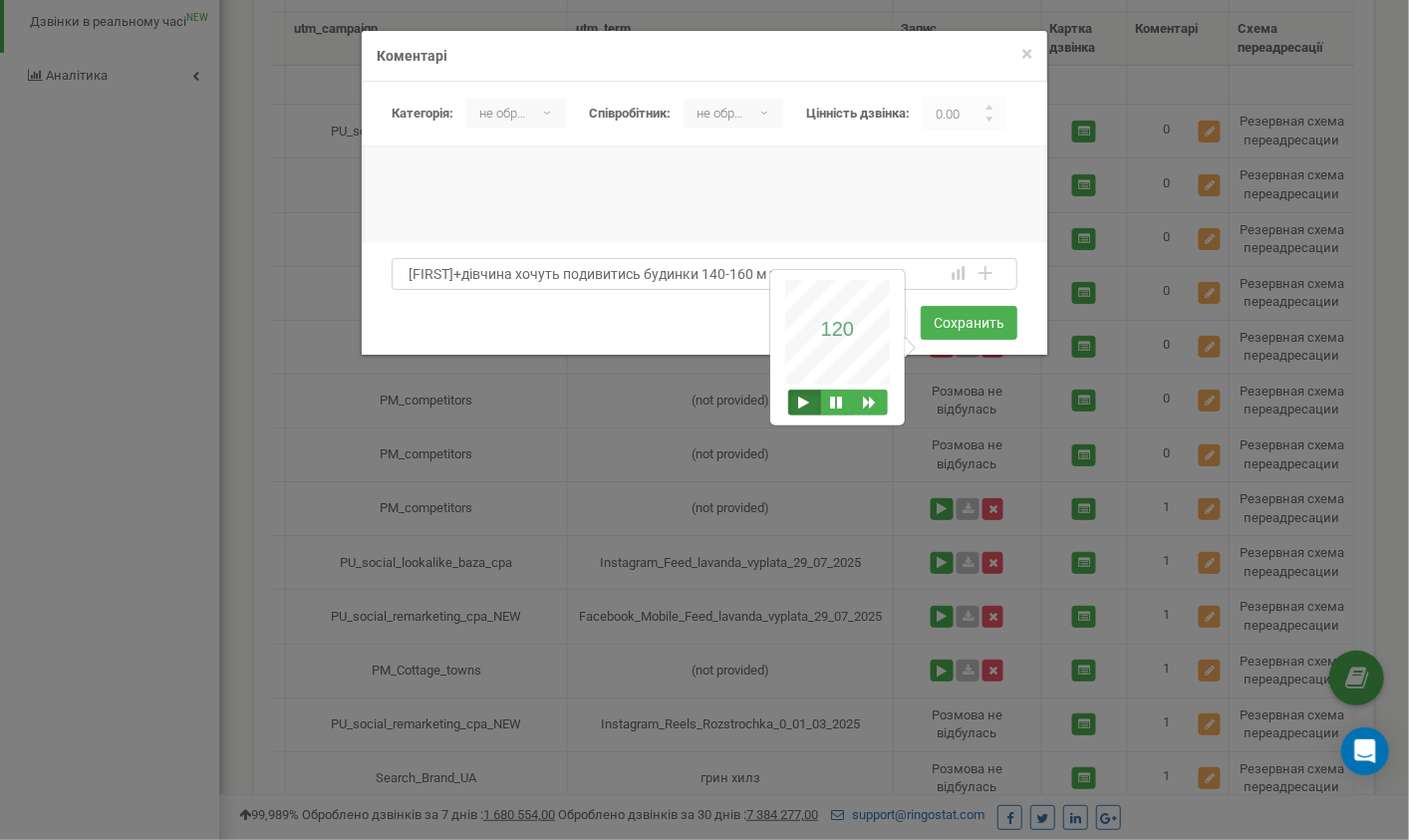 click on "Сергій+дівчина хочуть подивитись будинки 140-160 м кв, таунхауси" at bounding box center (704, 274) 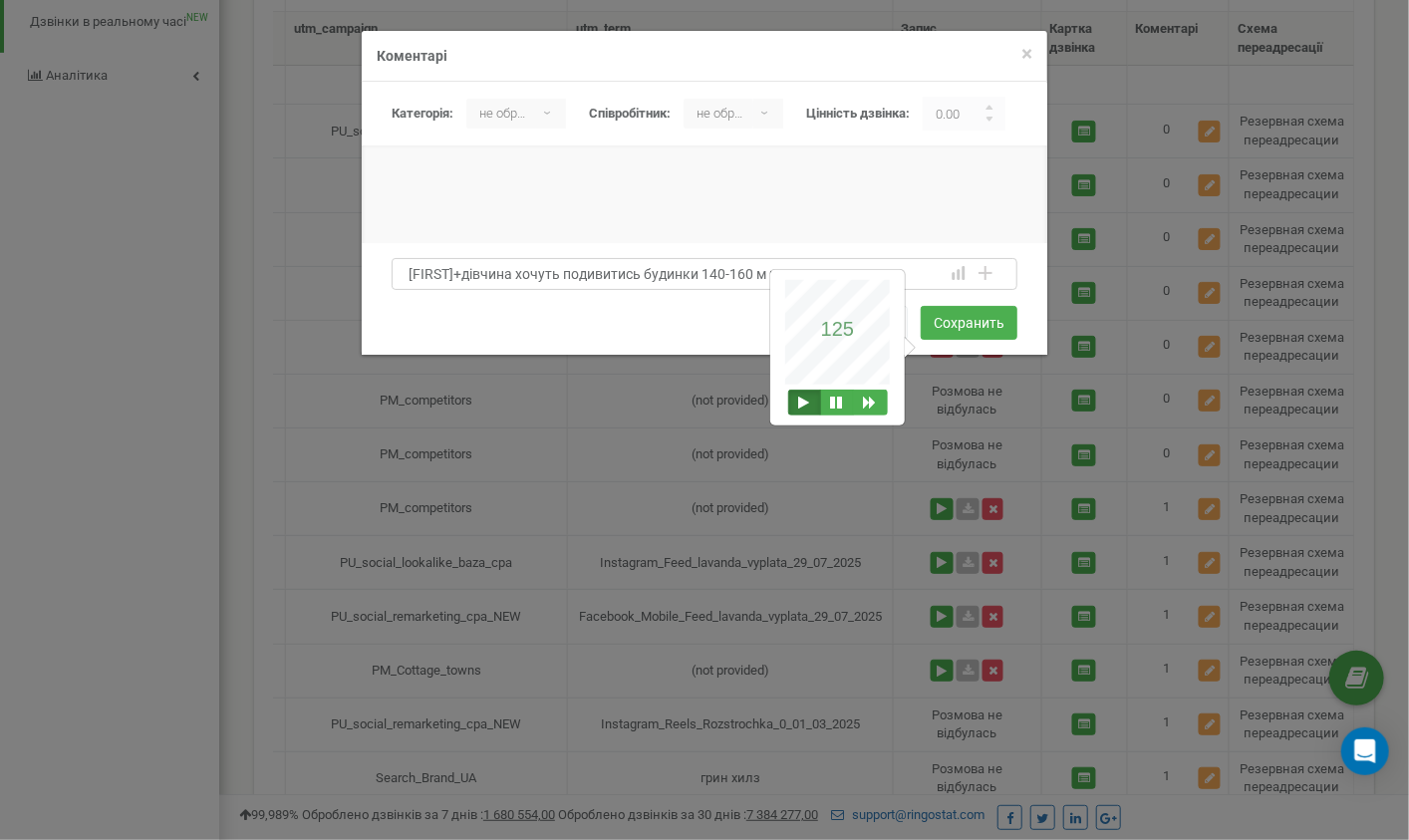 click on "Сергій+дівчина хочуть подивитись будинки 140-160 м кв, таунхауси" at bounding box center [704, 274] 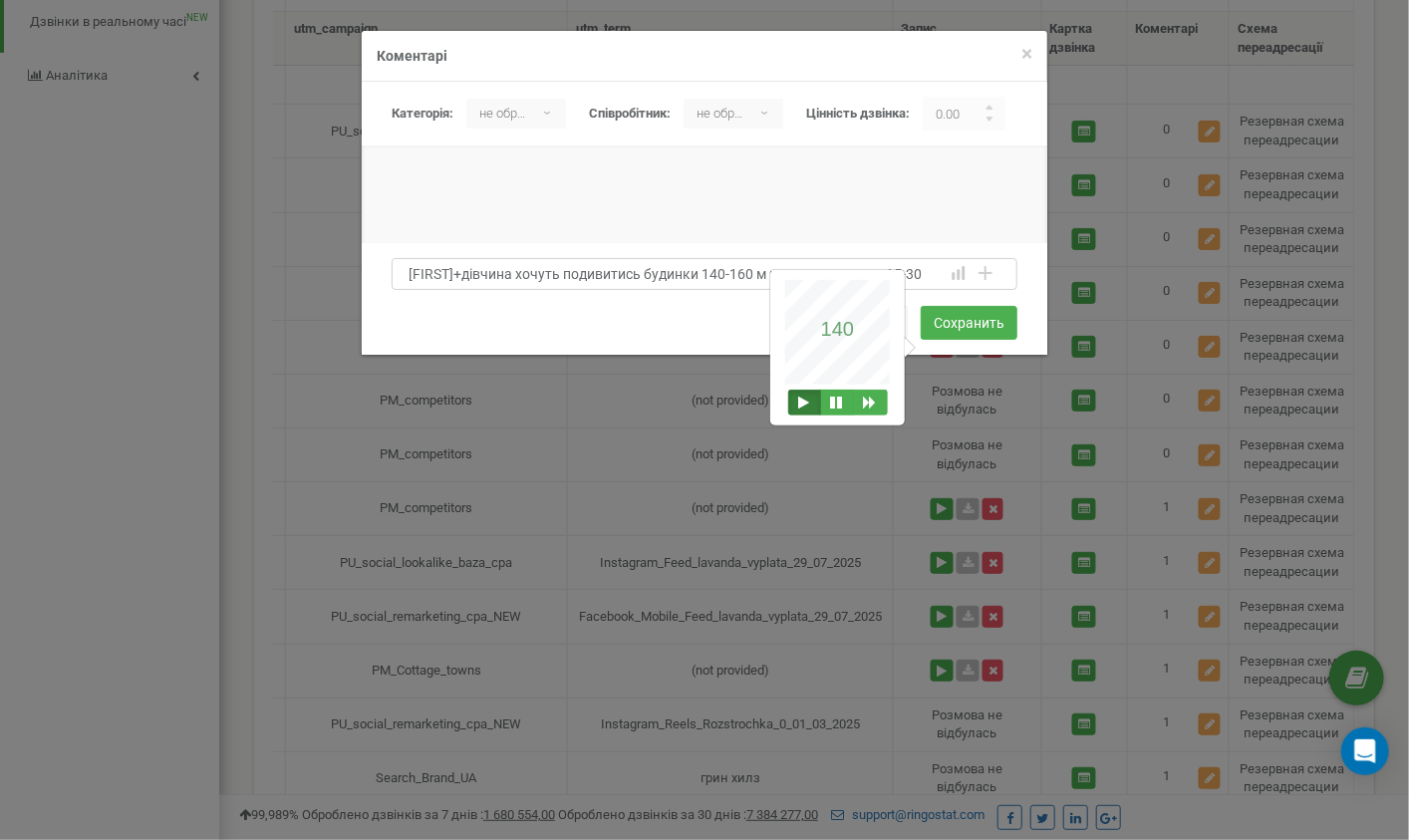 type on "Сергій+дівчина хочуть подивитись будинки 140-160 м кв, таунхауси,, на 15-30" 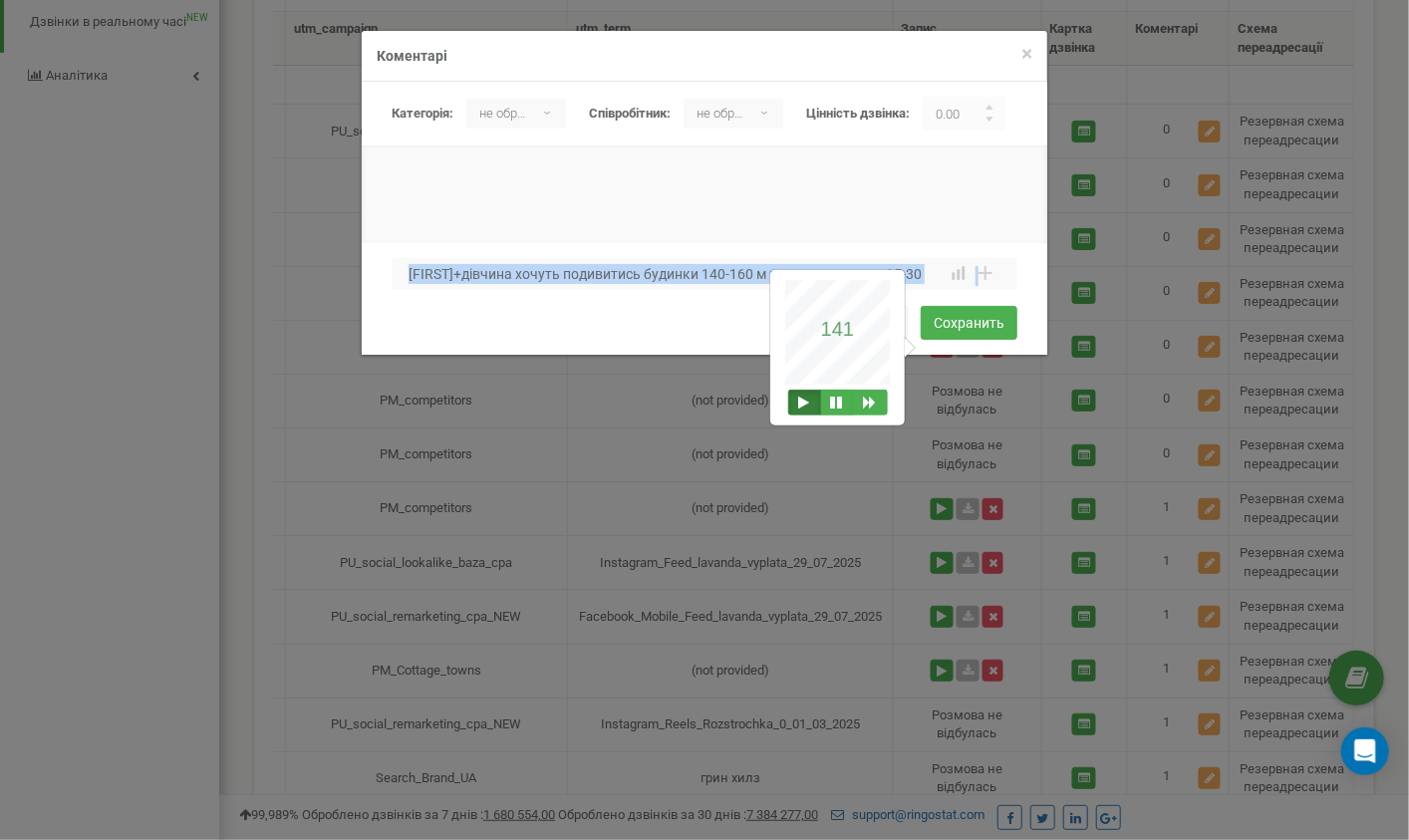 drag, startPoint x: 678, startPoint y: 318, endPoint x: 623, endPoint y: 294, distance: 60.00833 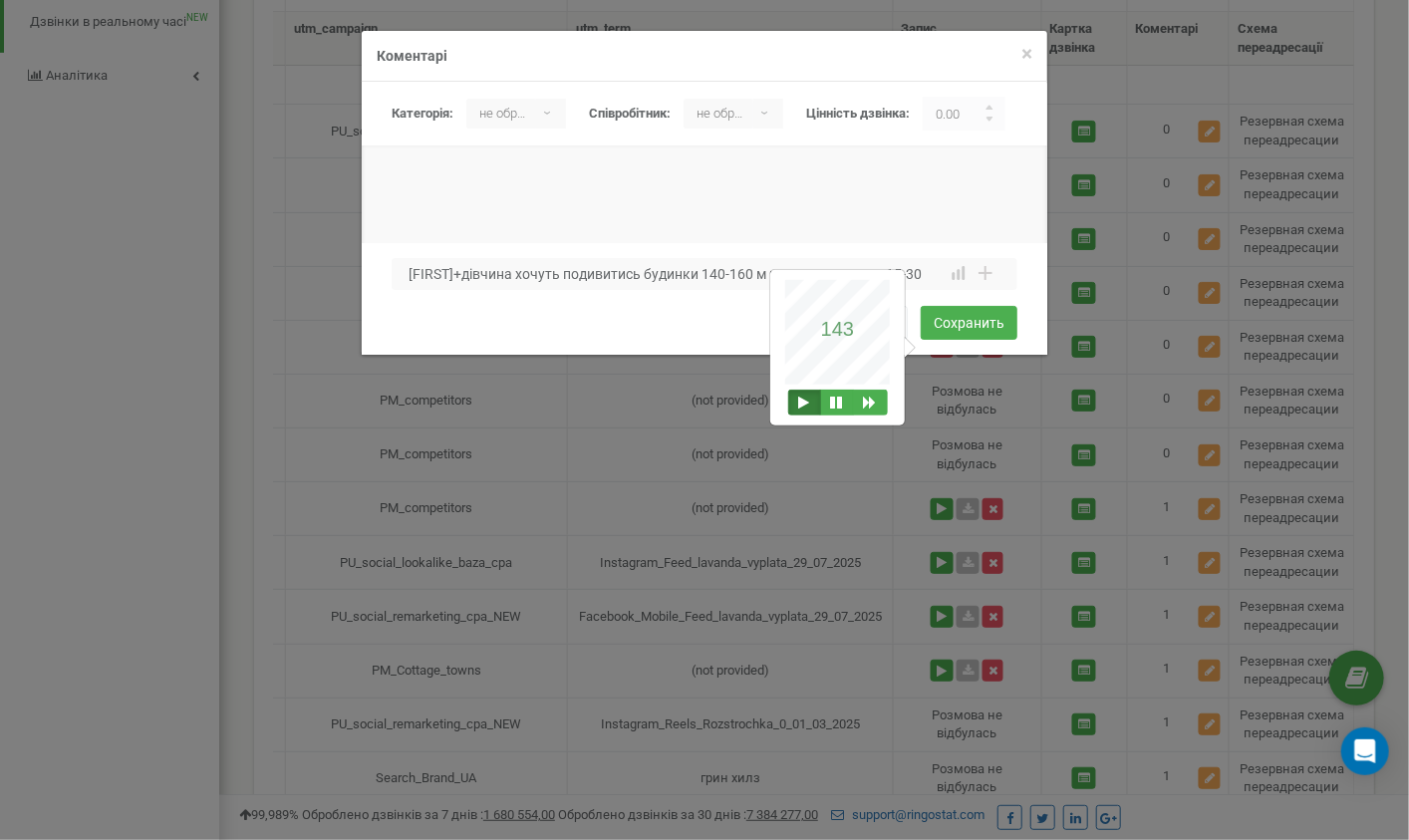 click on "× Закрити
Коментарі
Категорія:
не обрано
Нецелевой
Целевой
не обрано  ▾  не обрано  Нецелевой Целевой
Співробітник:
не обрано  ▾ 0.00 1 2 3 4 5" at bounding box center [704, 420] 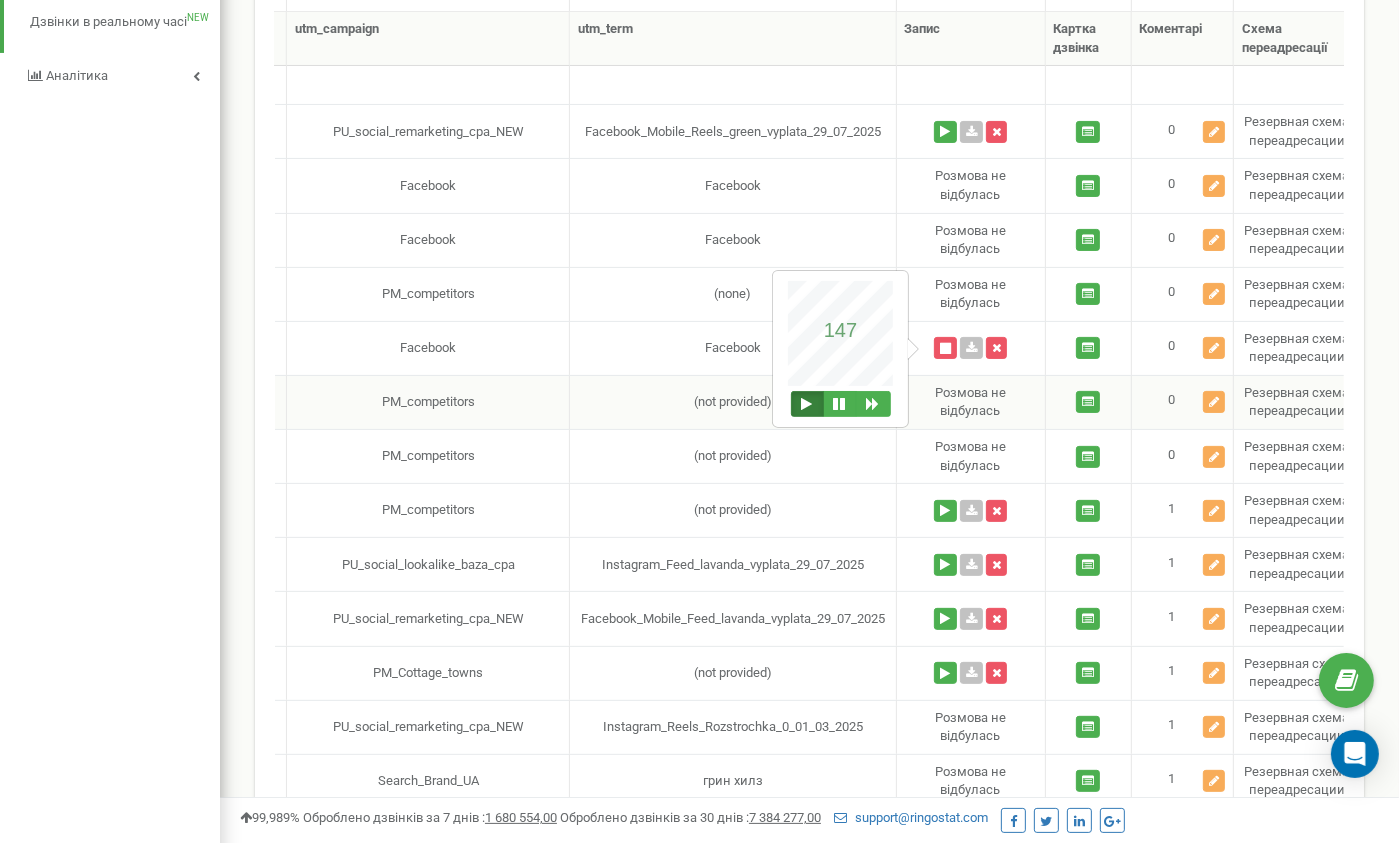 scroll, scrollTop: 0, scrollLeft: 833, axis: horizontal 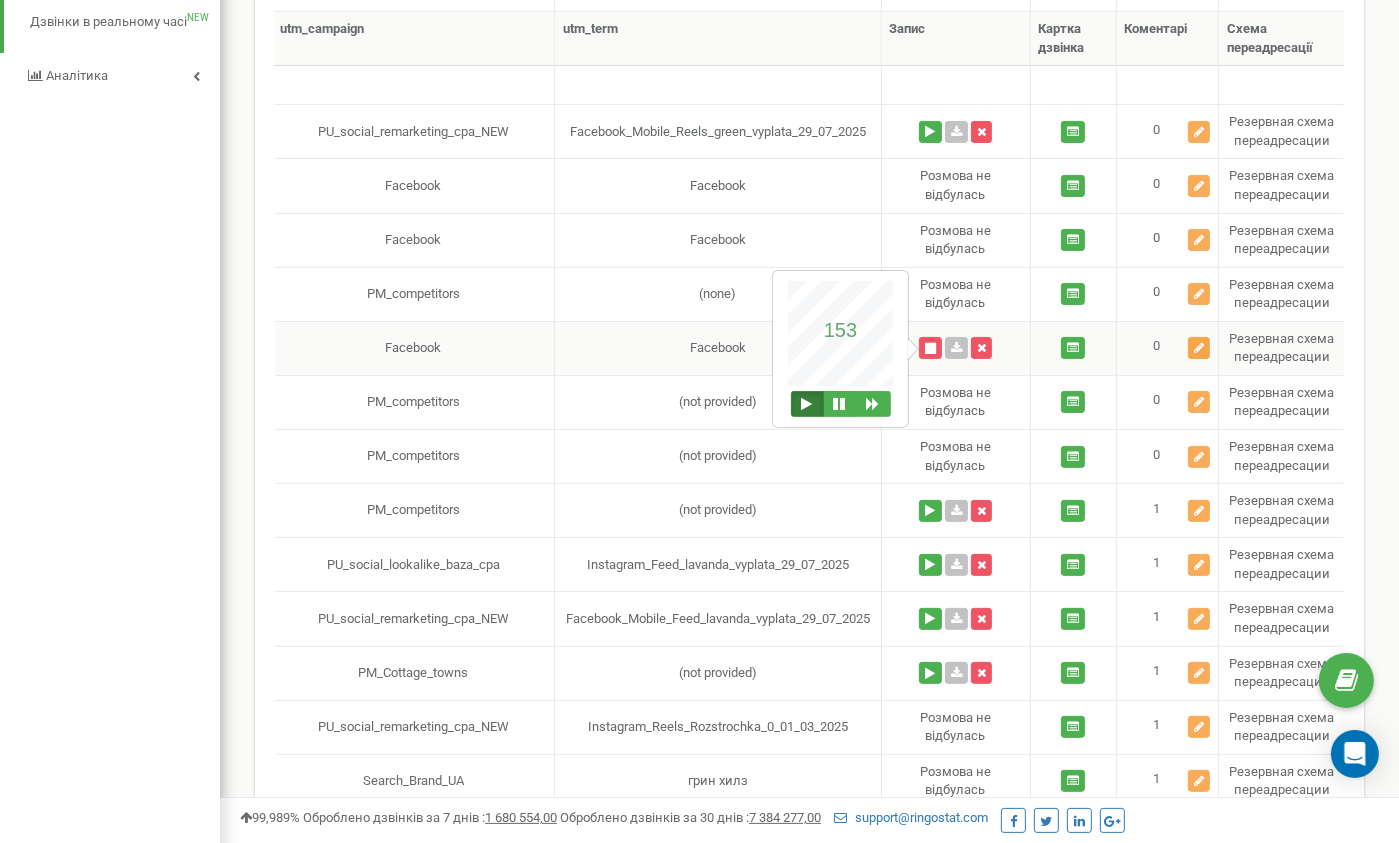 click at bounding box center [1199, 348] 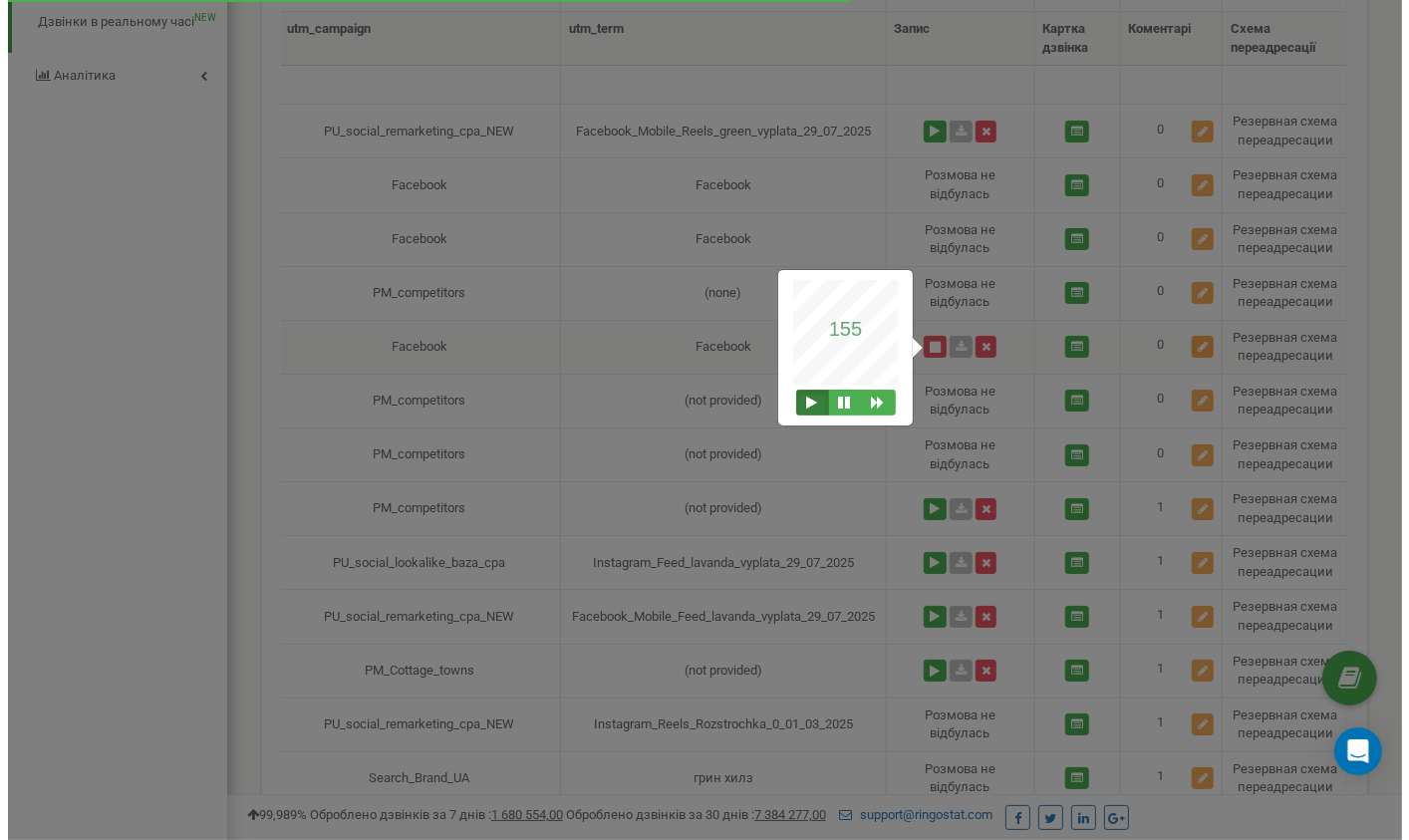 scroll, scrollTop: 0, scrollLeft: 1063, axis: horizontal 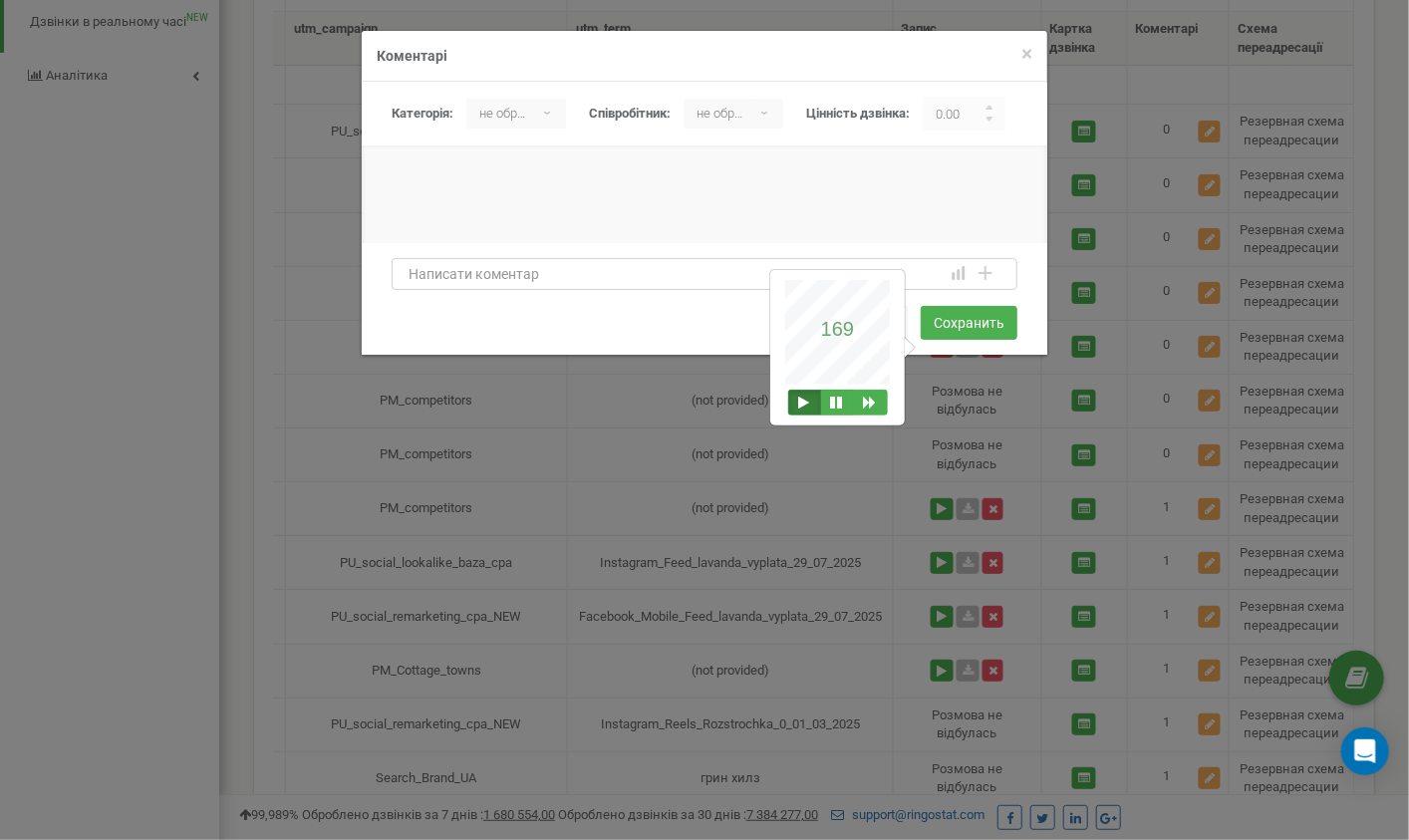 click at bounding box center (704, 274) 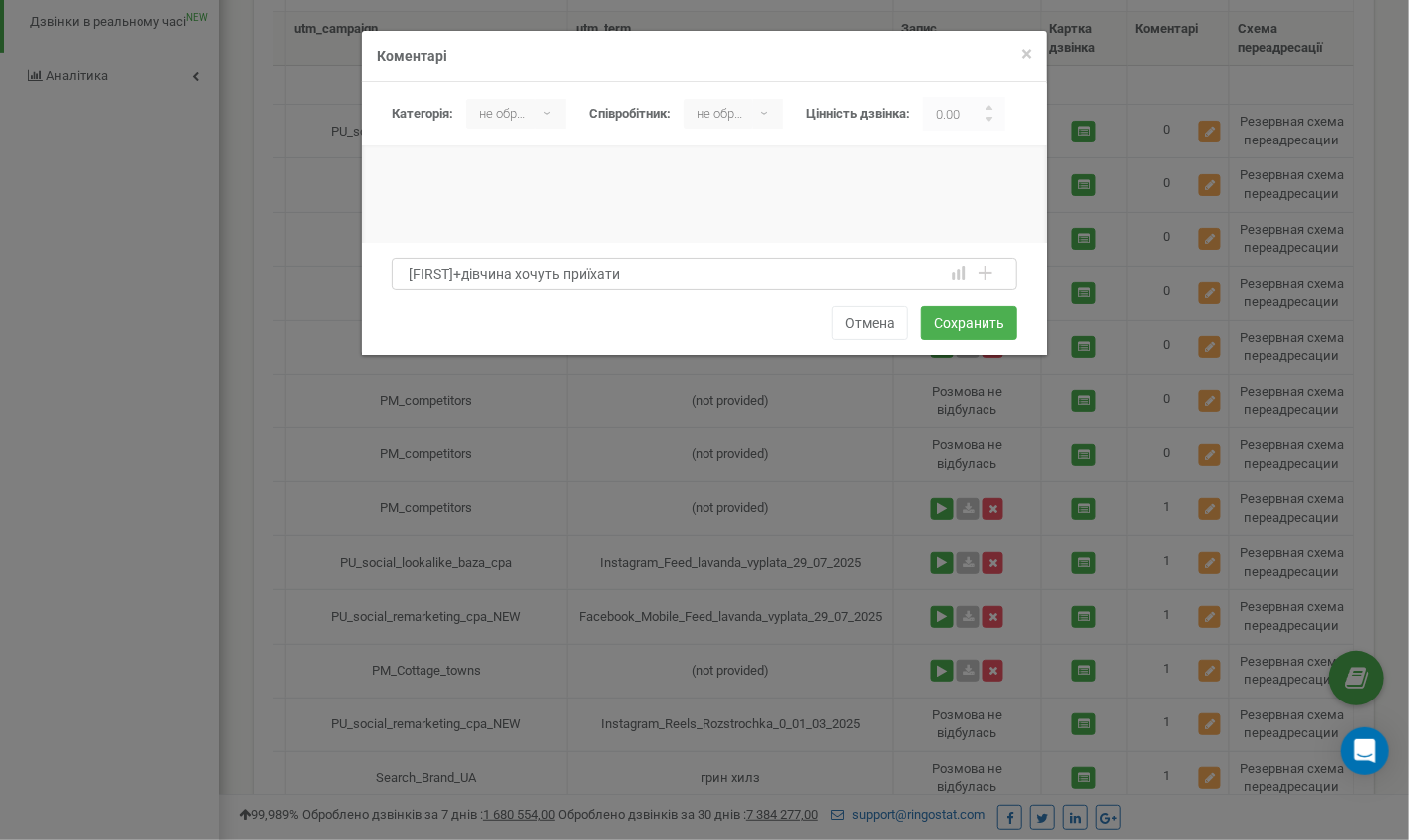 click on "Сергій+дівчина хочуть приїхати" at bounding box center (704, 274) 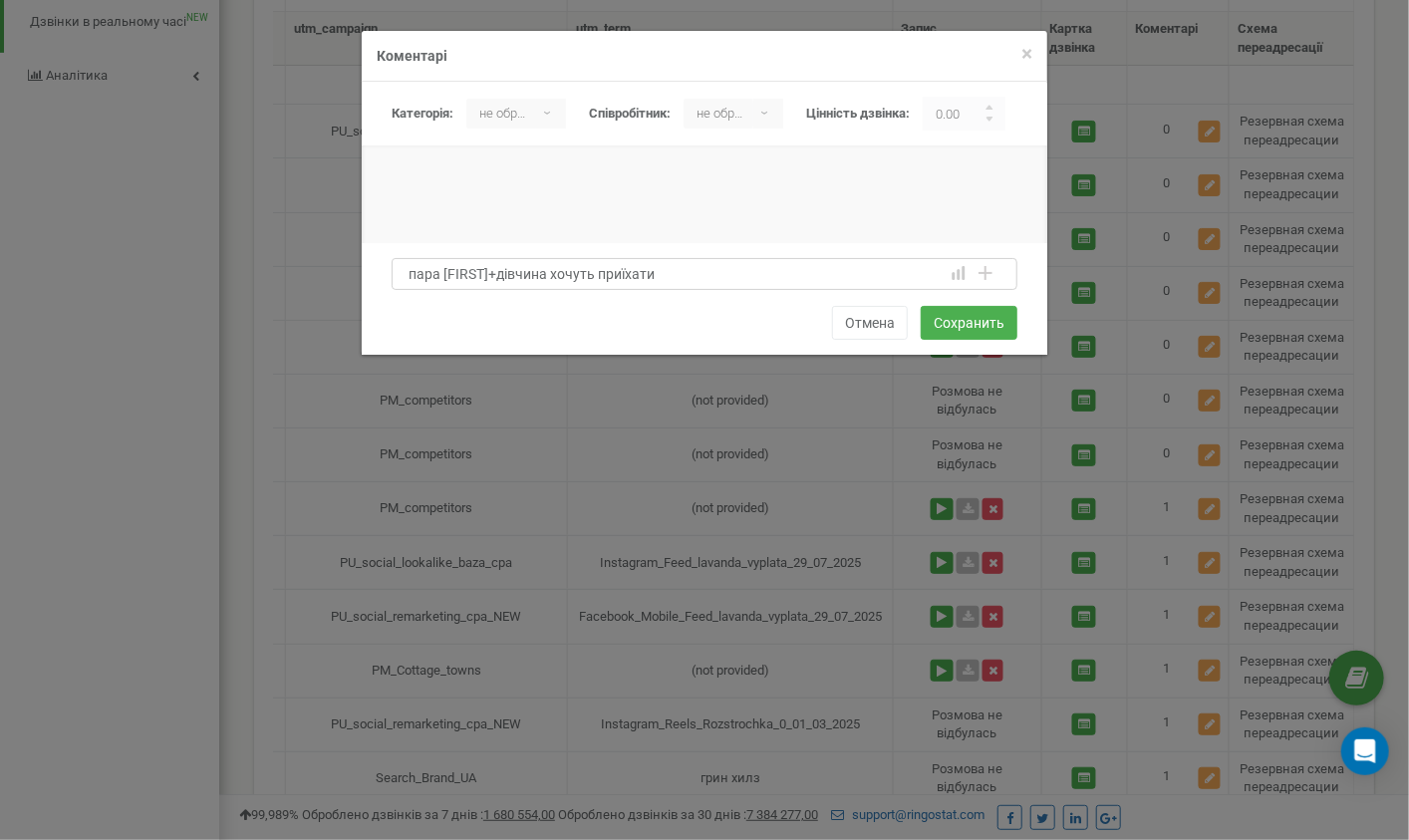 click on "пара Сергій+дівчина хочуть приїхати" at bounding box center (704, 274) 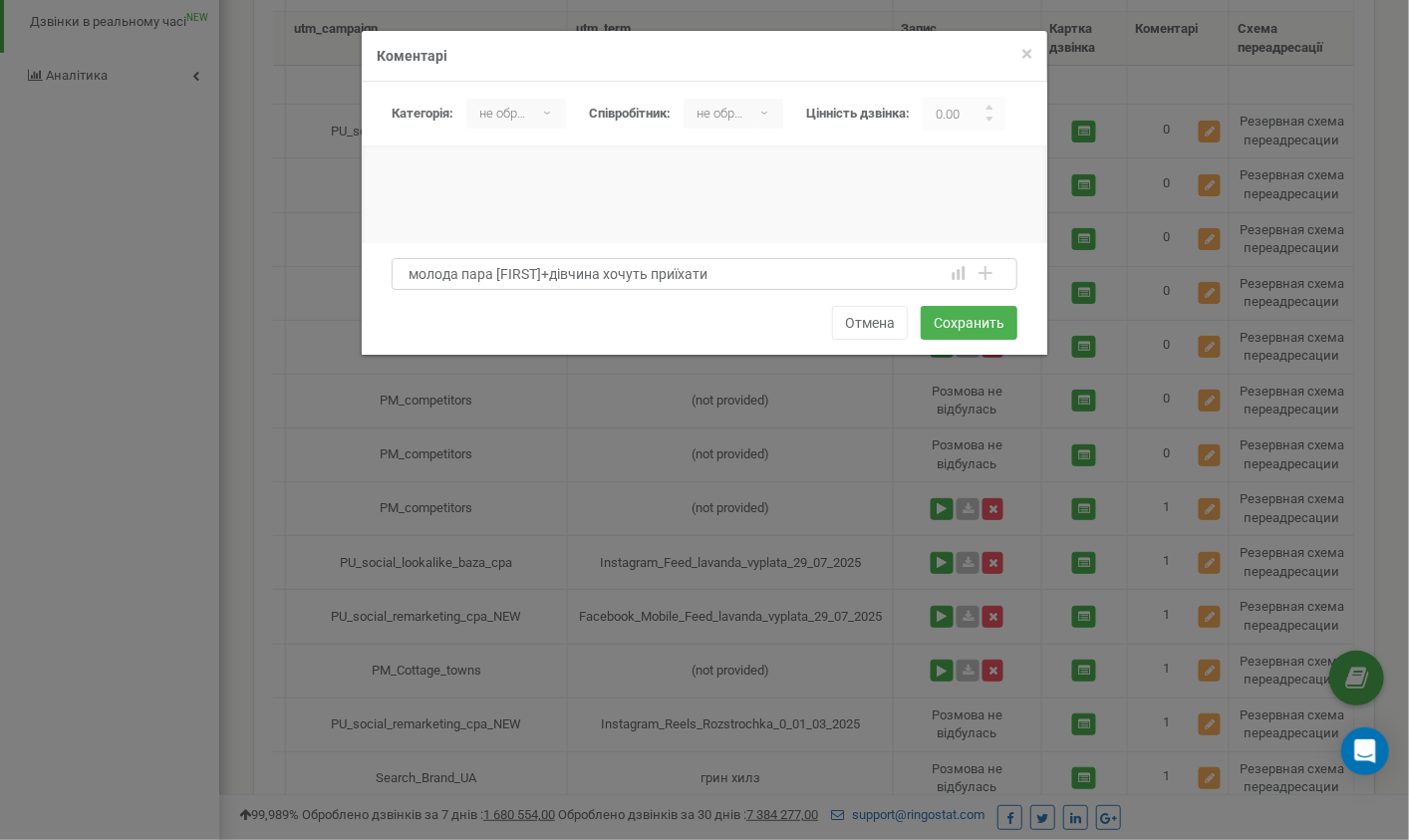 drag, startPoint x: 617, startPoint y: 274, endPoint x: 644, endPoint y: 279, distance: 27.45906 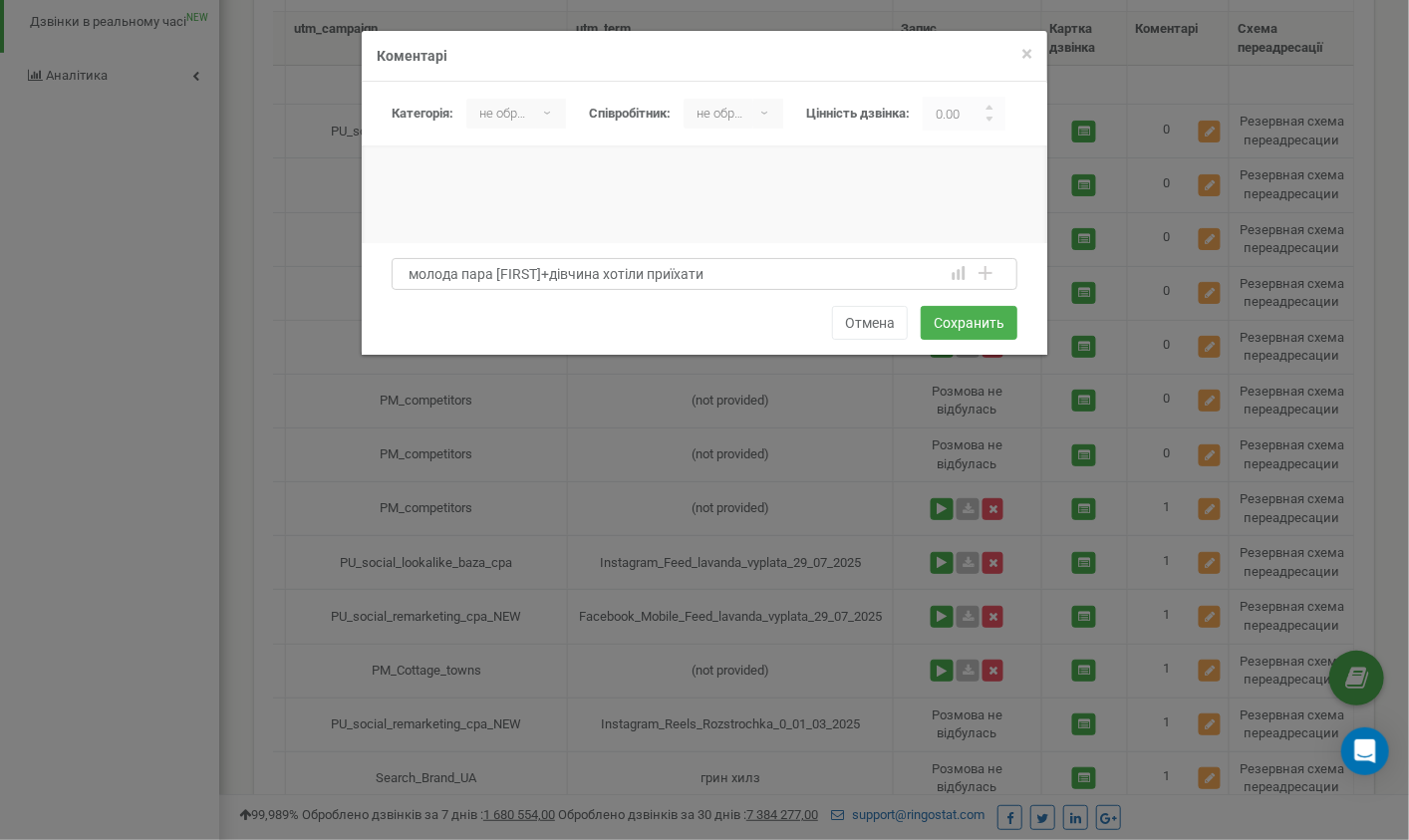 click on "молода пара Сергій+дівчина хотіли приїхати" at bounding box center [704, 274] 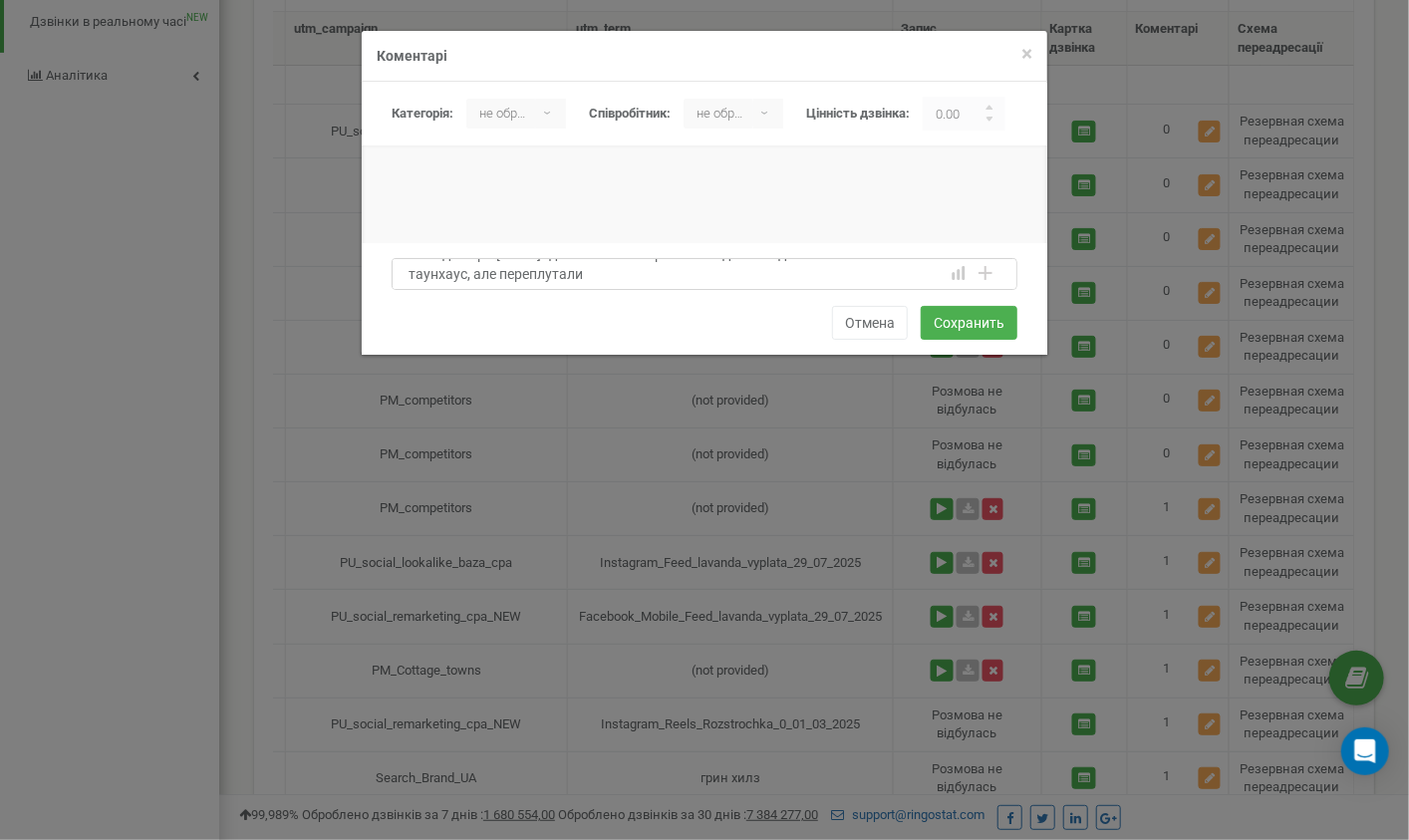 scroll, scrollTop: 19, scrollLeft: 0, axis: vertical 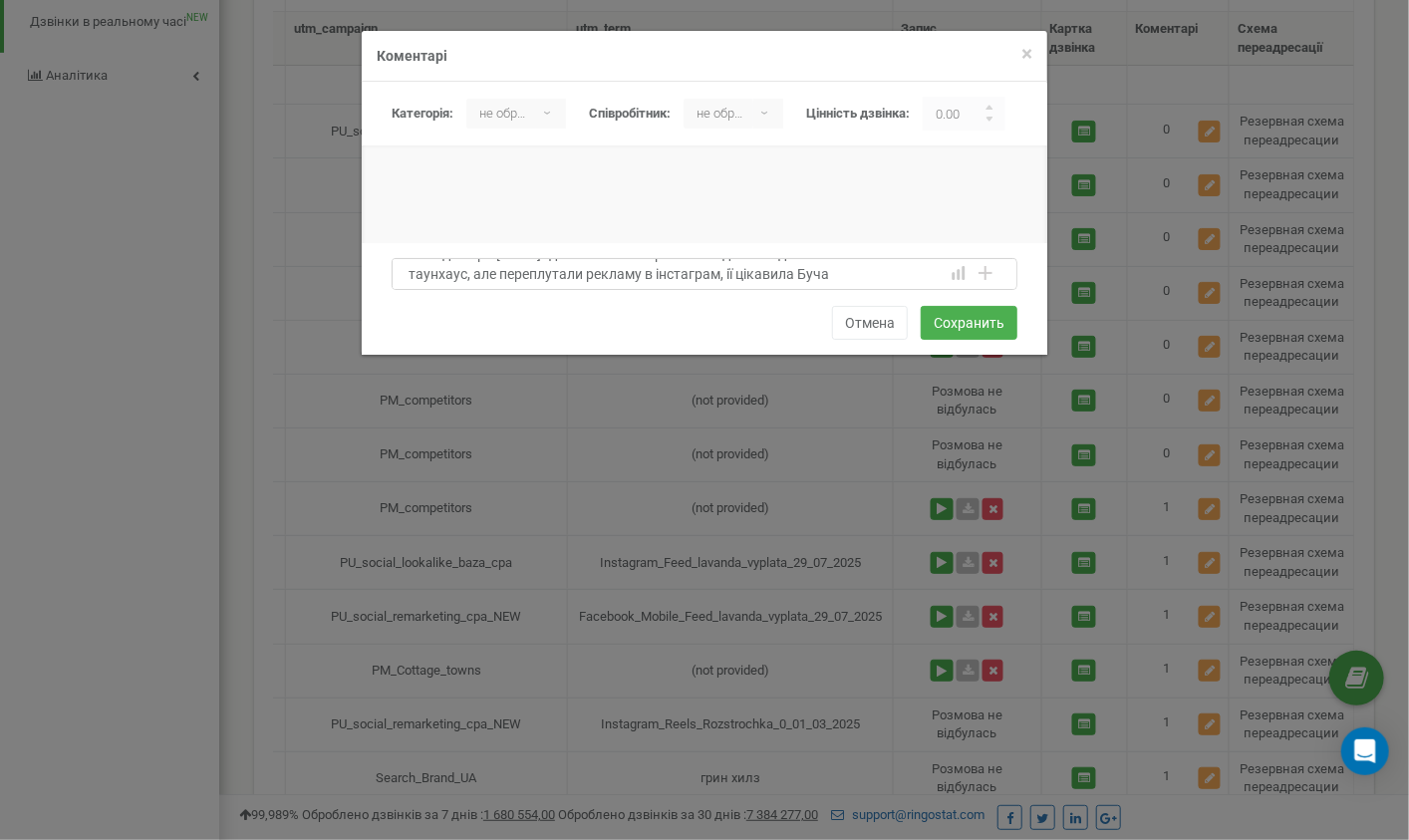 click on "молода пара Сергій+дівчина хотіли приїхати подивитсь дім 140-160 м кв або таунхаус, але переплутали рекламу в інстаграм, ії цікавила буча" at bounding box center [704, 274] 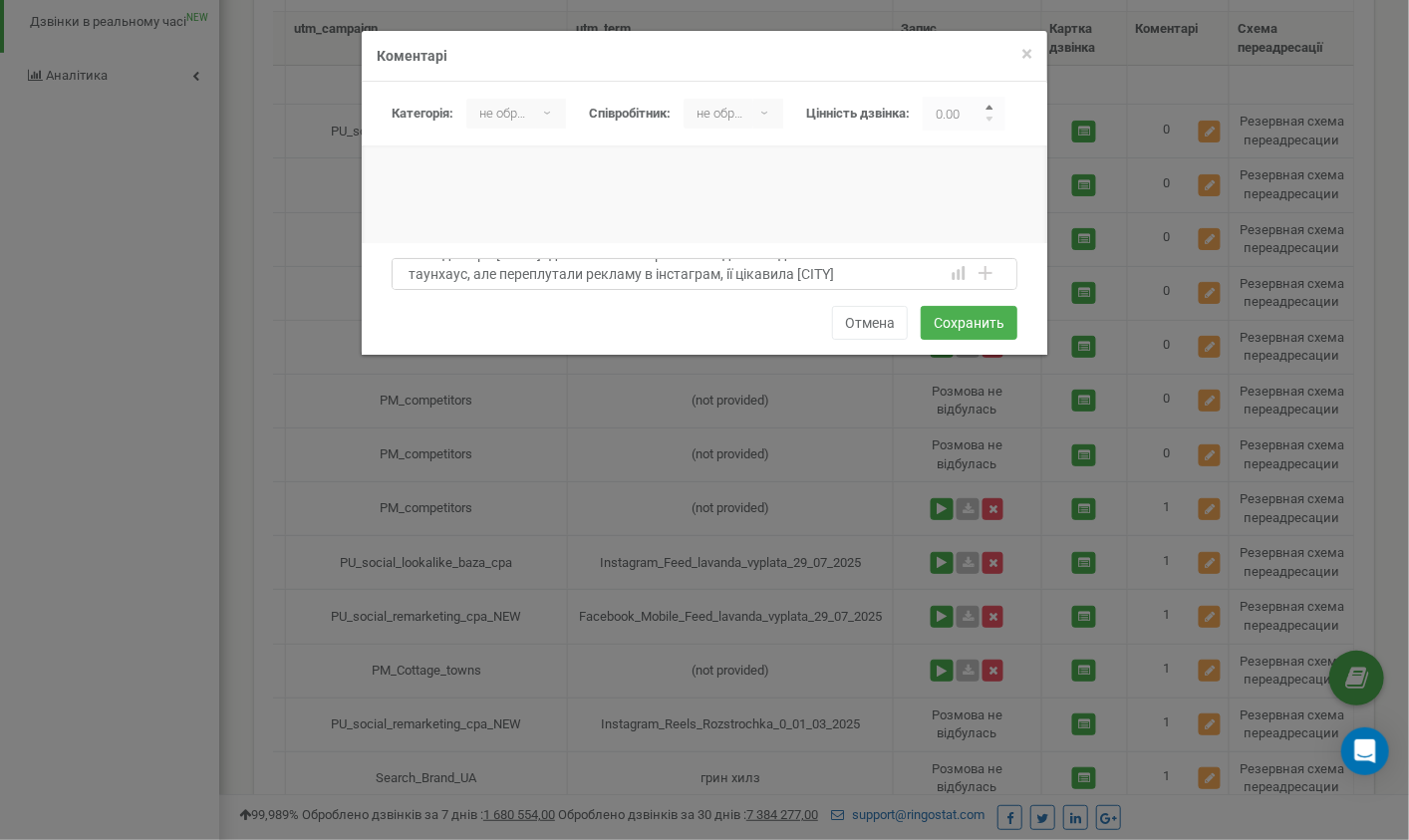 type on "молода пара Сергій+дівчина хотіли приїхати подивитсь дім 140-160 м кв або таунхаус, але переплутали рекламу в інстаграм, ії цікавила Буча" 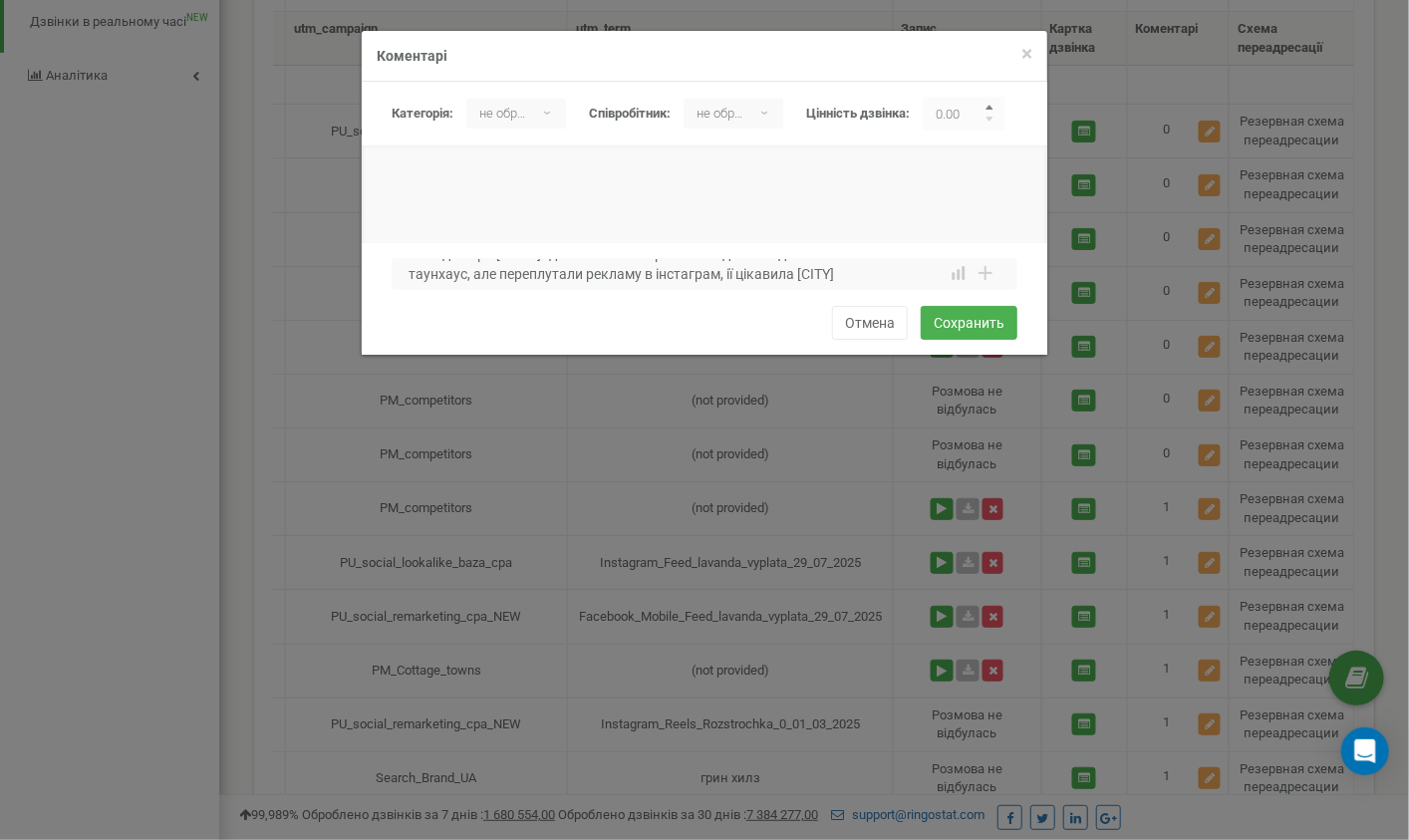 click at bounding box center [990, 110] 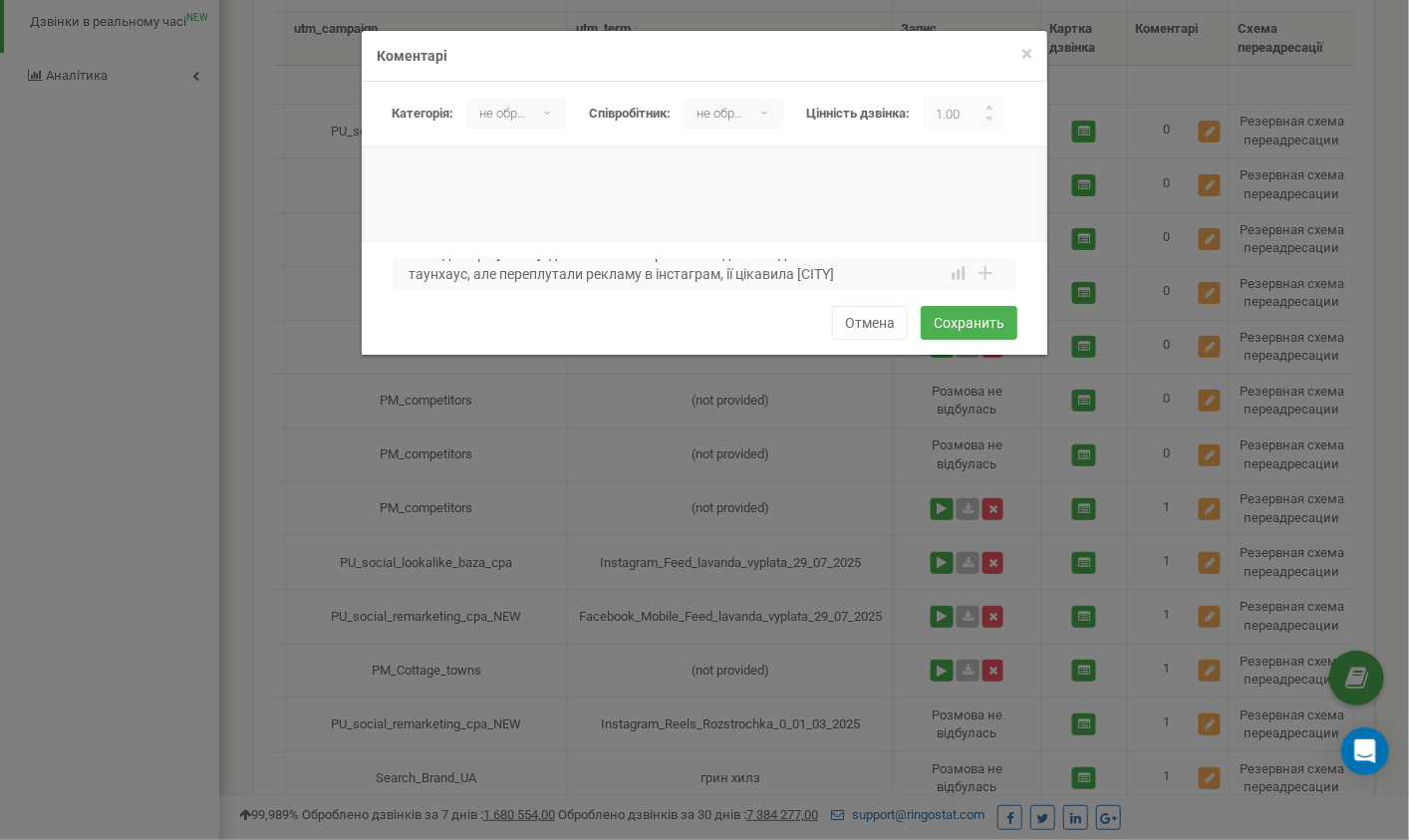 click on "▾" at bounding box center [551, 114] 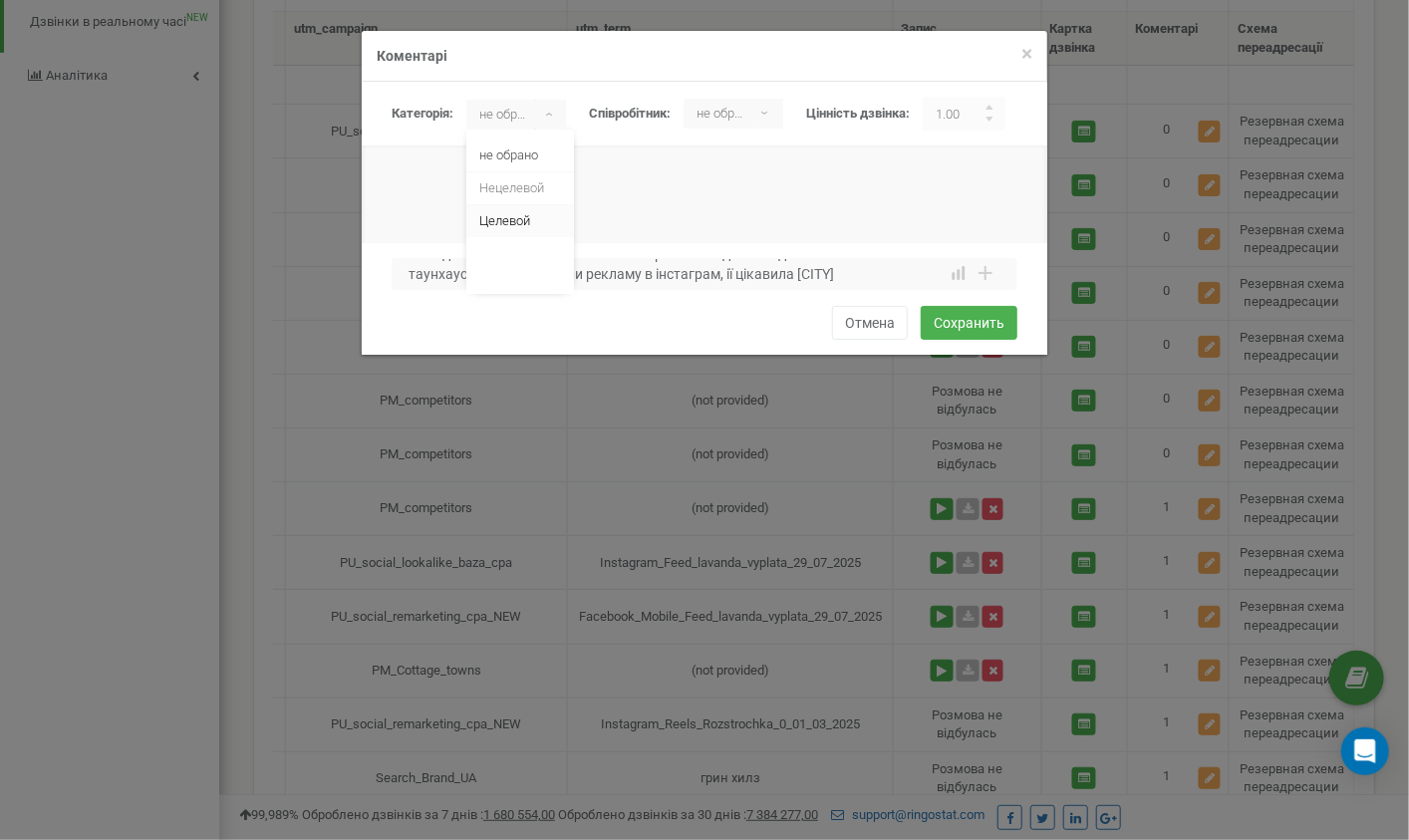 click on "Целевой" at bounding box center [520, 221] 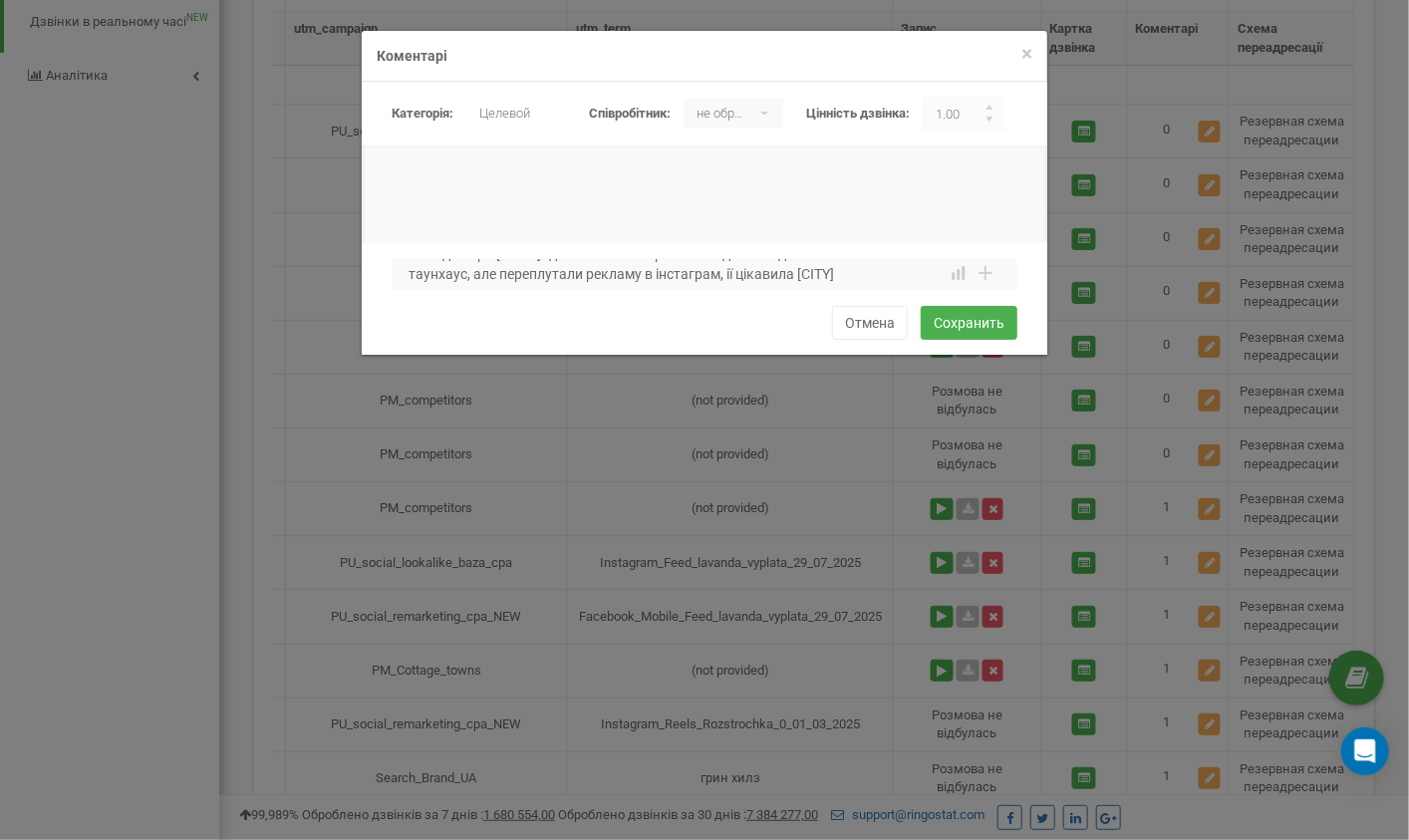 click on "не обрано  ▾" at bounding box center [733, 114] 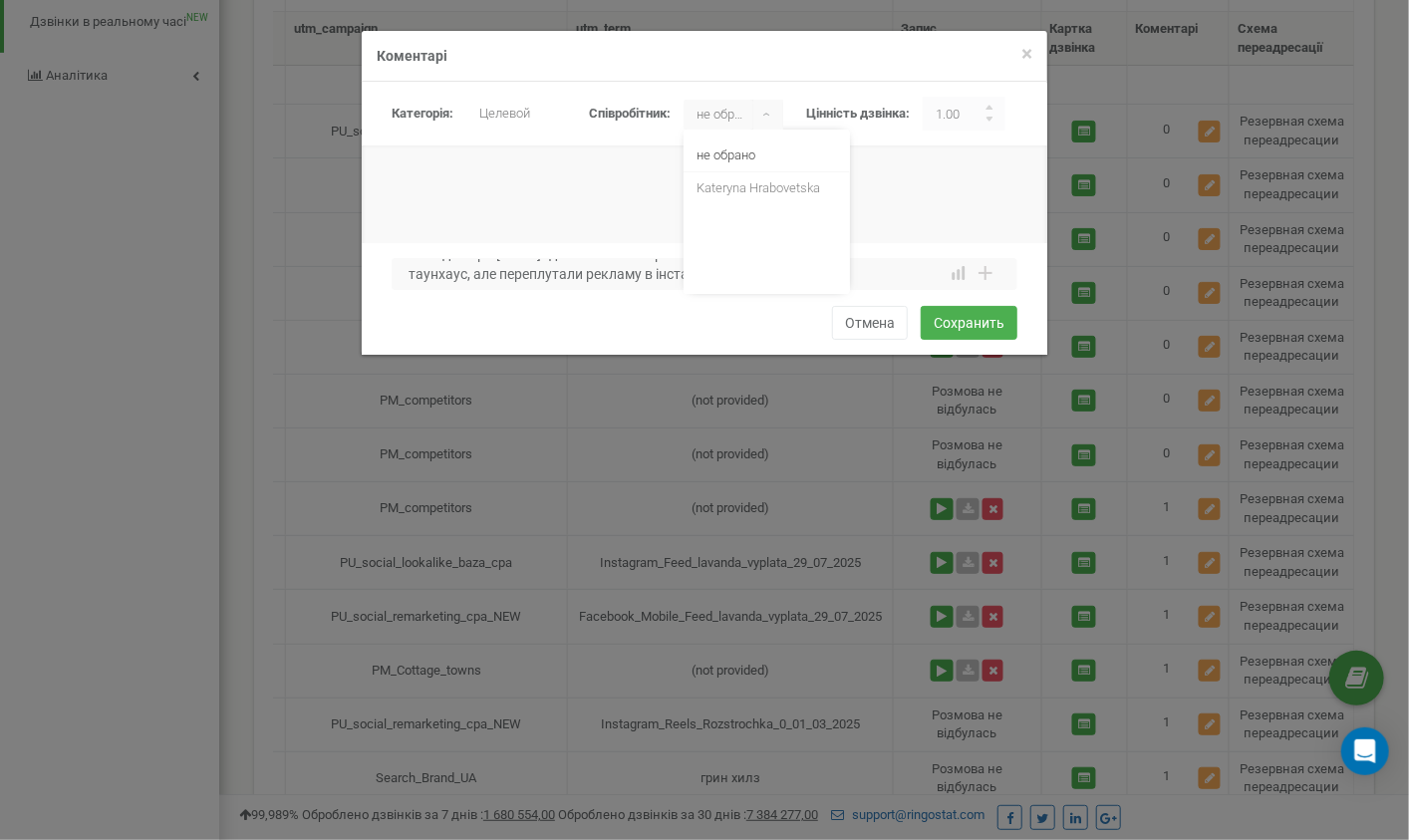 click at bounding box center (704, 215) 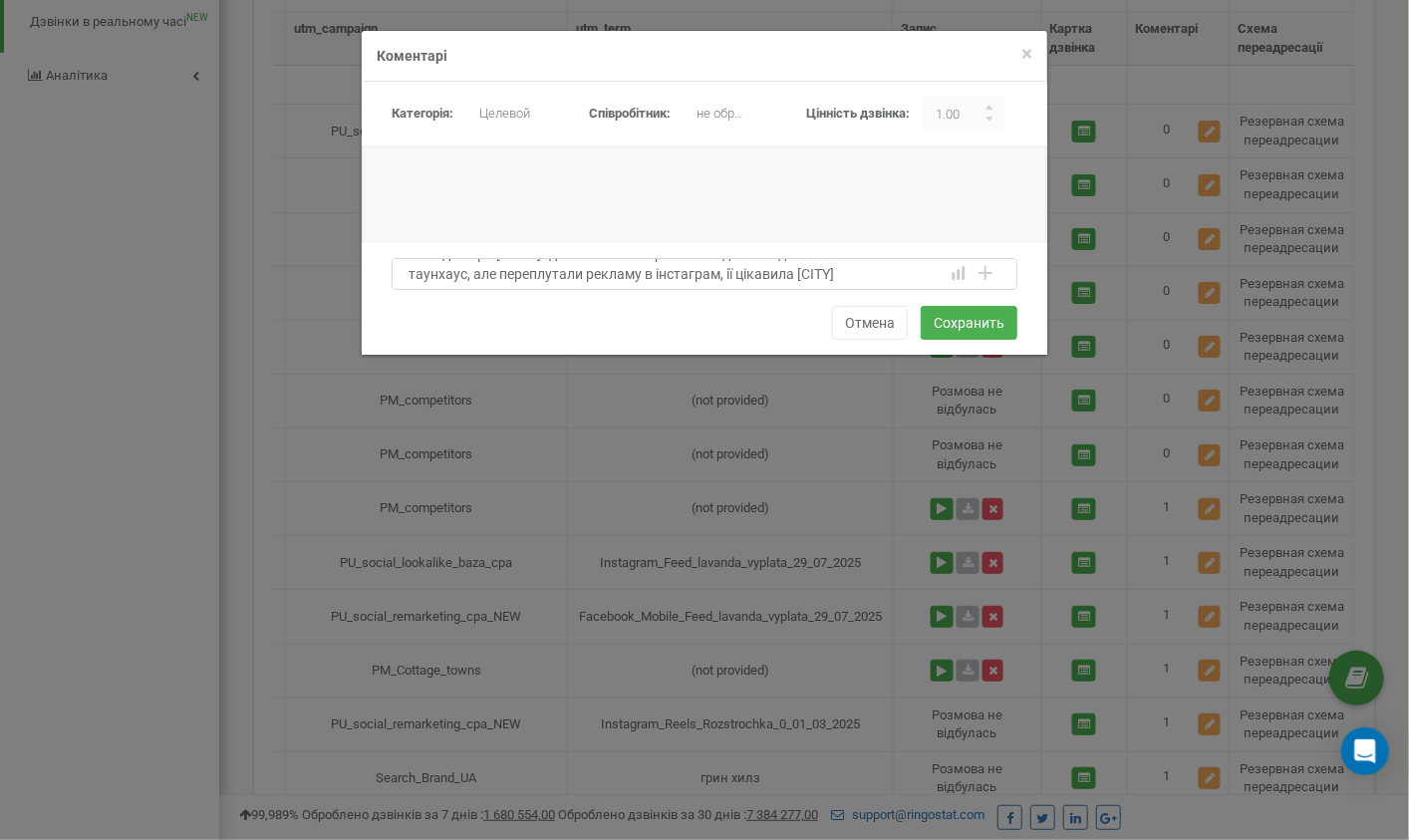 click on "молода пара Сергій+дівчина хотіли приїхати подивитсь дім 140-160 м кв або таунхаус, але переплутали рекламу в інстаграм, ії цікавила Буча" at bounding box center [704, 274] 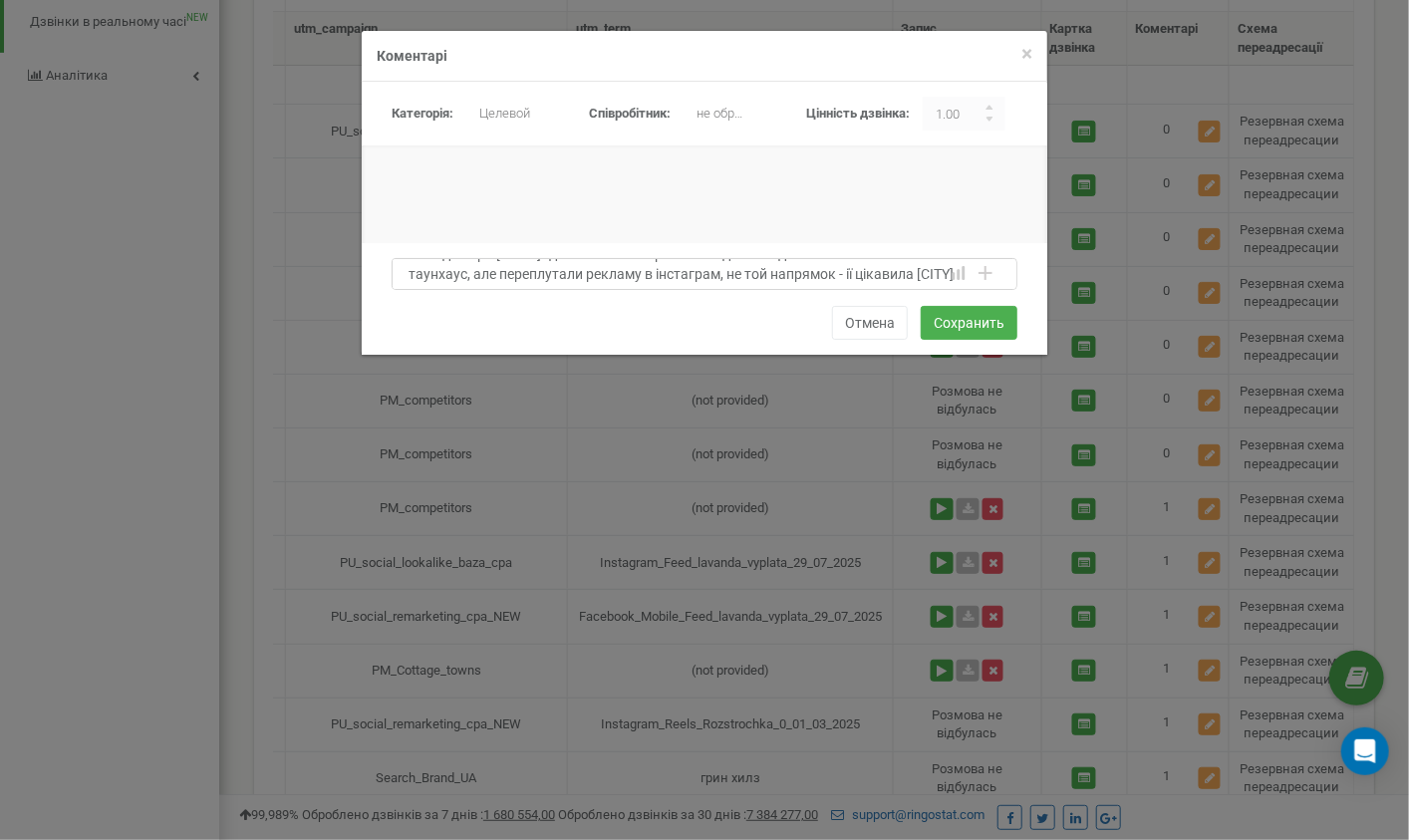 click on "молода пара Сергій+дівчина хотіли приїхати подивитсь дім 140-160 м кв або таунхаус, але переплутали рекламу в інстаграм, не той напрямок -  ії цікавила Буча" at bounding box center [704, 274] 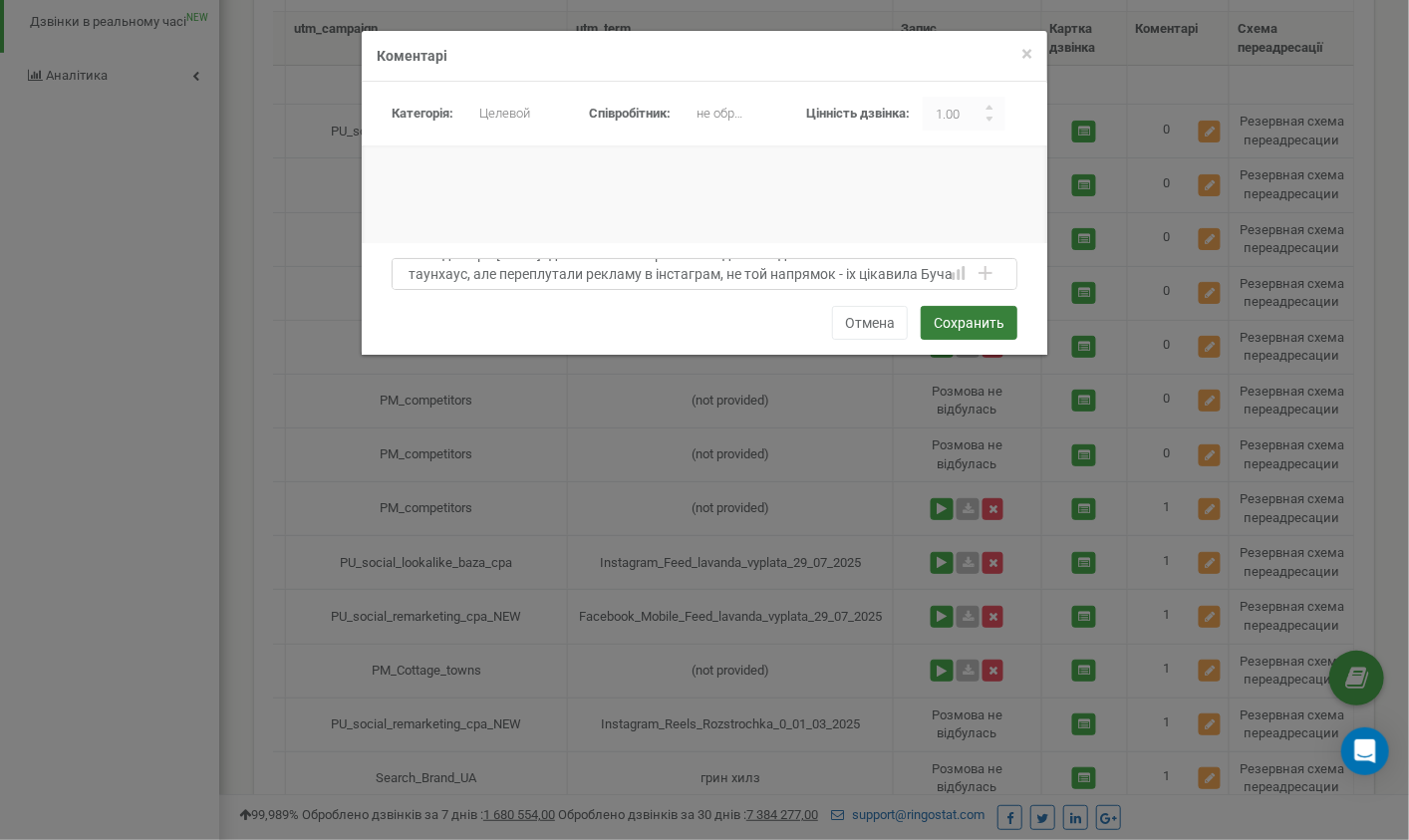 type on "молода пара Сергій+дівчина хотіли приїхати подивитсь дім 140-160 м кв або таунхаус, але переплутали рекламу в інстаграм, не той напрямок -  іх цікавила Буча" 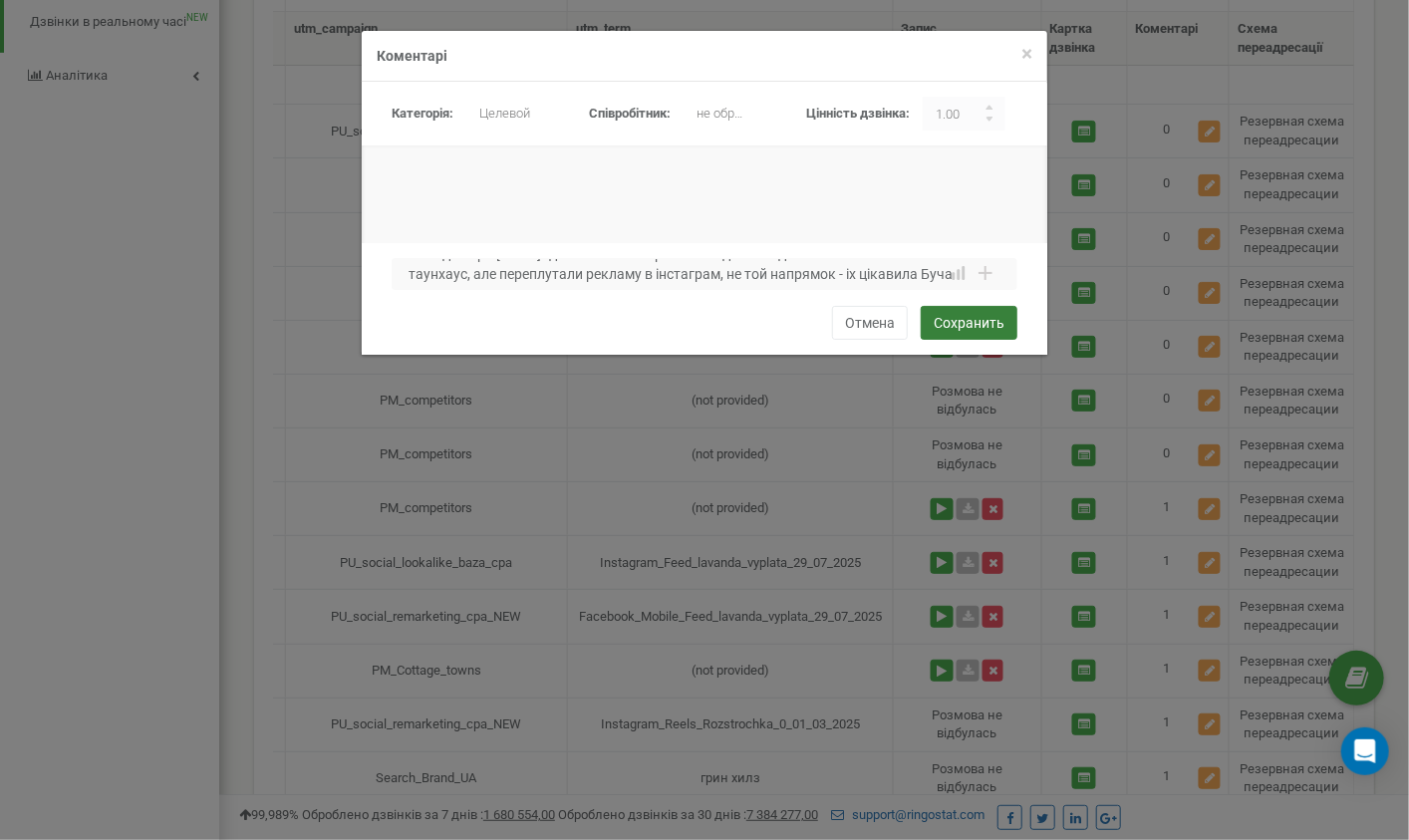 click on "Сохранить" at bounding box center (969, 323) 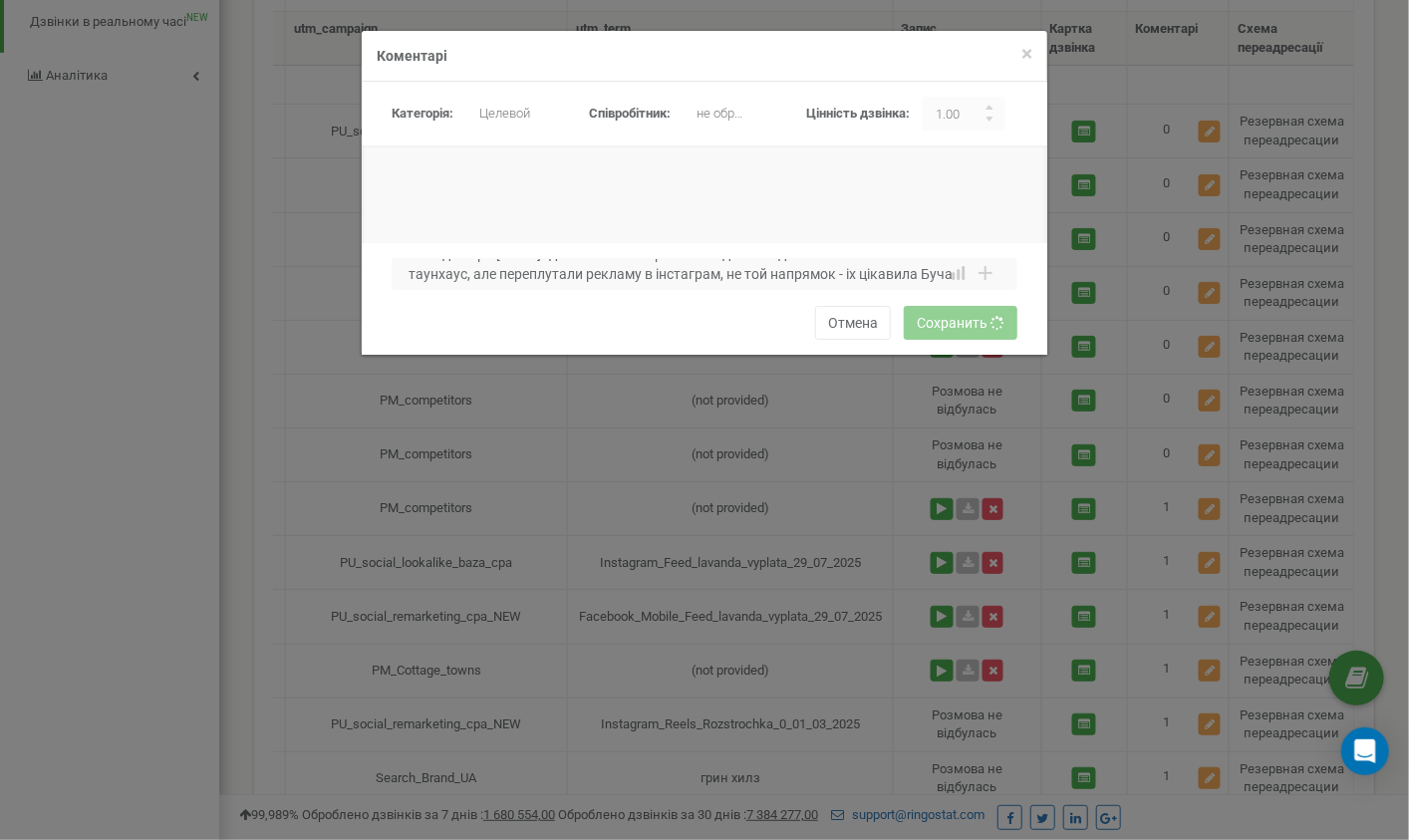 type 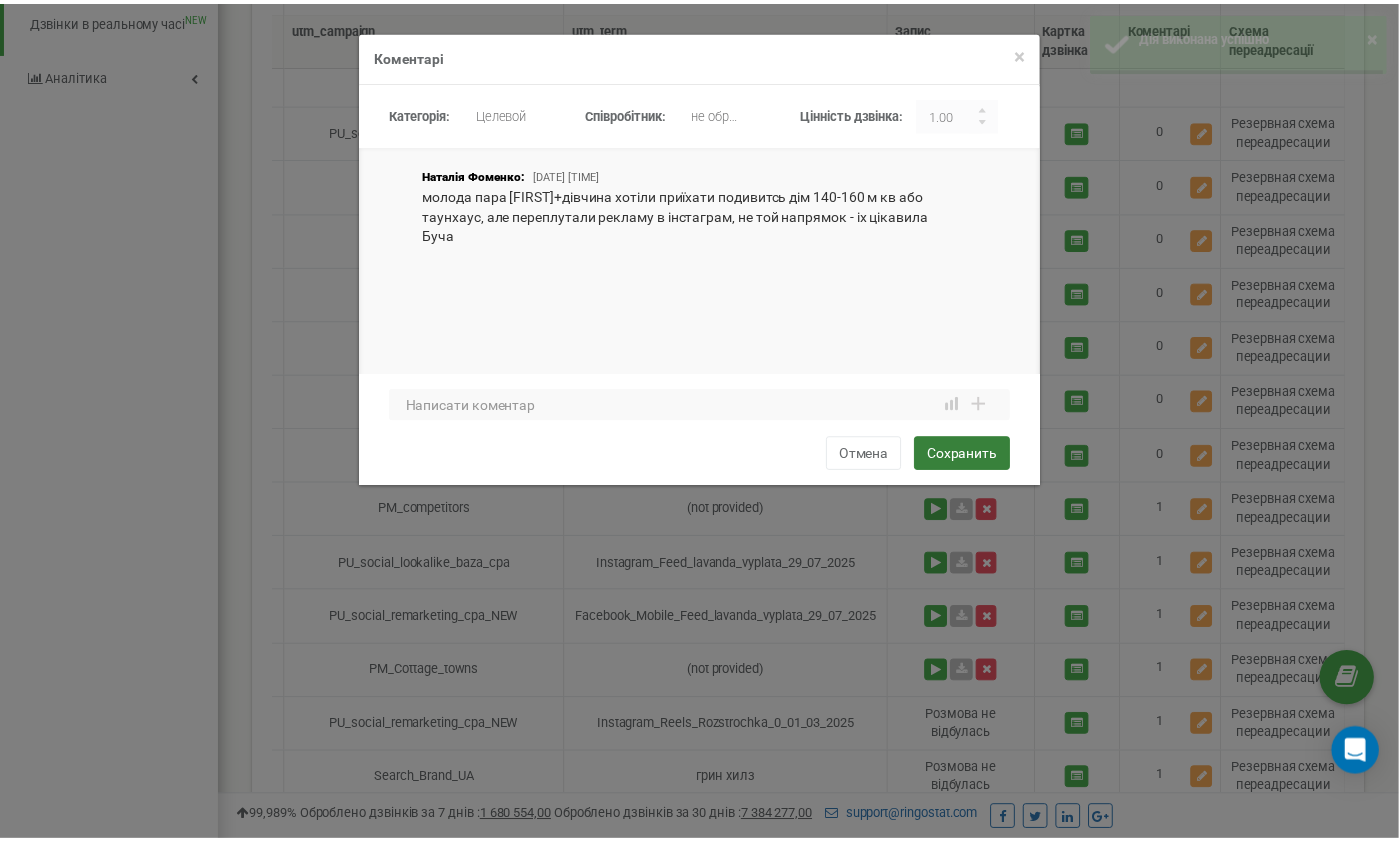 scroll, scrollTop: 0, scrollLeft: 0, axis: both 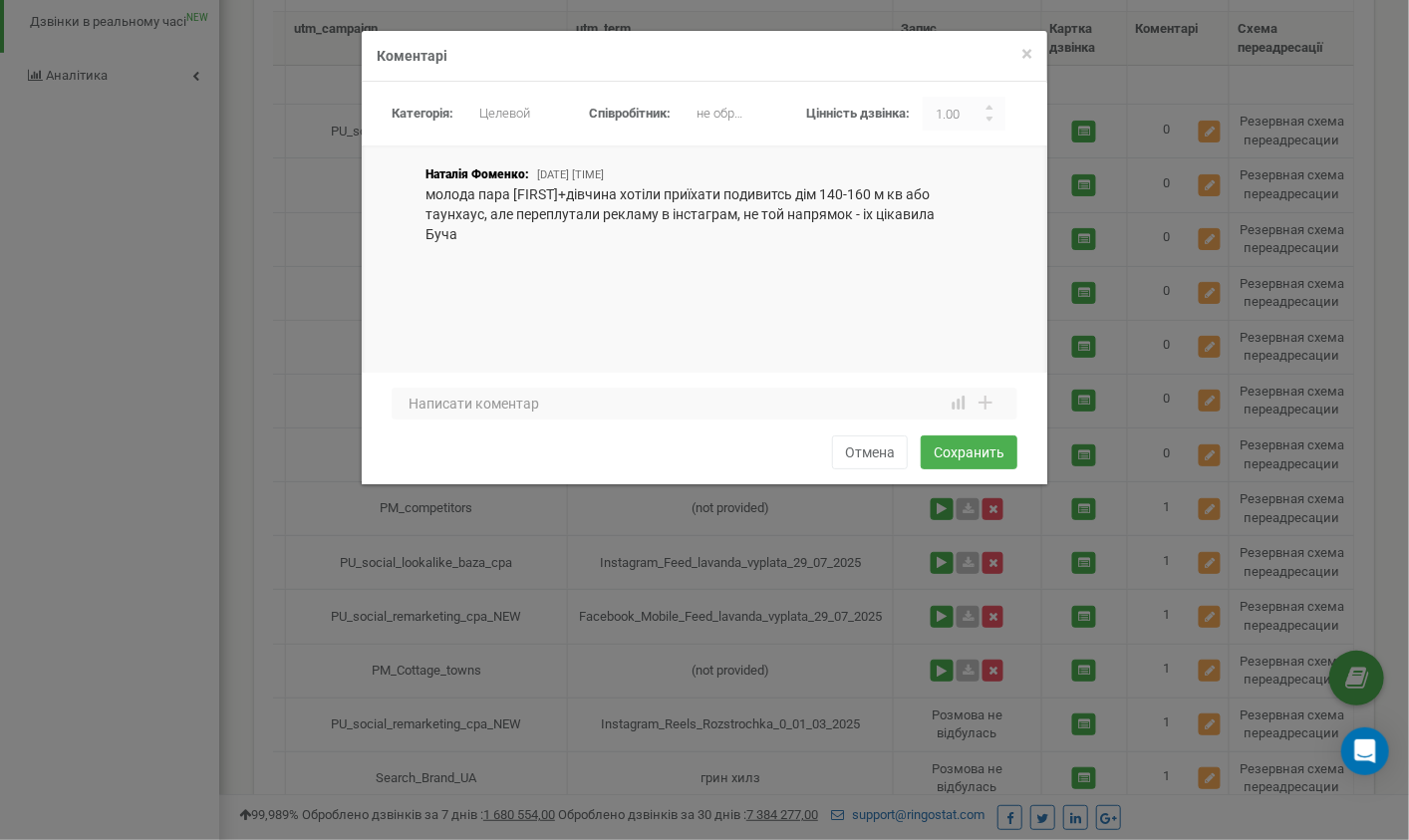 click on "× Закрити
Коментарі
Категорія:
не обрано
Нецелевой
Целевой
Целевой ▾  не обрано  Нецелевой Целевой
Співробітник:
не обрано  Kateryna Hrabovetska" at bounding box center (704, 420) 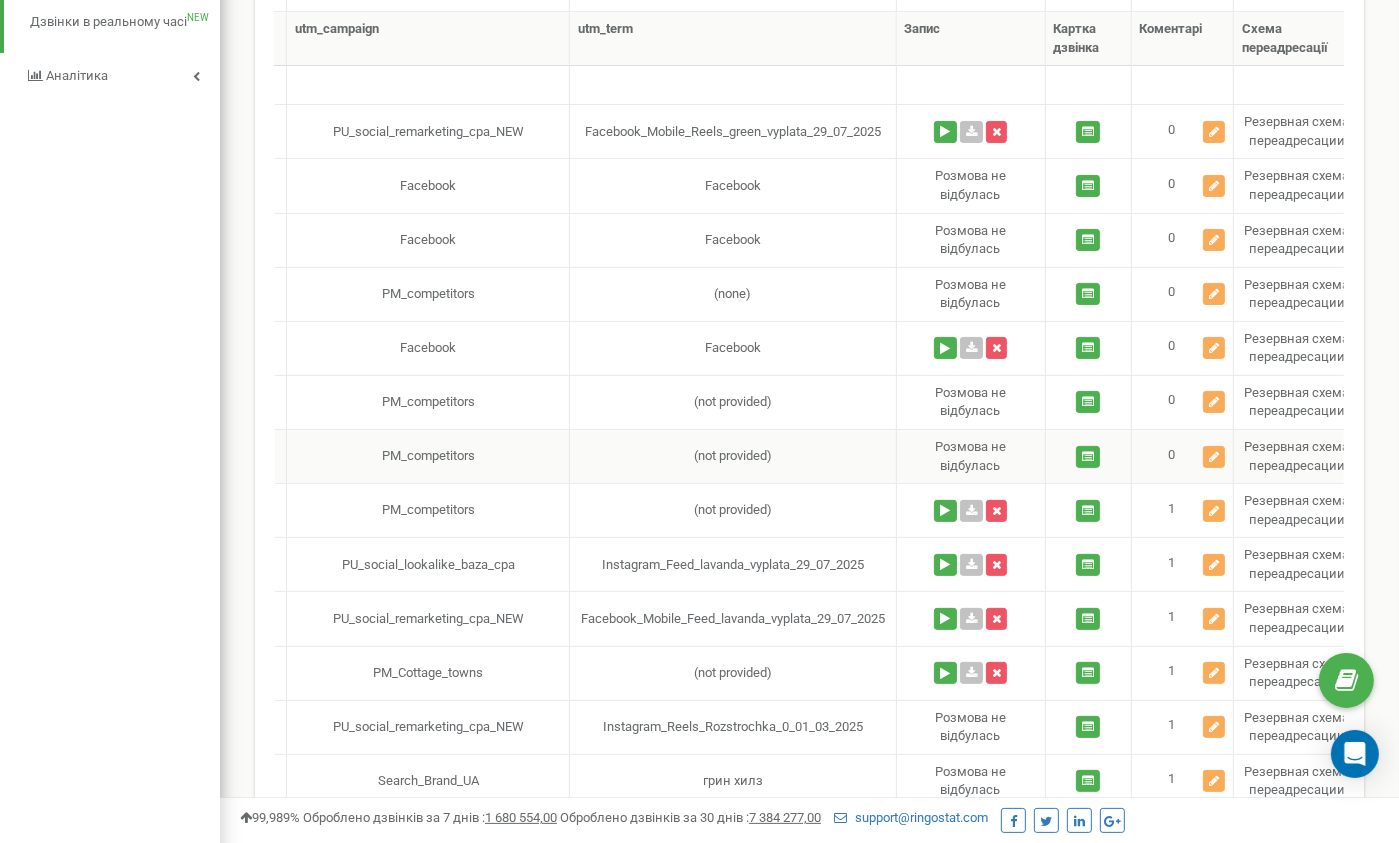 scroll, scrollTop: 0, scrollLeft: 791, axis: horizontal 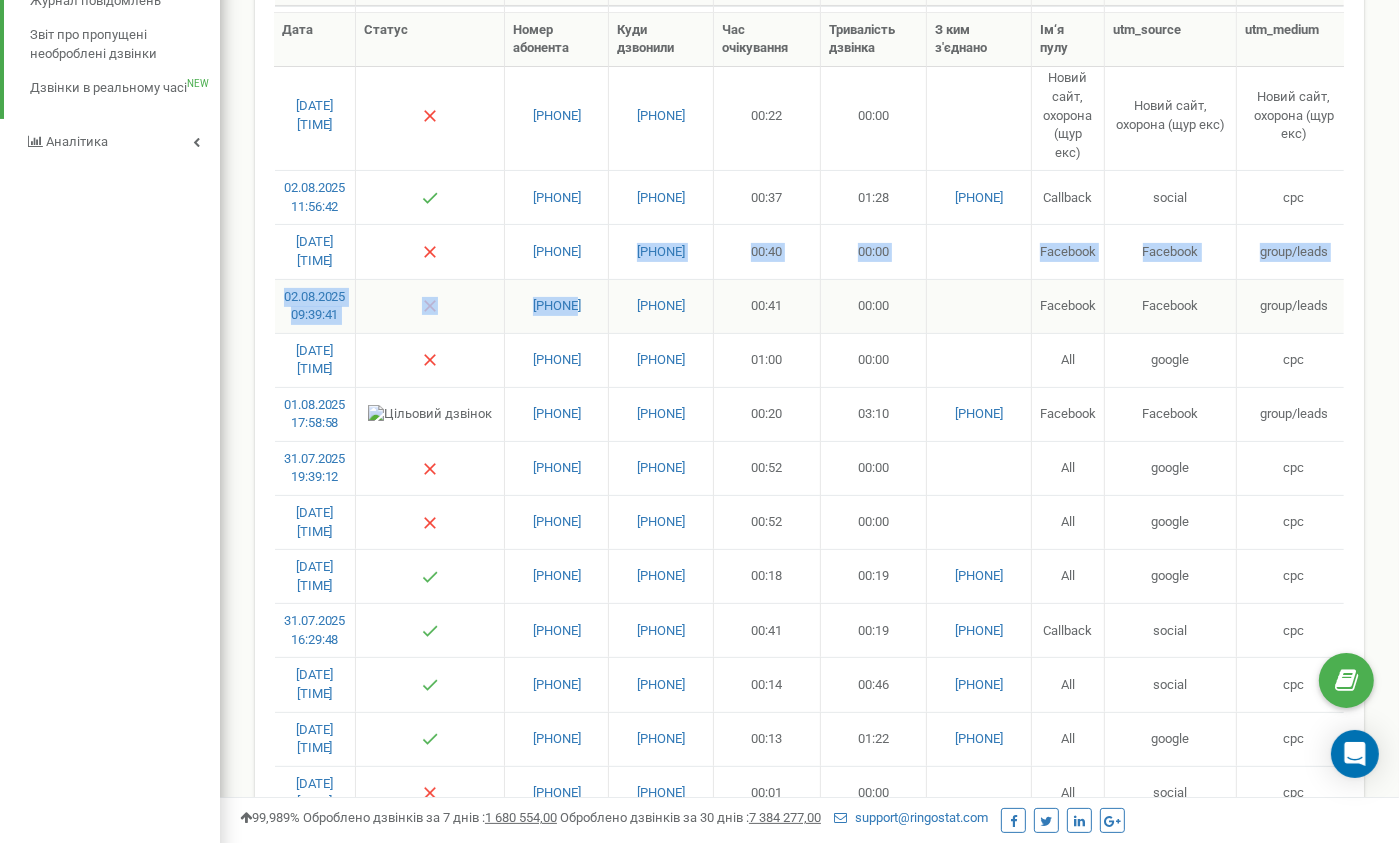 drag, startPoint x: 566, startPoint y: 230, endPoint x: 555, endPoint y: 323, distance: 93.64828 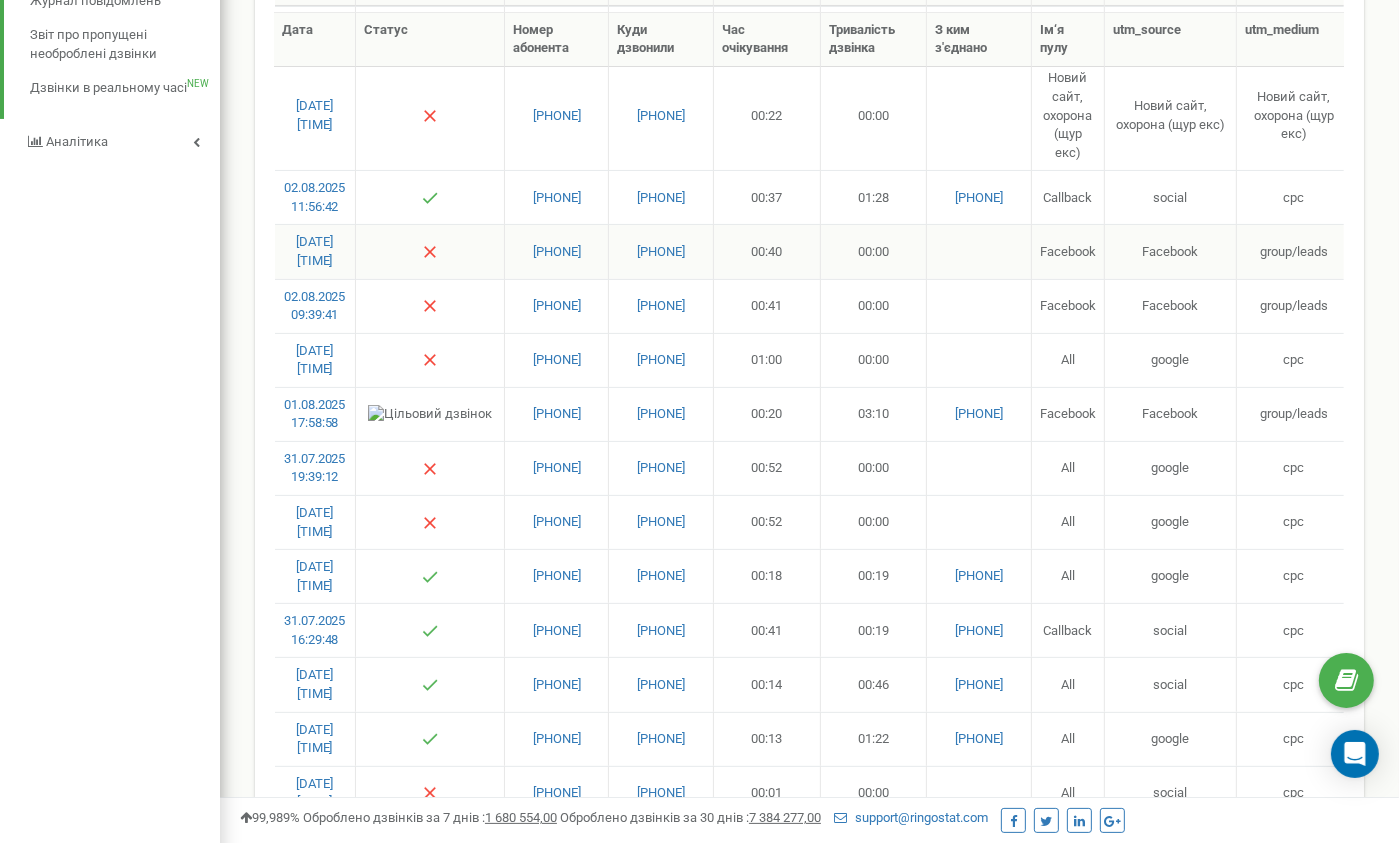 drag, startPoint x: 555, startPoint y: 323, endPoint x: 486, endPoint y: 251, distance: 99.724625 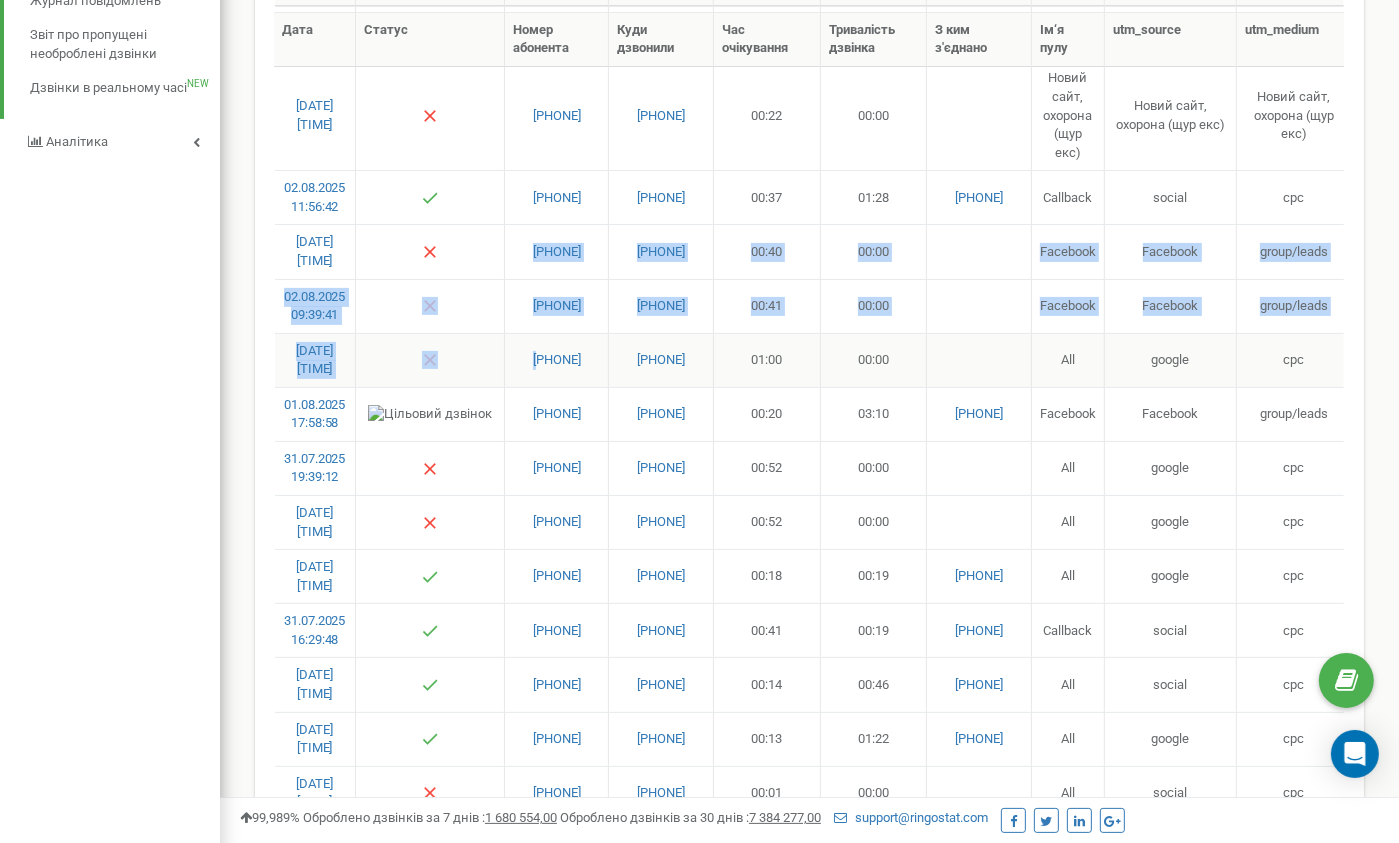 drag, startPoint x: 508, startPoint y: 235, endPoint x: 521, endPoint y: 375, distance: 140.60228 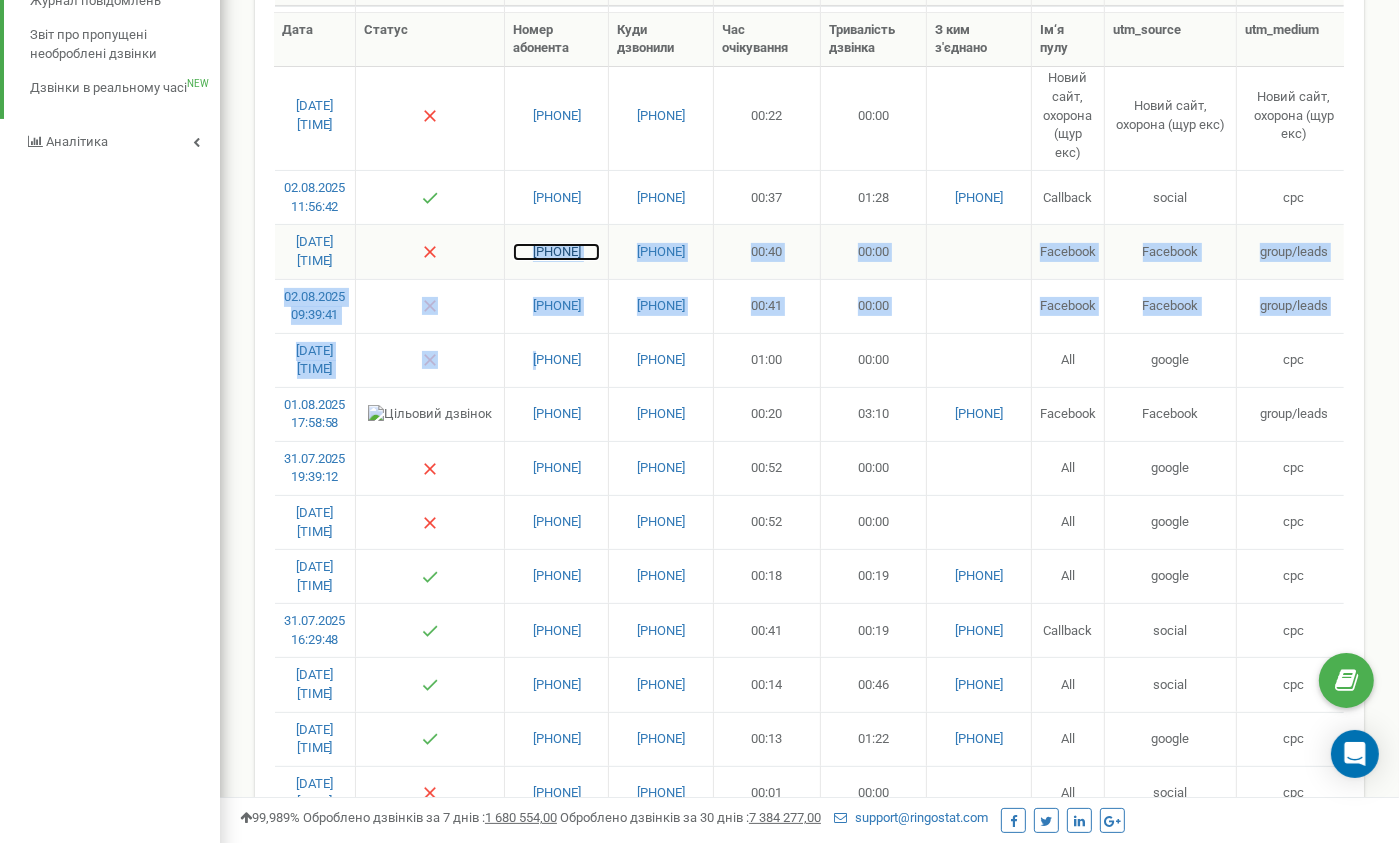 click on "[PHONE]" at bounding box center [556, 252] 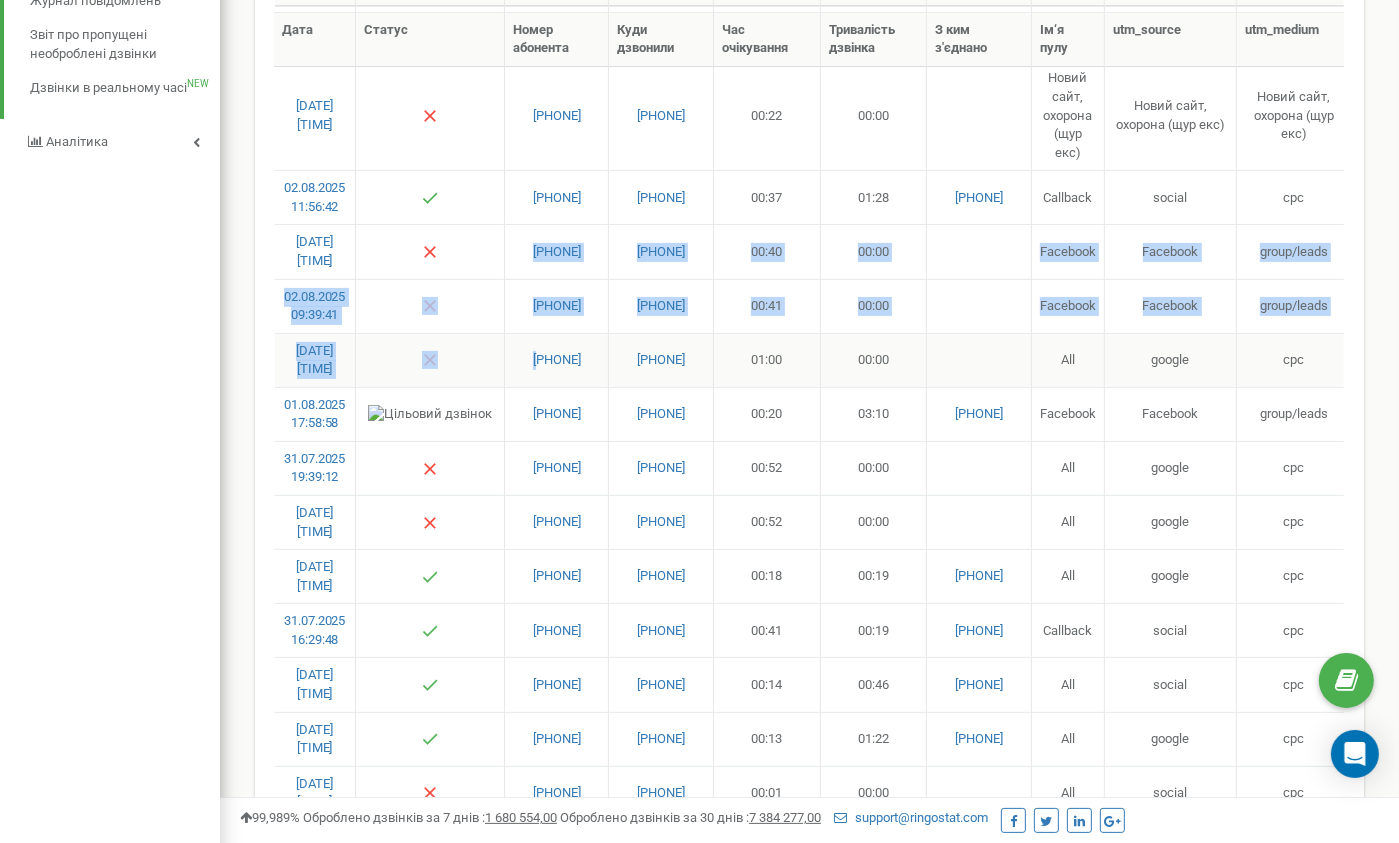 click at bounding box center (430, 360) 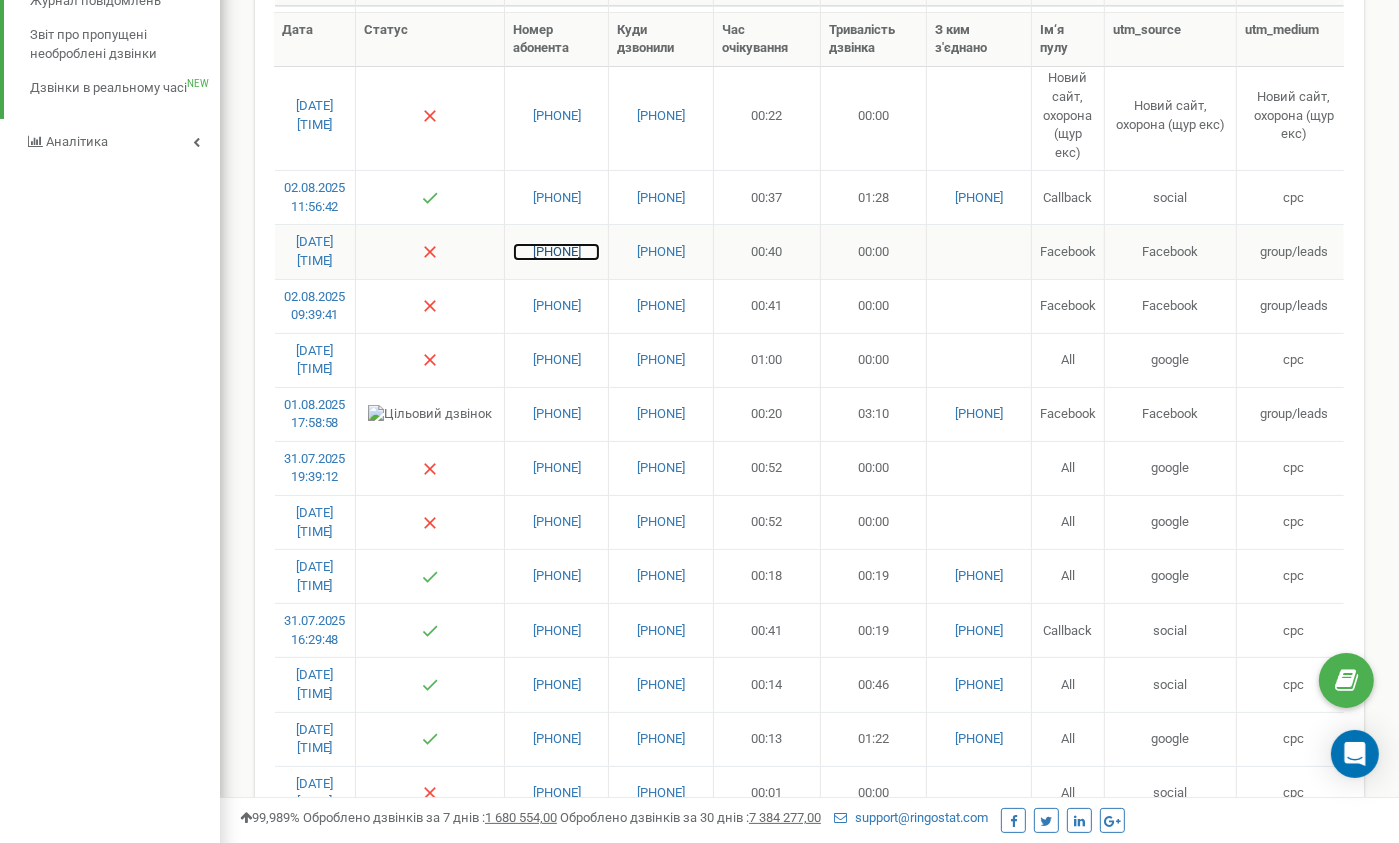 click on "[PHONE]" at bounding box center (556, 252) 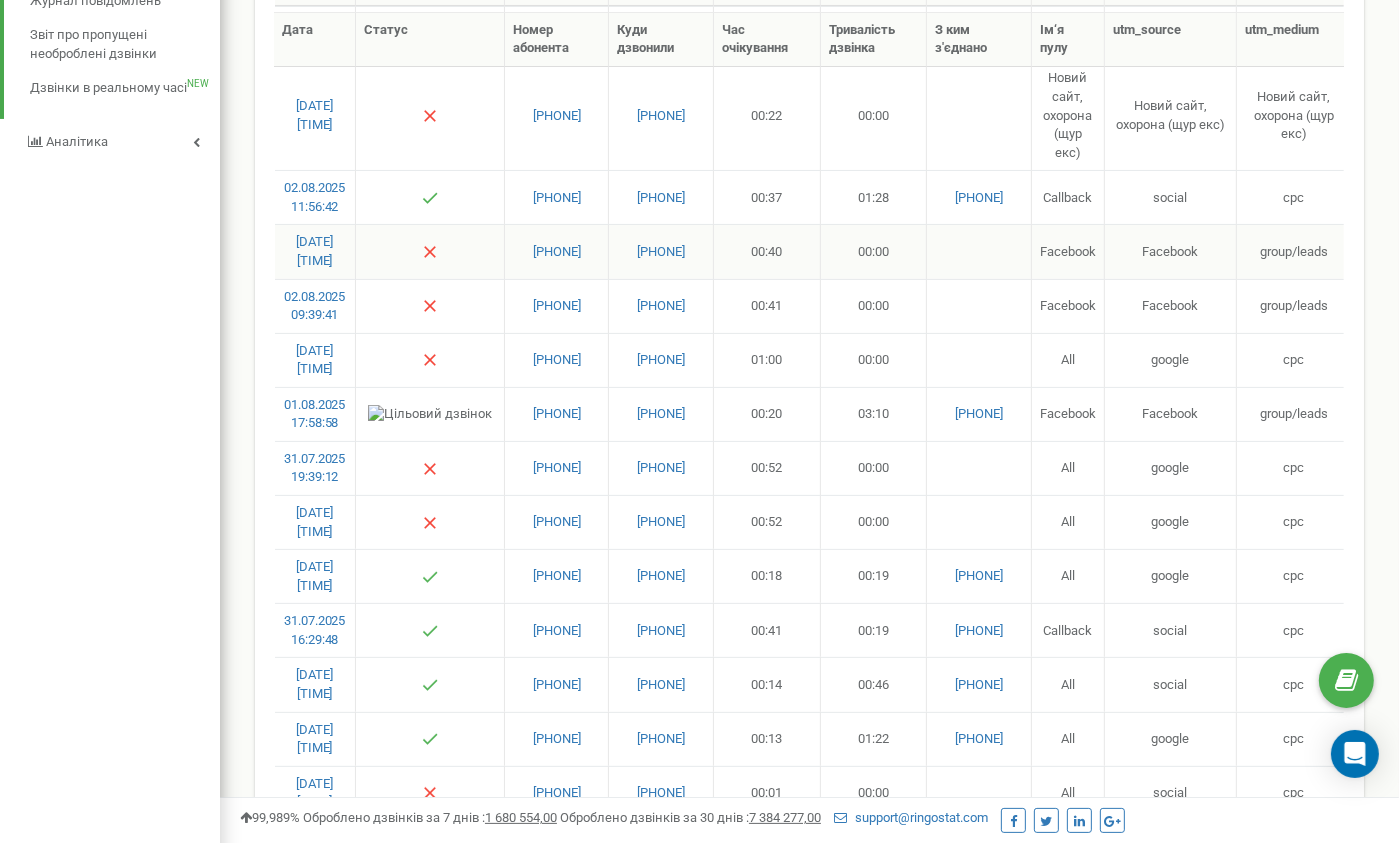click at bounding box center [430, 251] 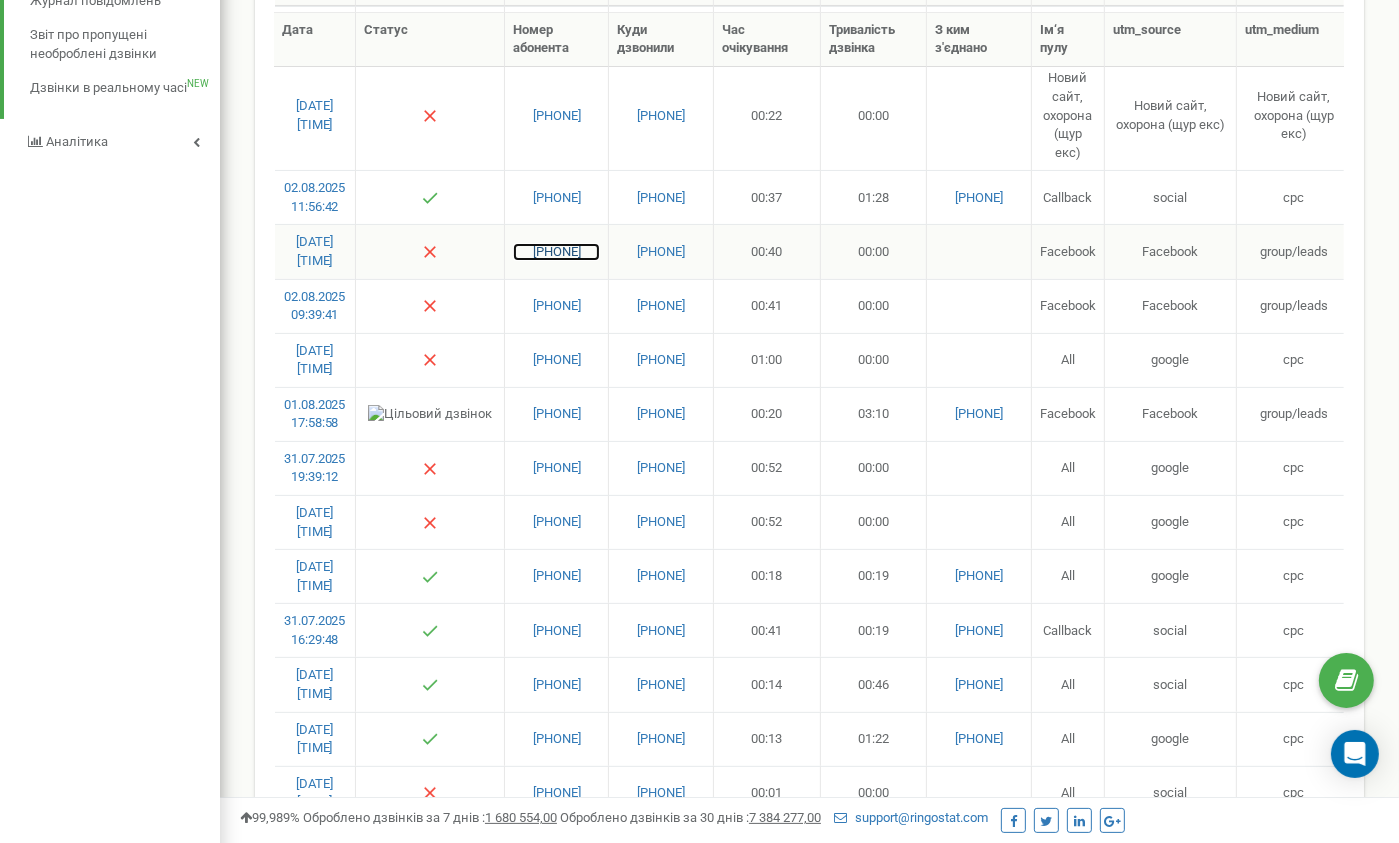 click on "[PHONE]" at bounding box center (556, 252) 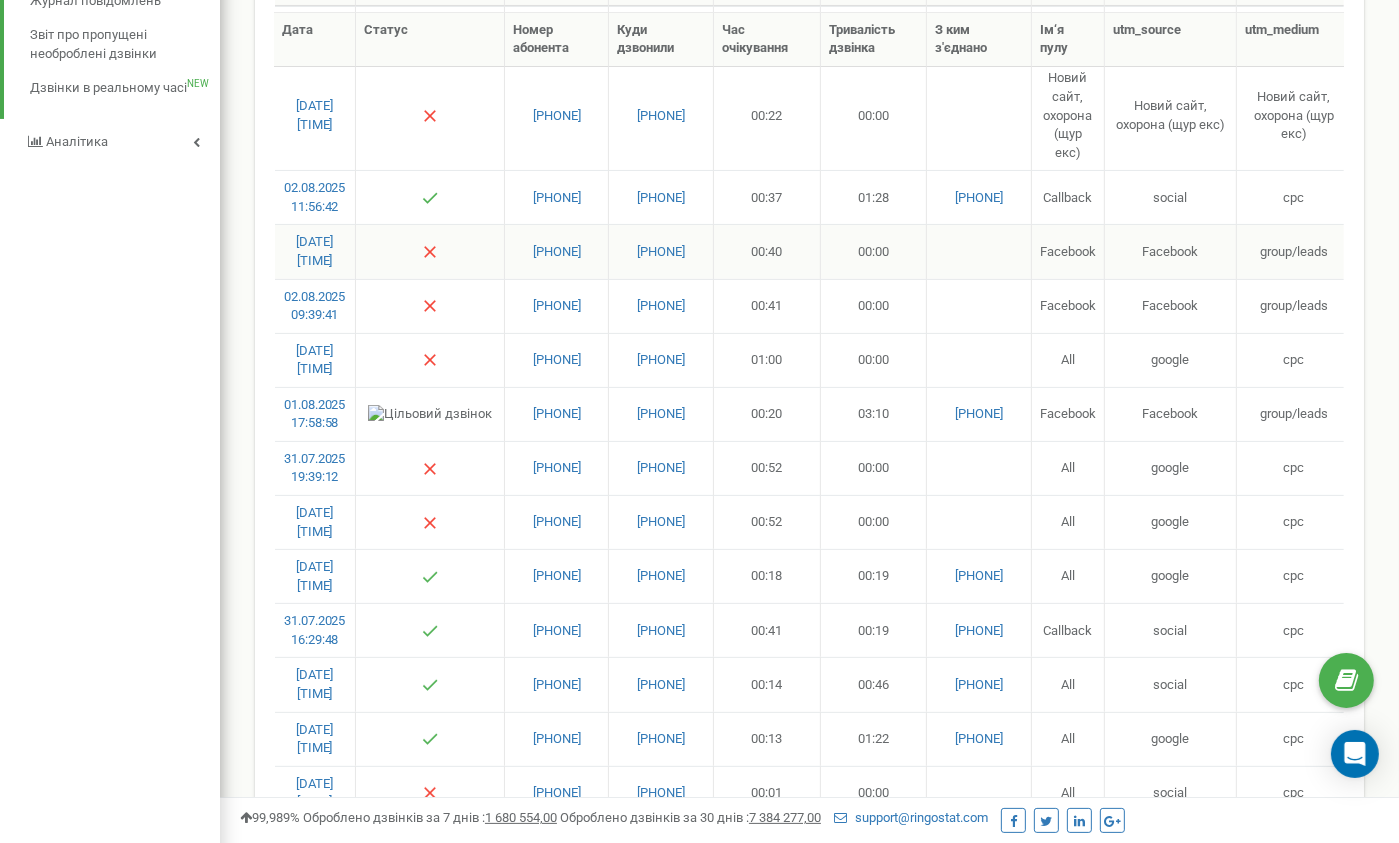 click at bounding box center (430, 251) 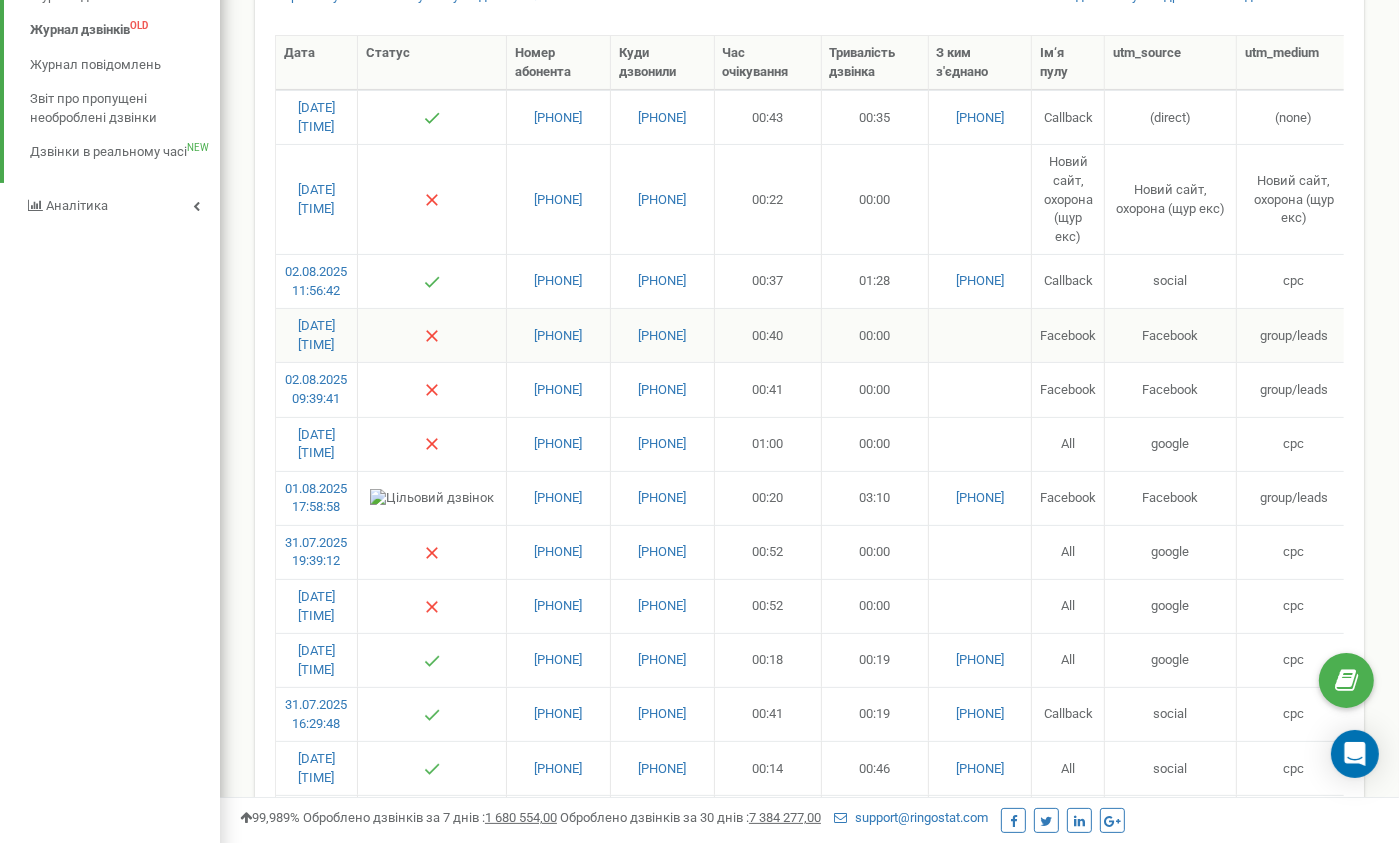 scroll, scrollTop: 283, scrollLeft: 0, axis: vertical 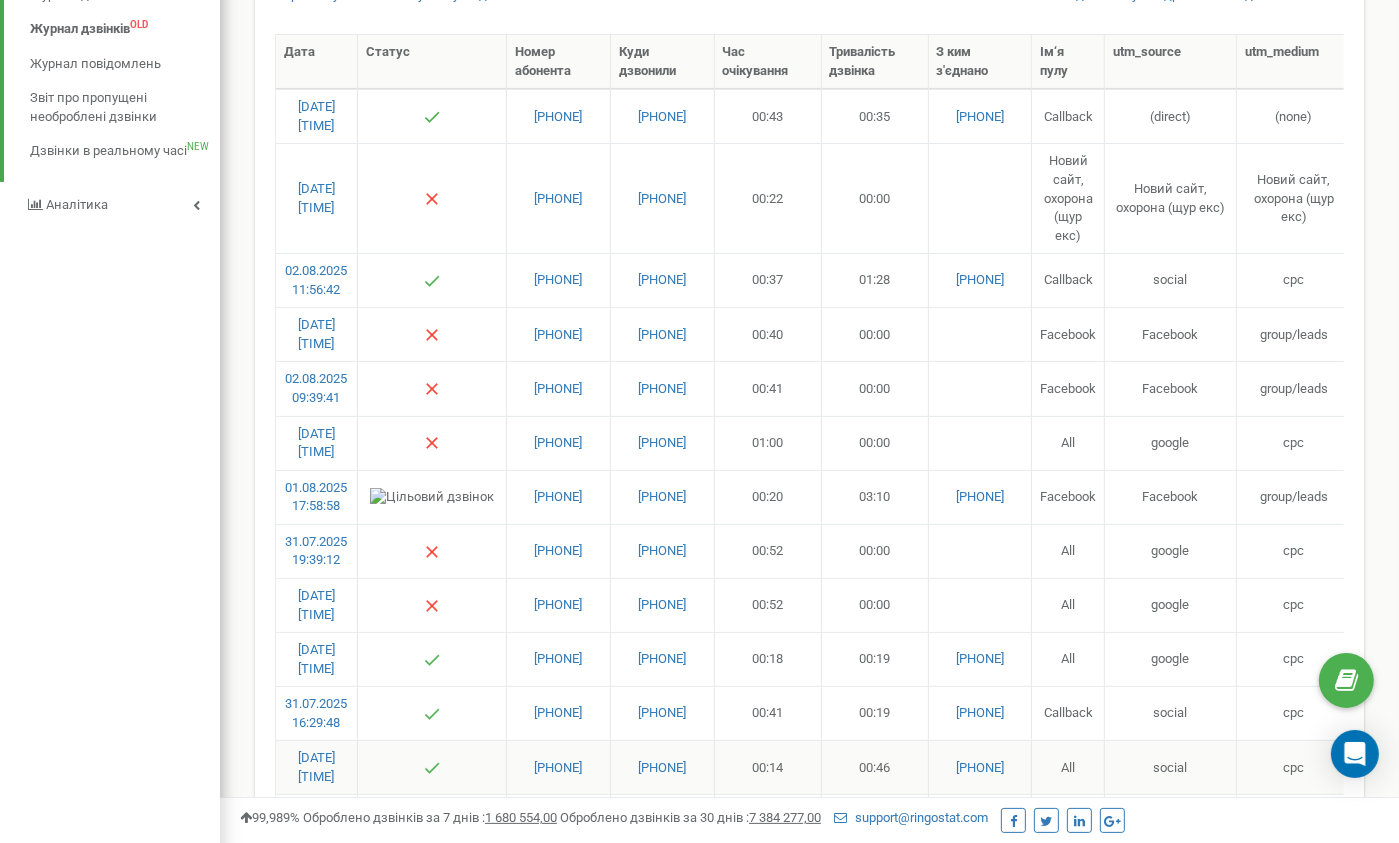 click on "00:14" at bounding box center [768, 767] 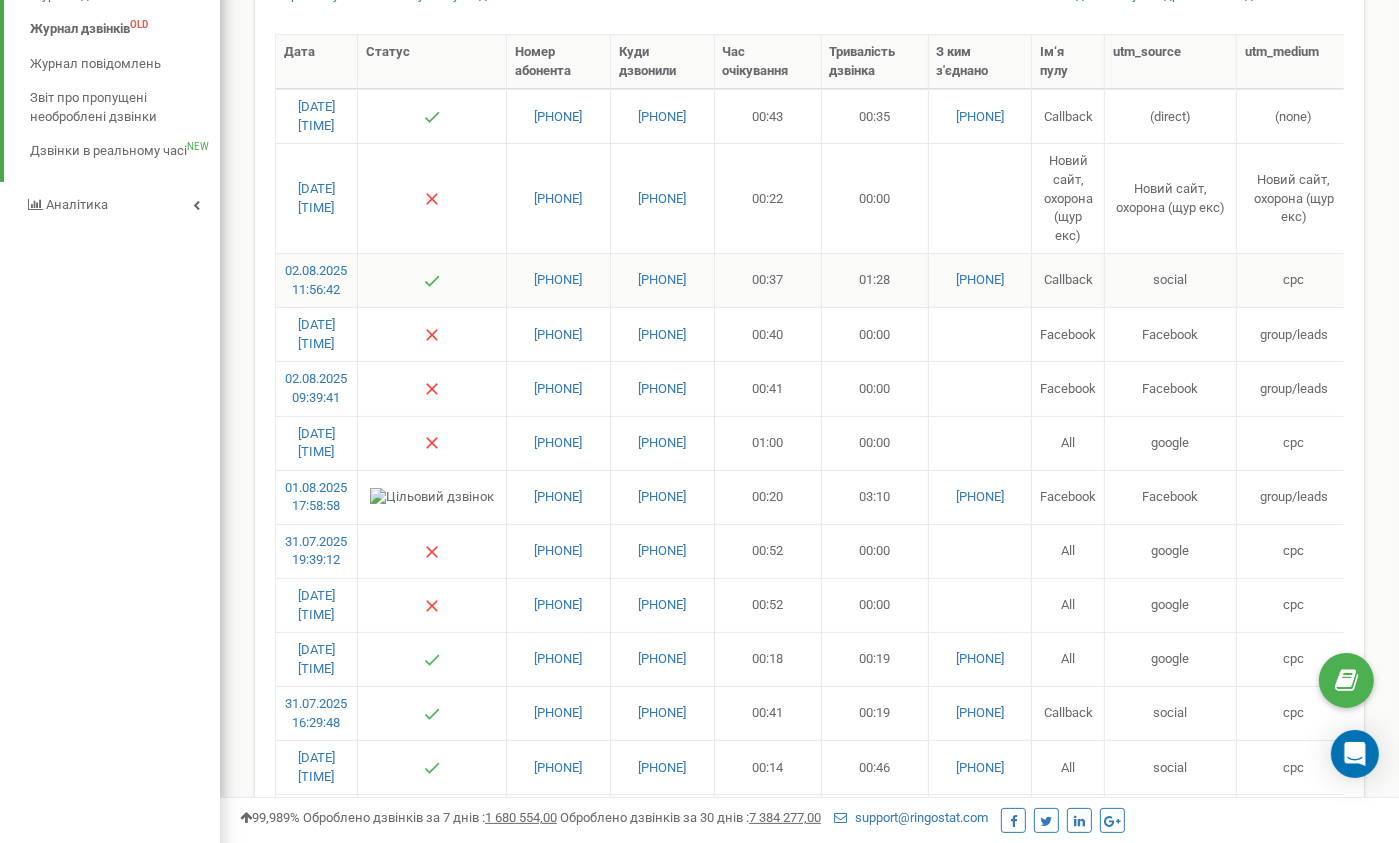 scroll, scrollTop: 280, scrollLeft: 0, axis: vertical 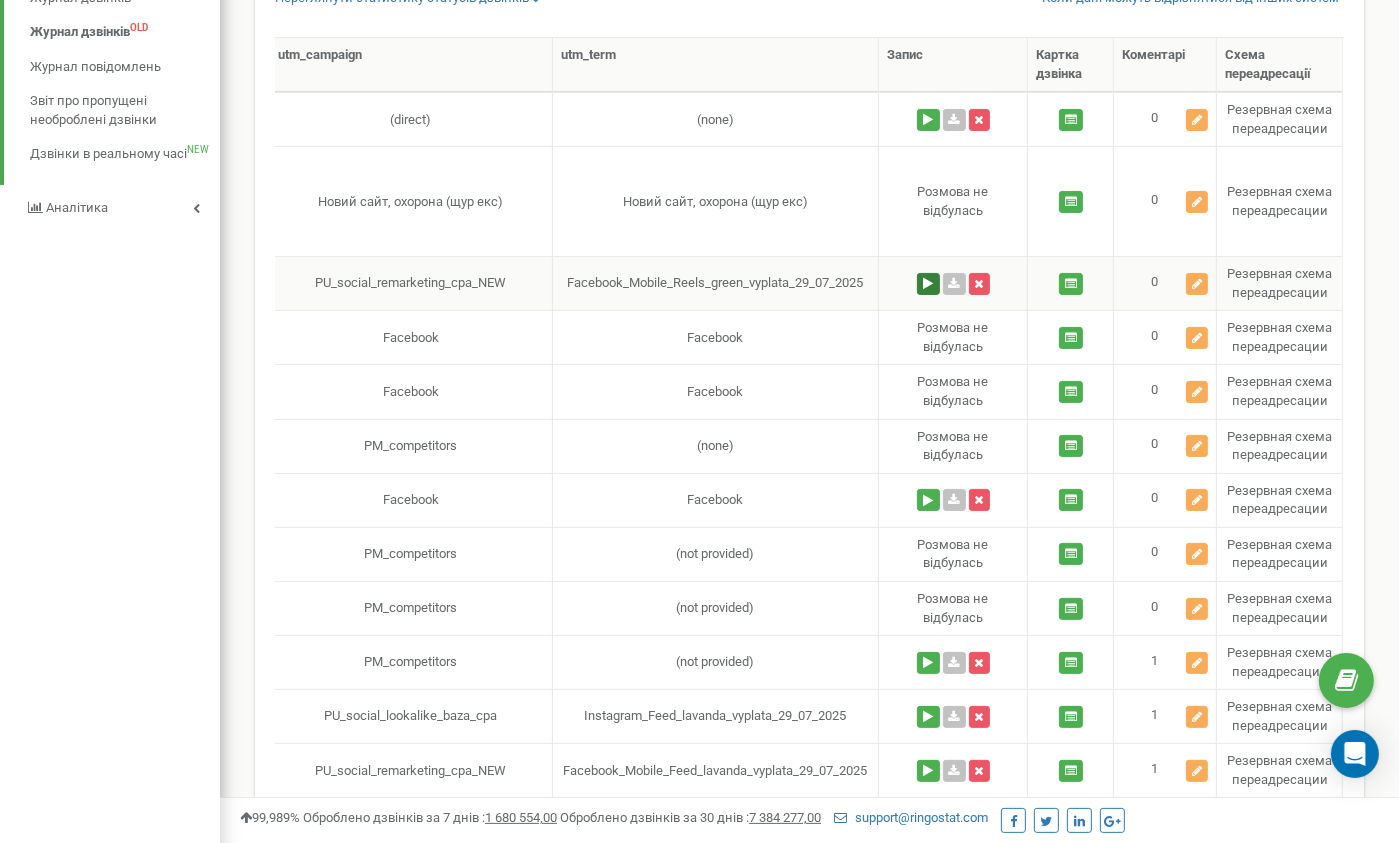 click at bounding box center (928, 284) 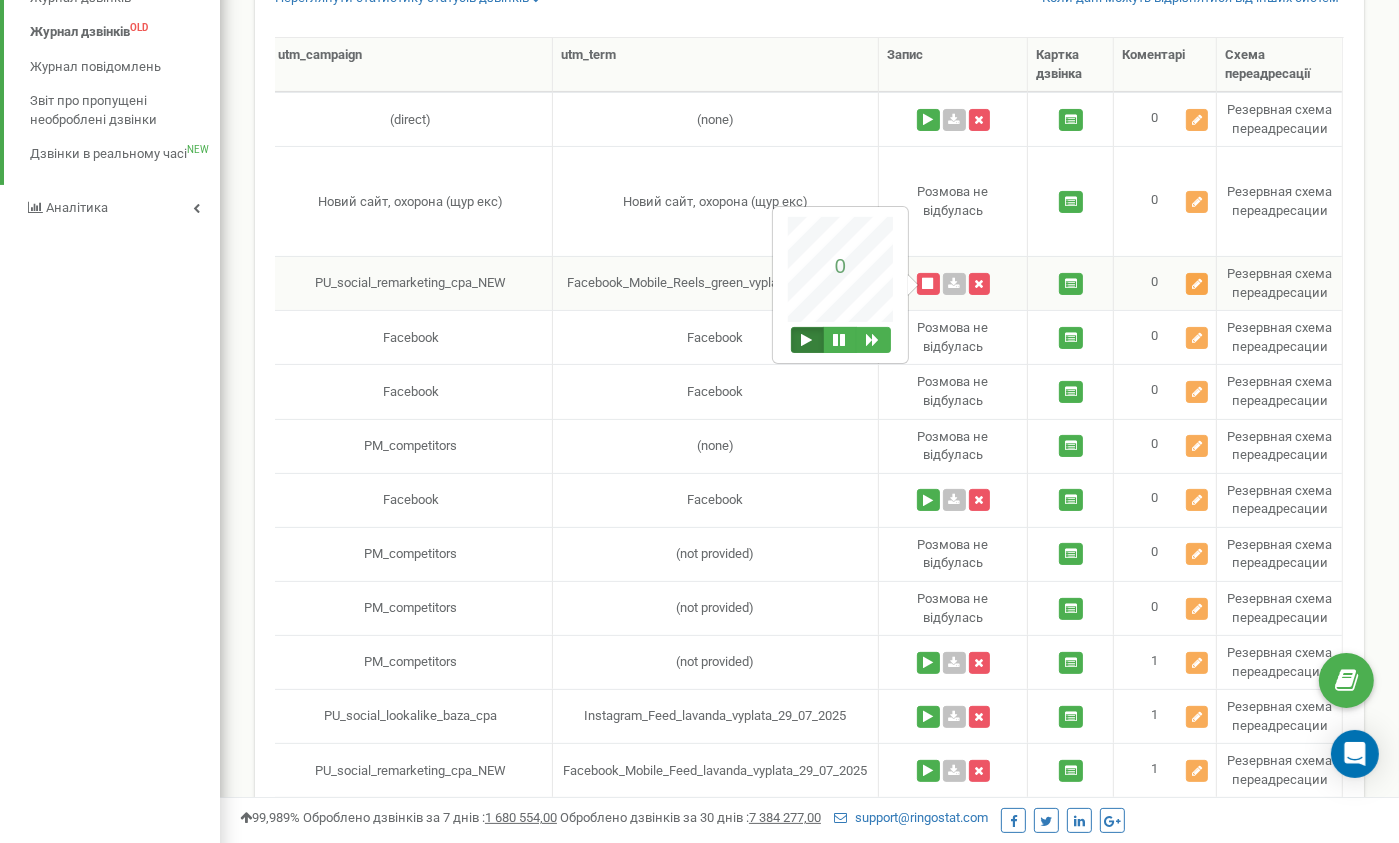 click at bounding box center (1197, 284) 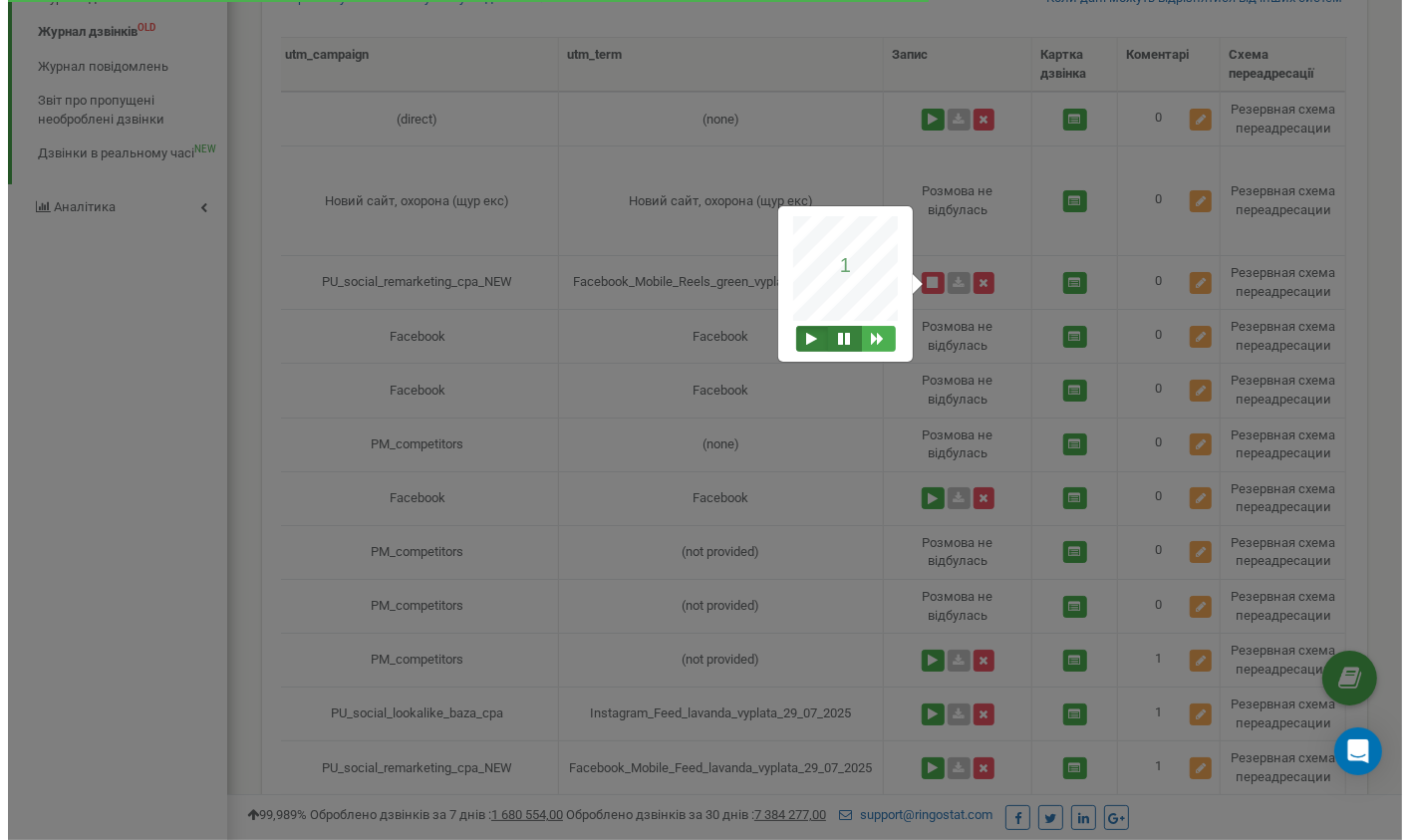 scroll, scrollTop: 0, scrollLeft: 1063, axis: horizontal 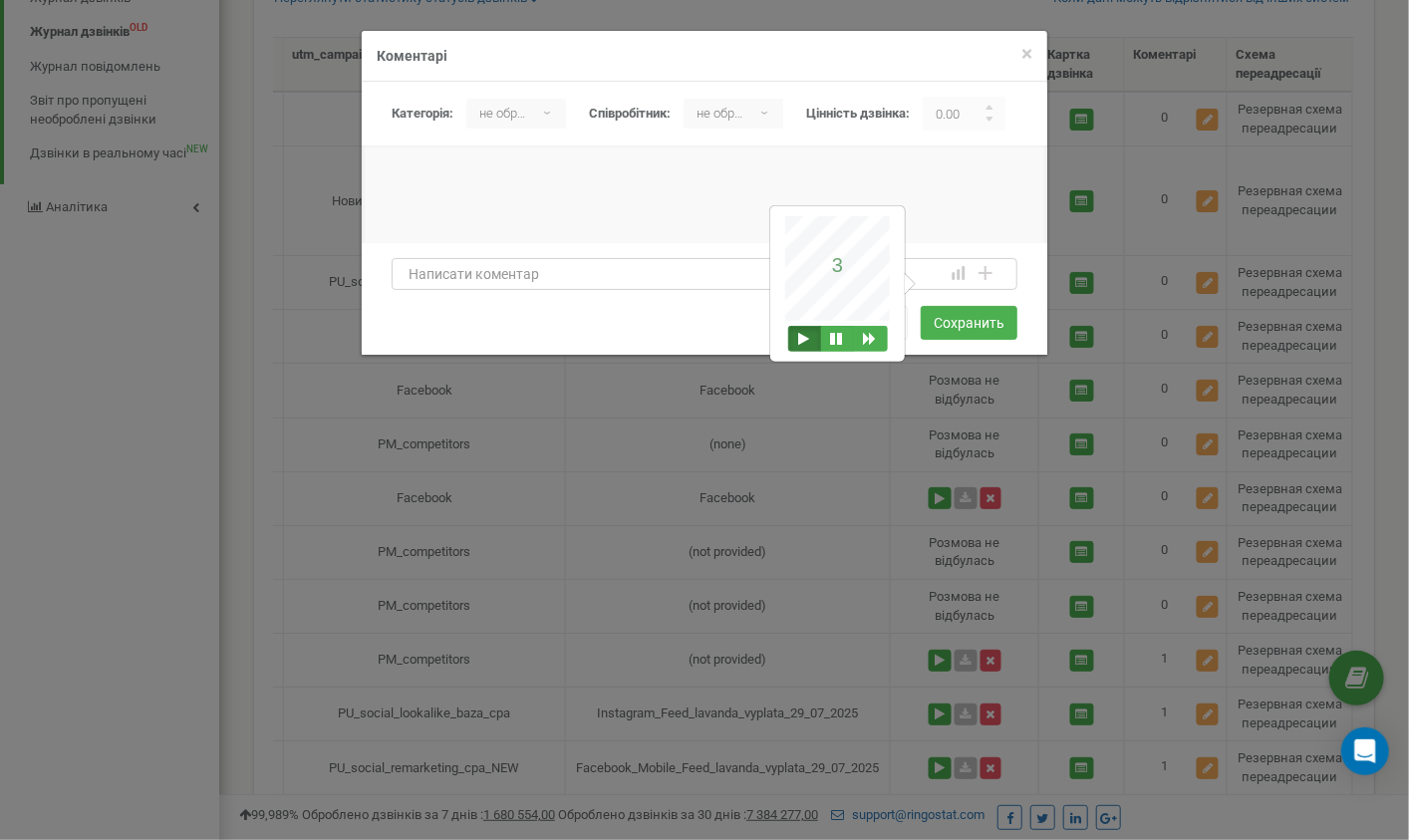 click at bounding box center (704, 274) 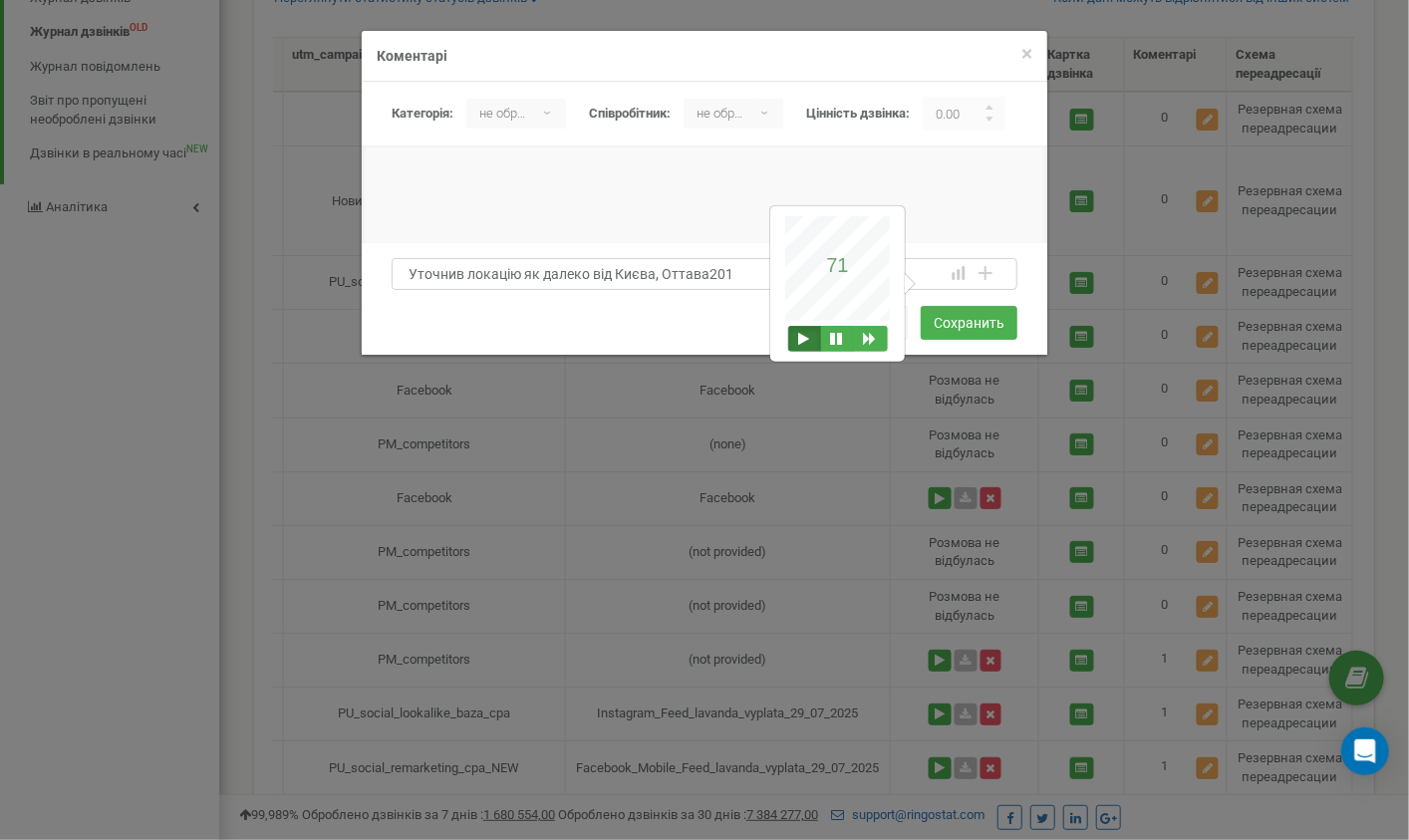 click on "Уточнив локацію як далеко від Києва, Оттава201" at bounding box center (704, 274) 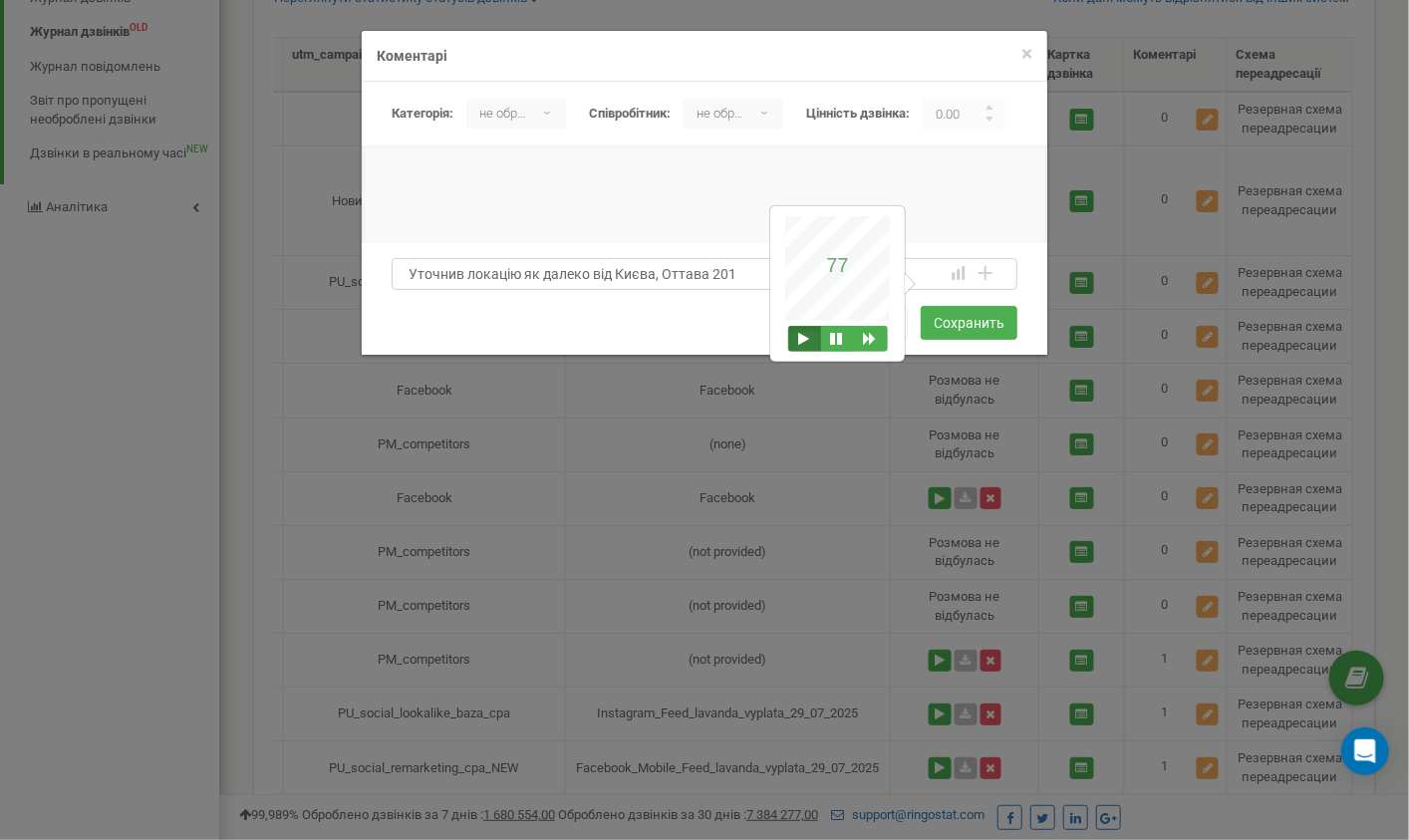 click on "Уточнив локацію як далеко від Києва, Оттава 201" at bounding box center (704, 274) 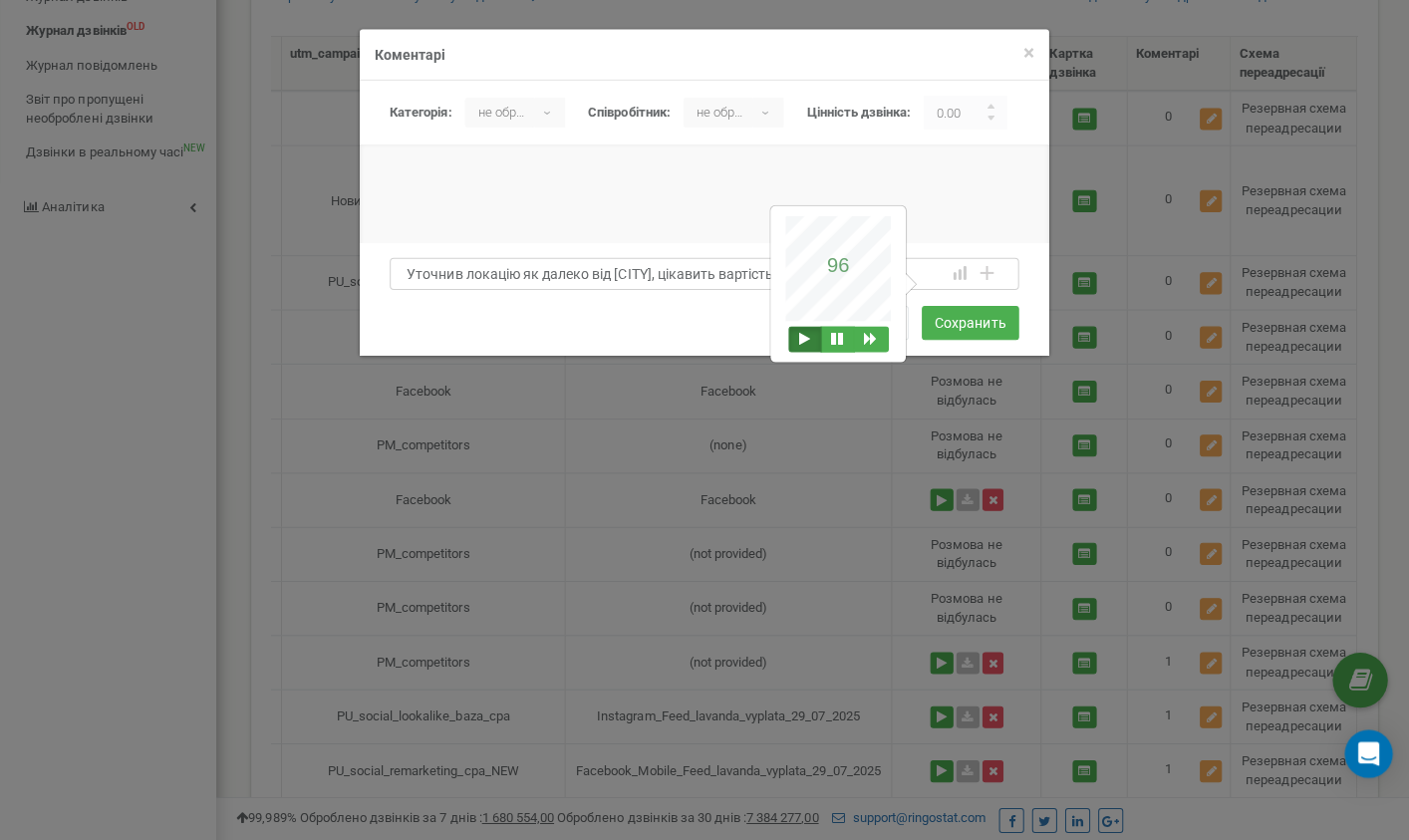 scroll, scrollTop: 279, scrollLeft: 0, axis: vertical 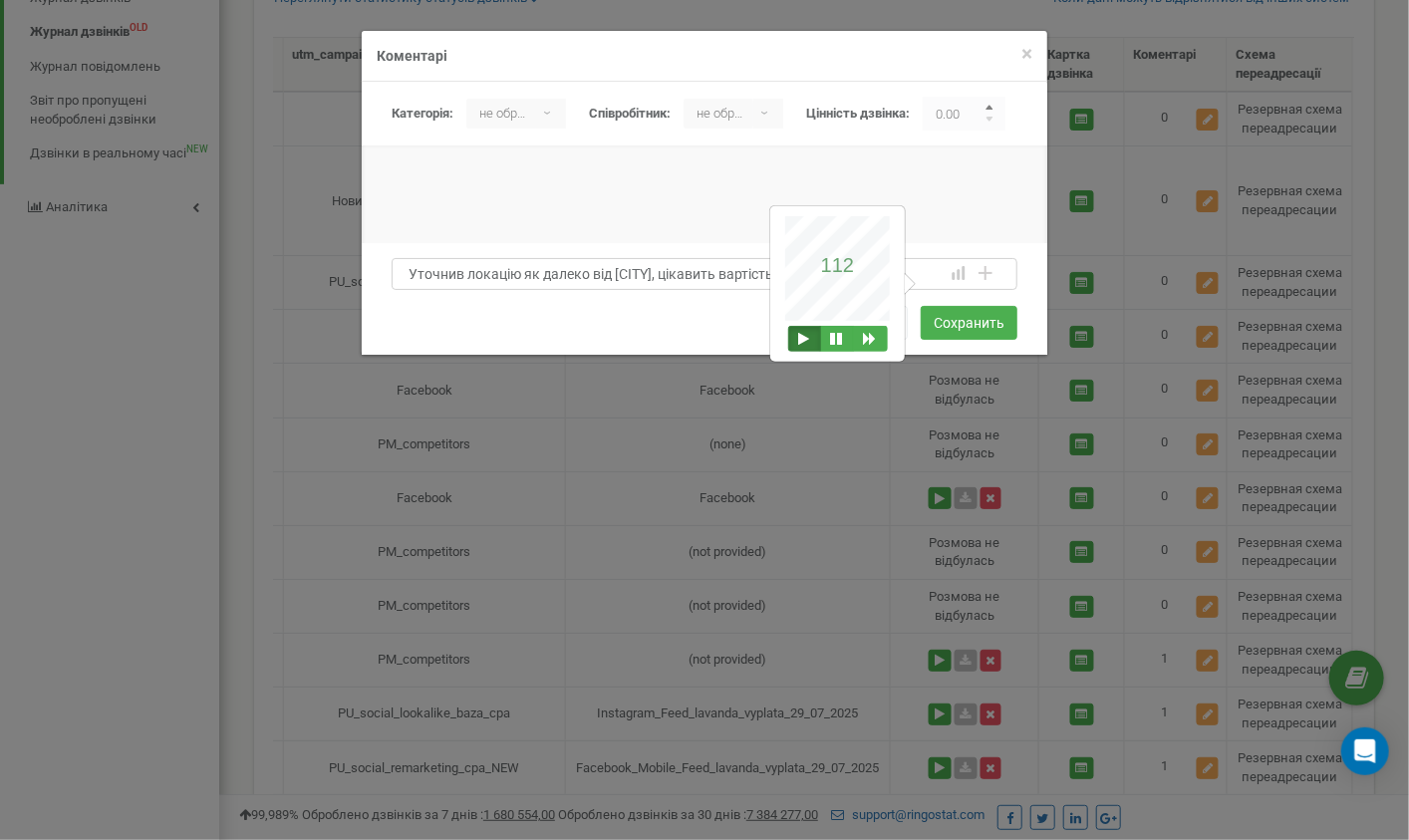 type on "Уточнив локацію як далеко від Києва, цікавить вартість Оттава 201" 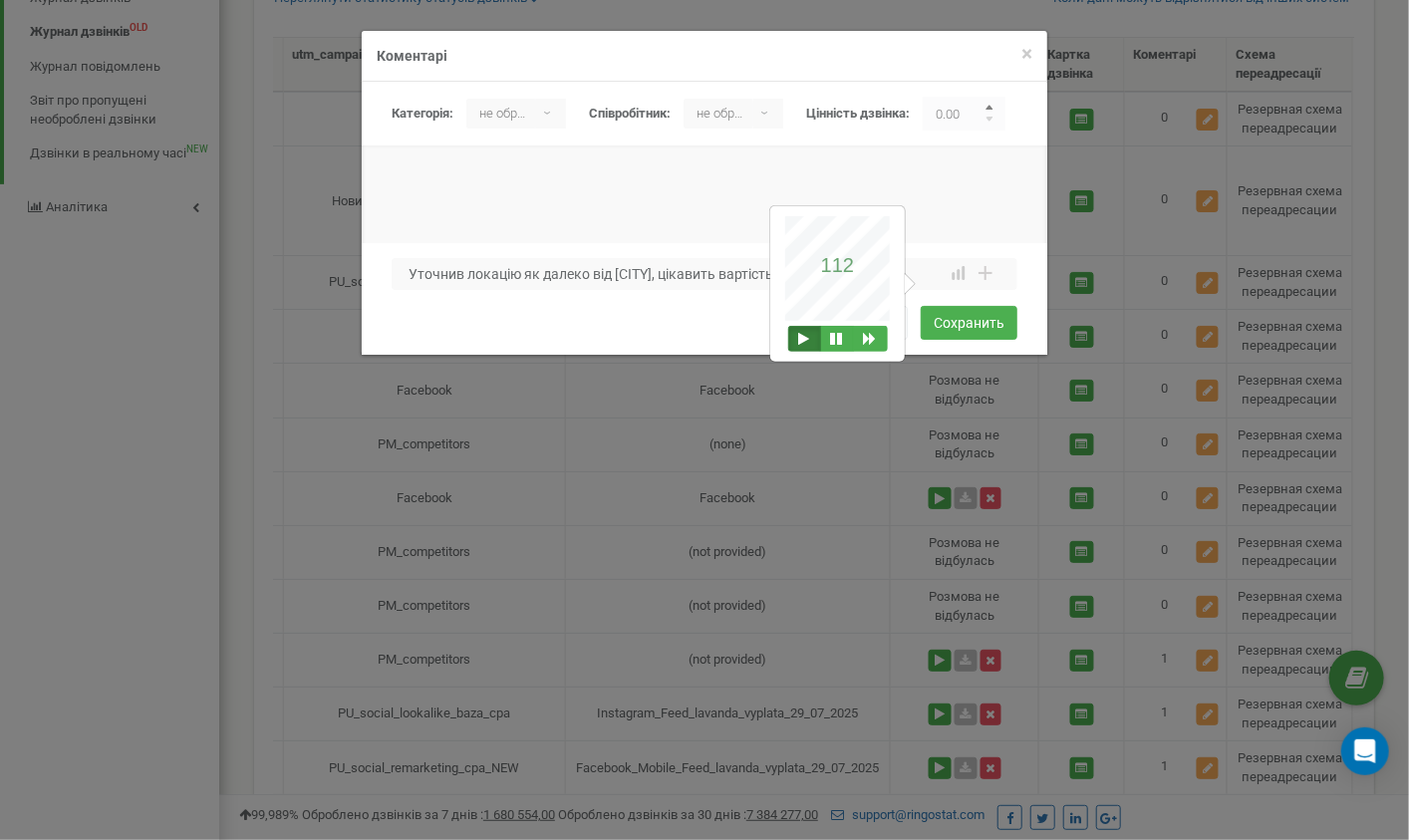 click at bounding box center [990, 110] 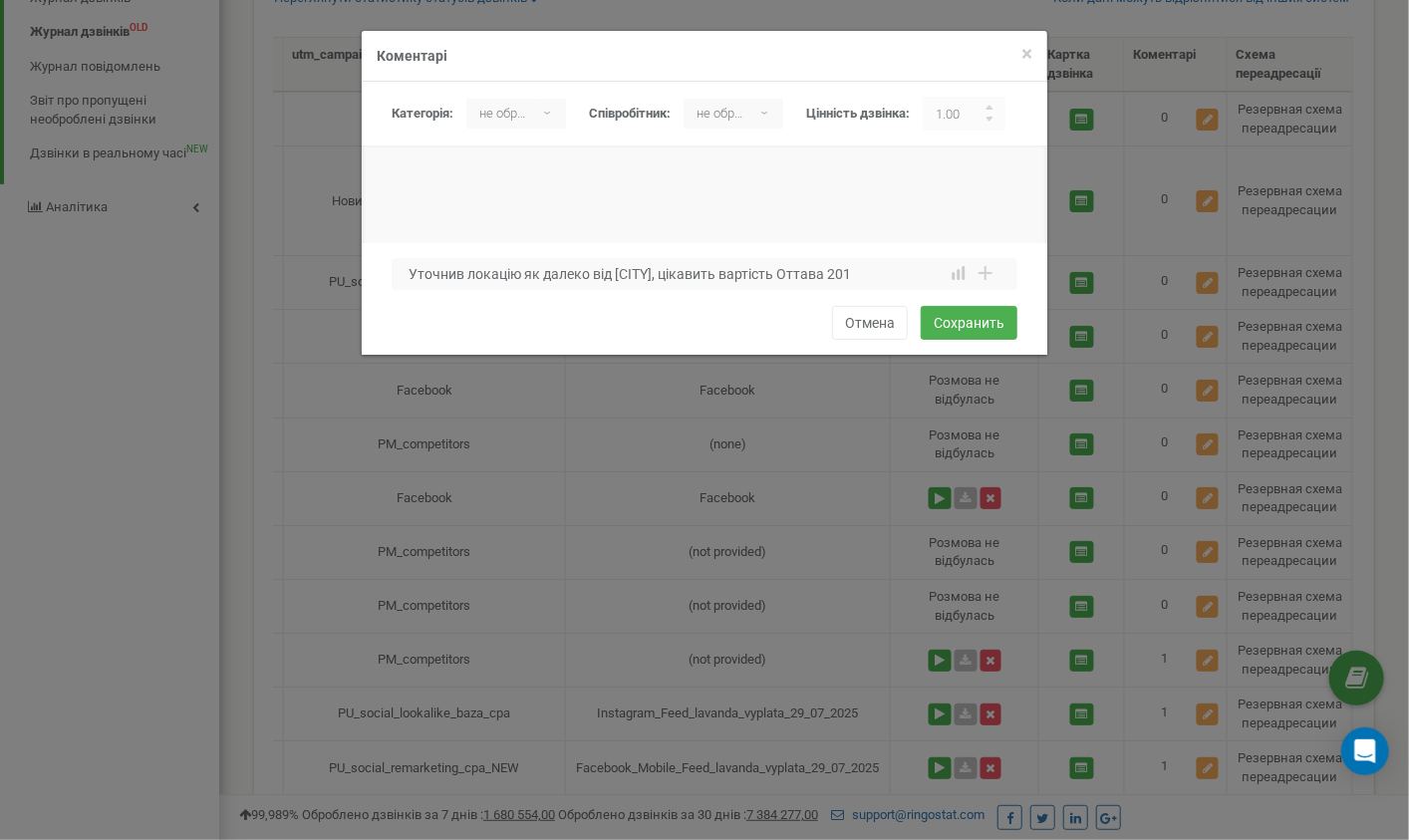 click on "не обрано  ▾" at bounding box center (516, 114) 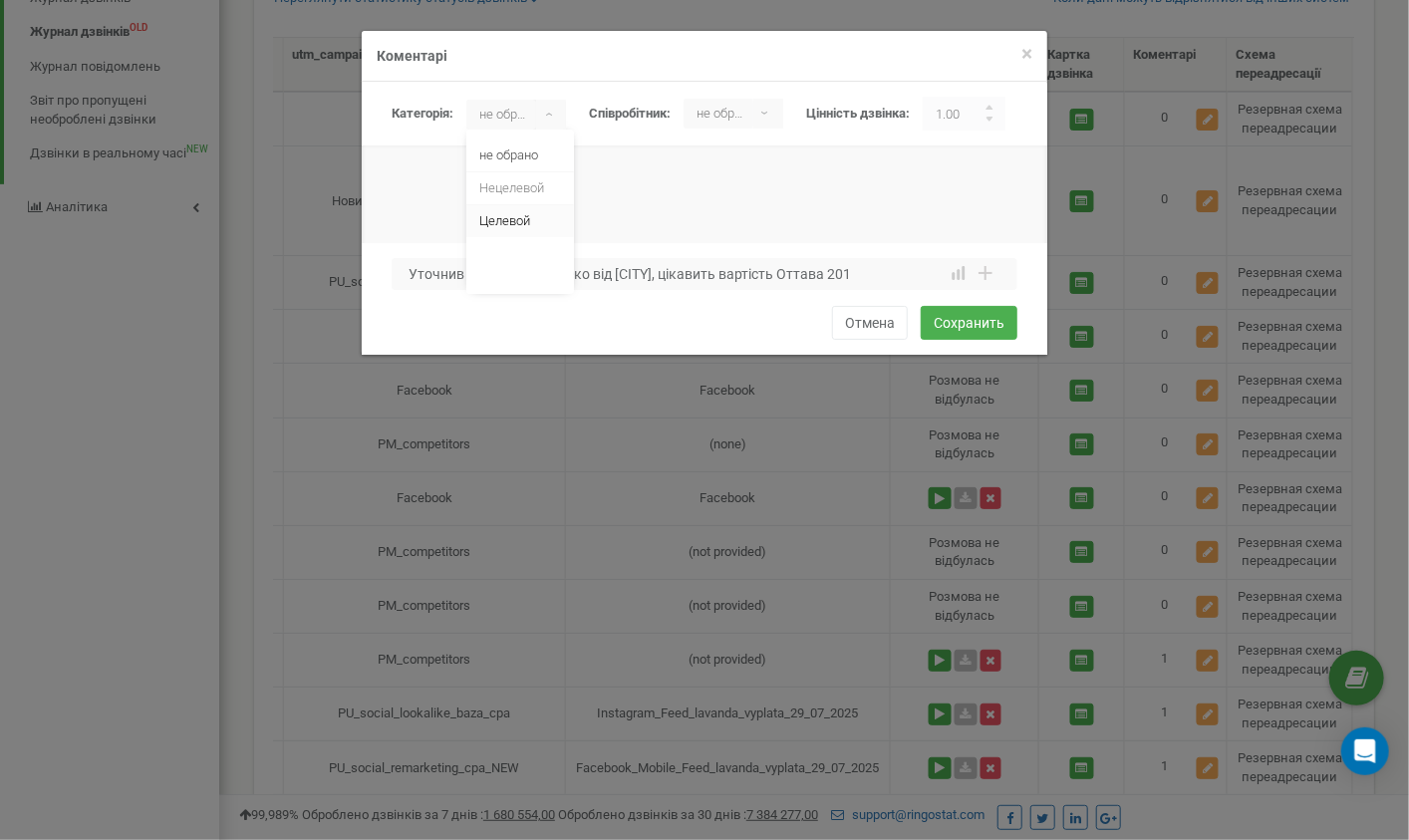 click on "Целевой" at bounding box center [520, 221] 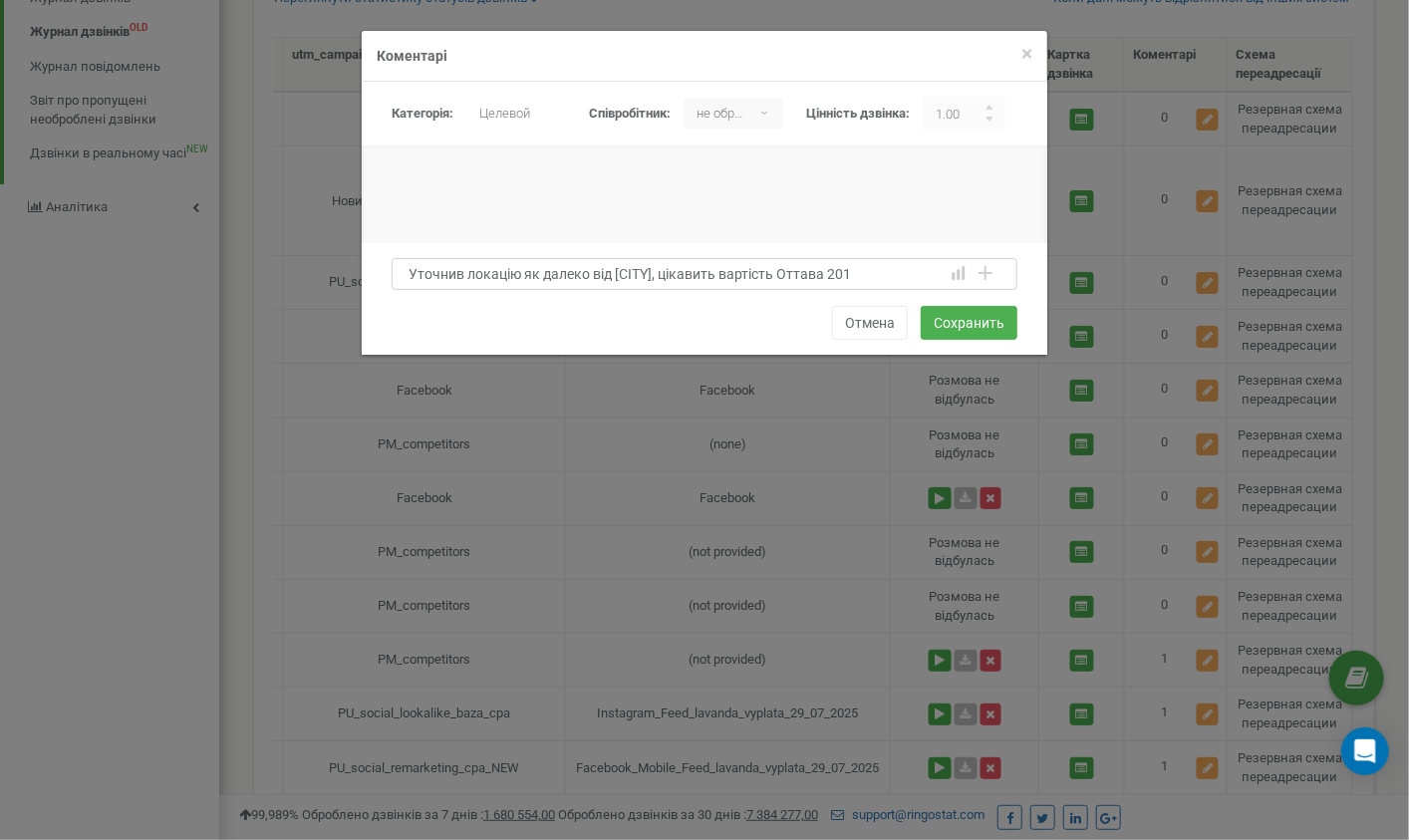 click on "Уточнив локацію як далеко від Києва, цікавить вартість Оттава 201" at bounding box center (704, 274) 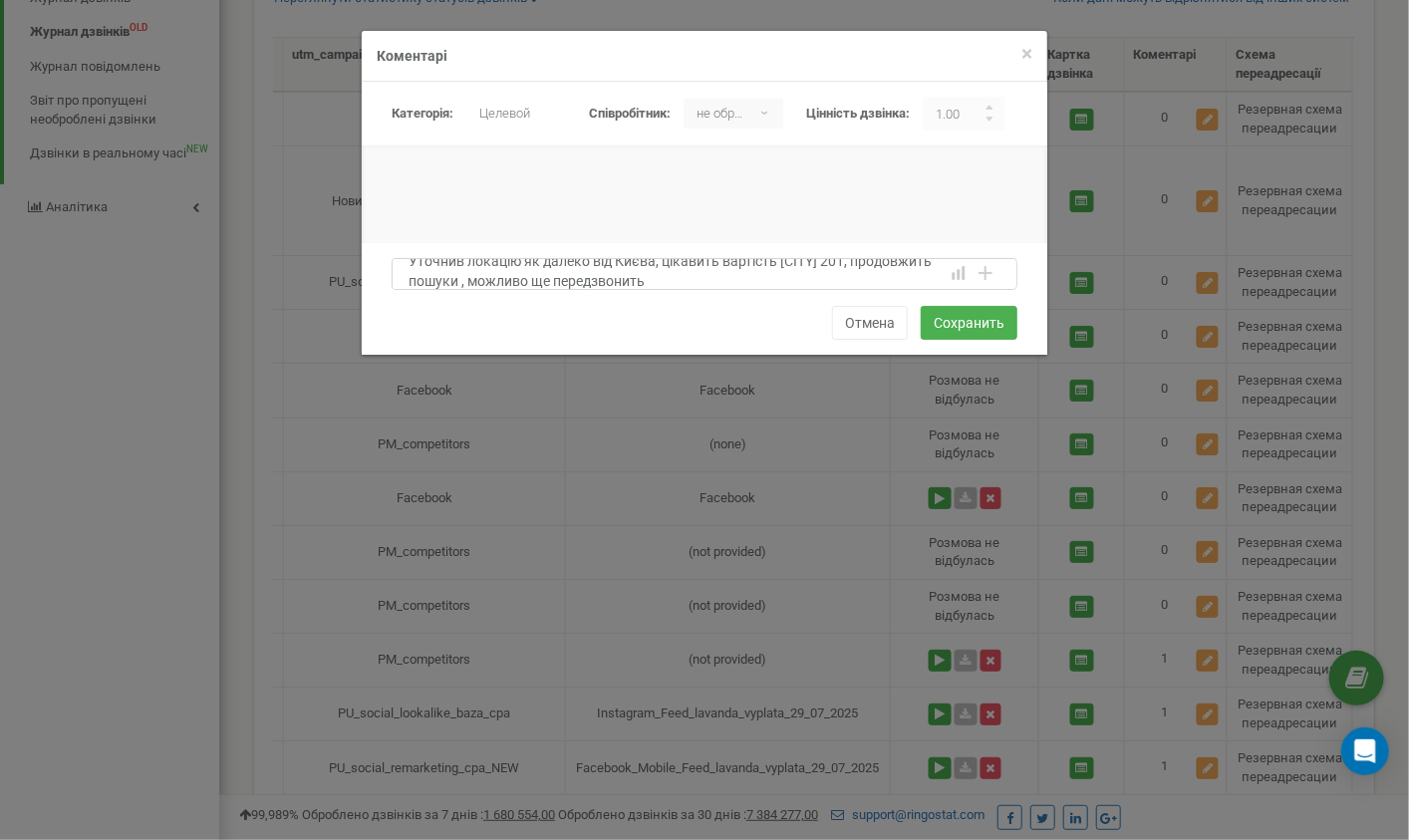 scroll, scrollTop: 5, scrollLeft: 0, axis: vertical 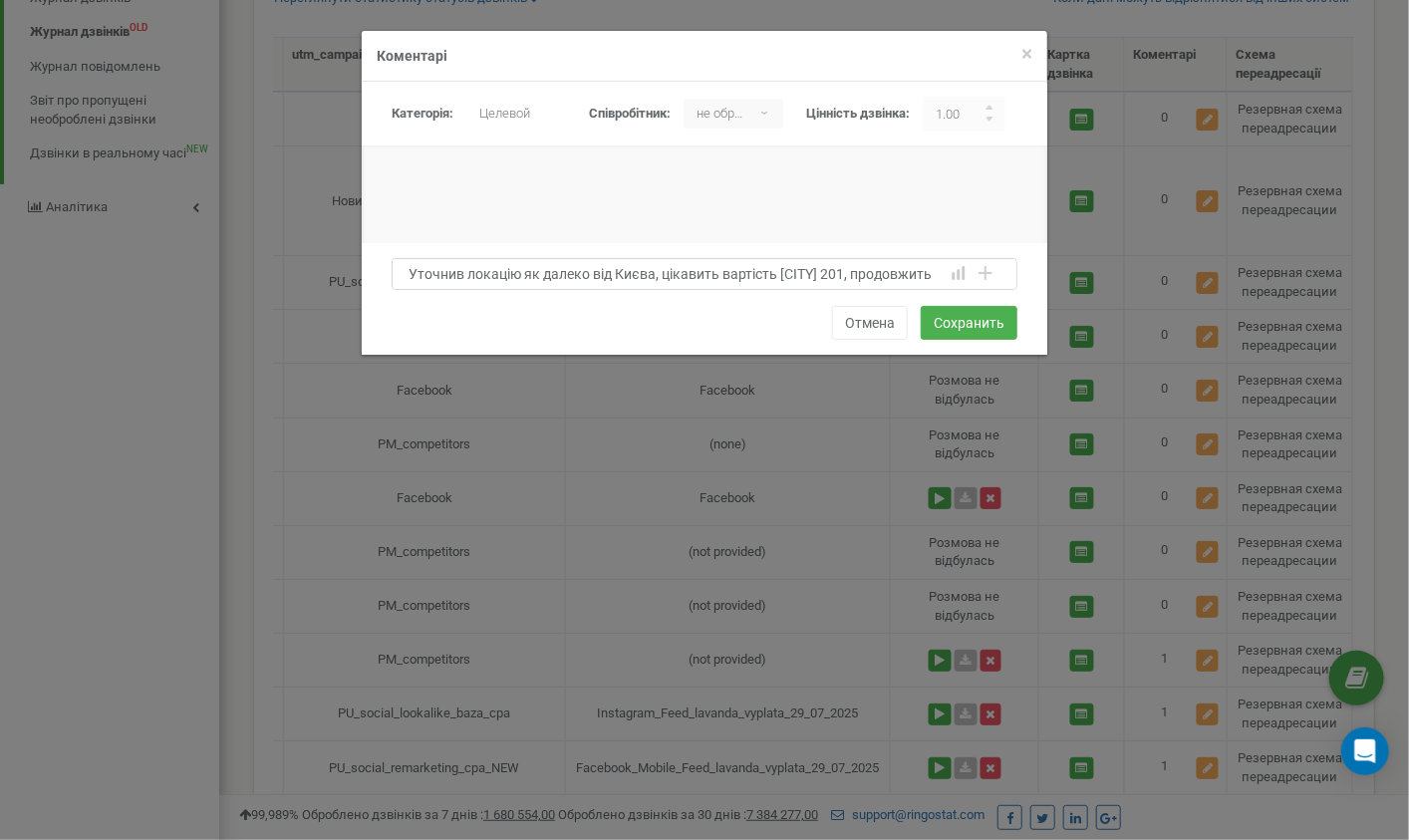 drag, startPoint x: 704, startPoint y: 266, endPoint x: 716, endPoint y: 270, distance: 12.649111 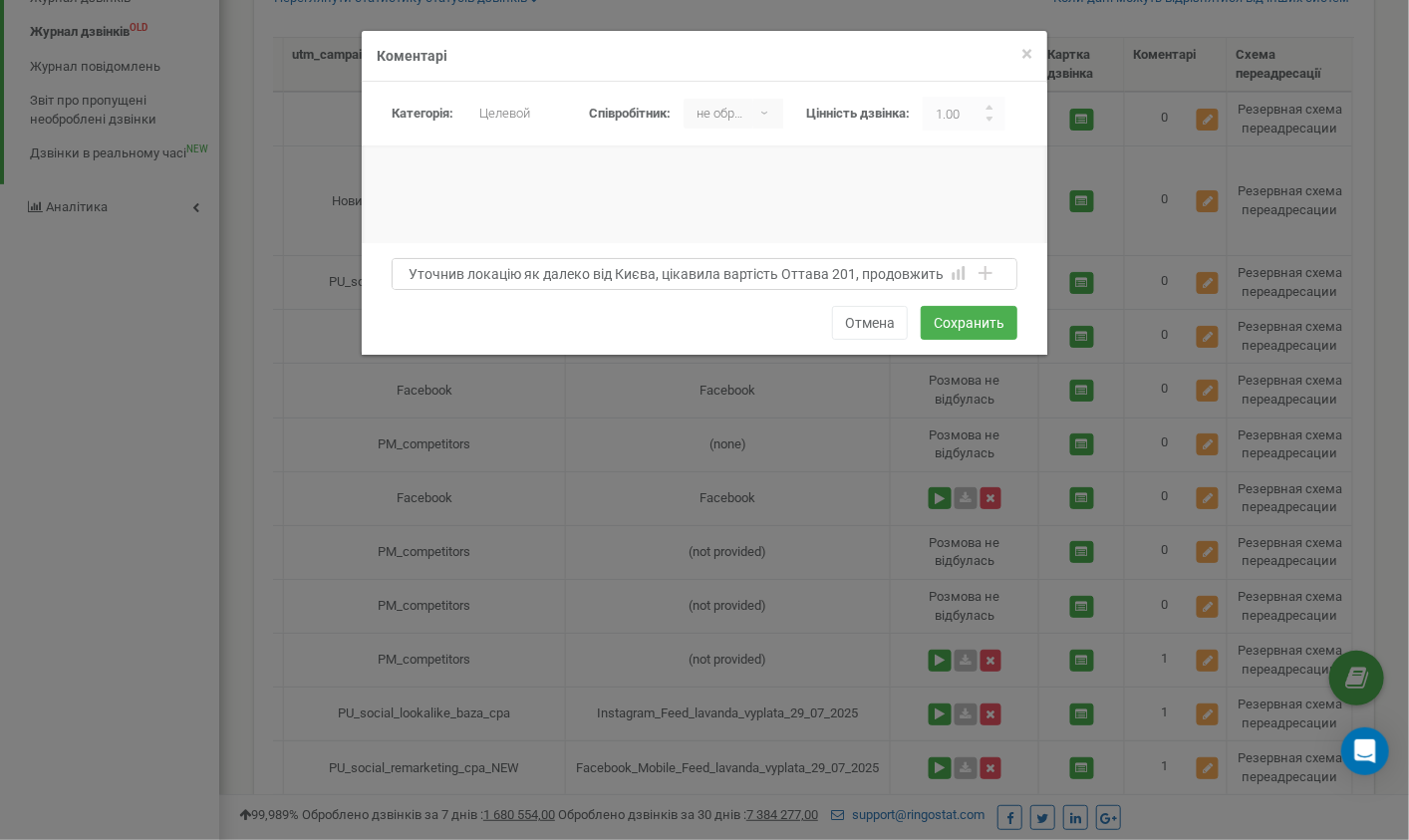 click on "Уточнив локацію як далеко від Києва, цікавила вартість Оттава 201, продовжить пошуки , можливо ще передзвонить" at bounding box center (704, 274) 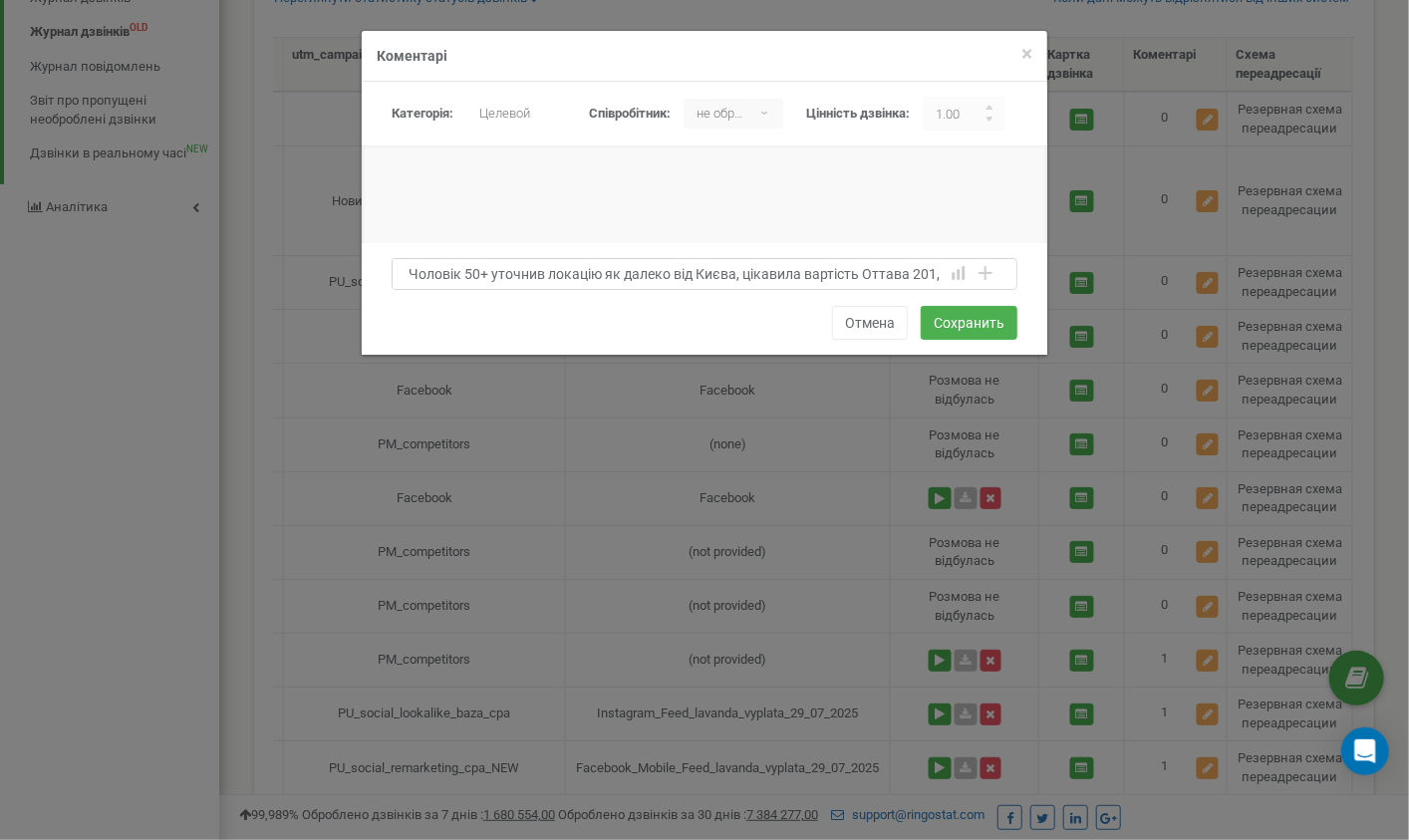 click on "Чоловік 50+ уточнив локацію як далеко від Києва, цікавила вартість Оттава 201, продовжить пошуки , можливо ще передзвонить" at bounding box center [704, 274] 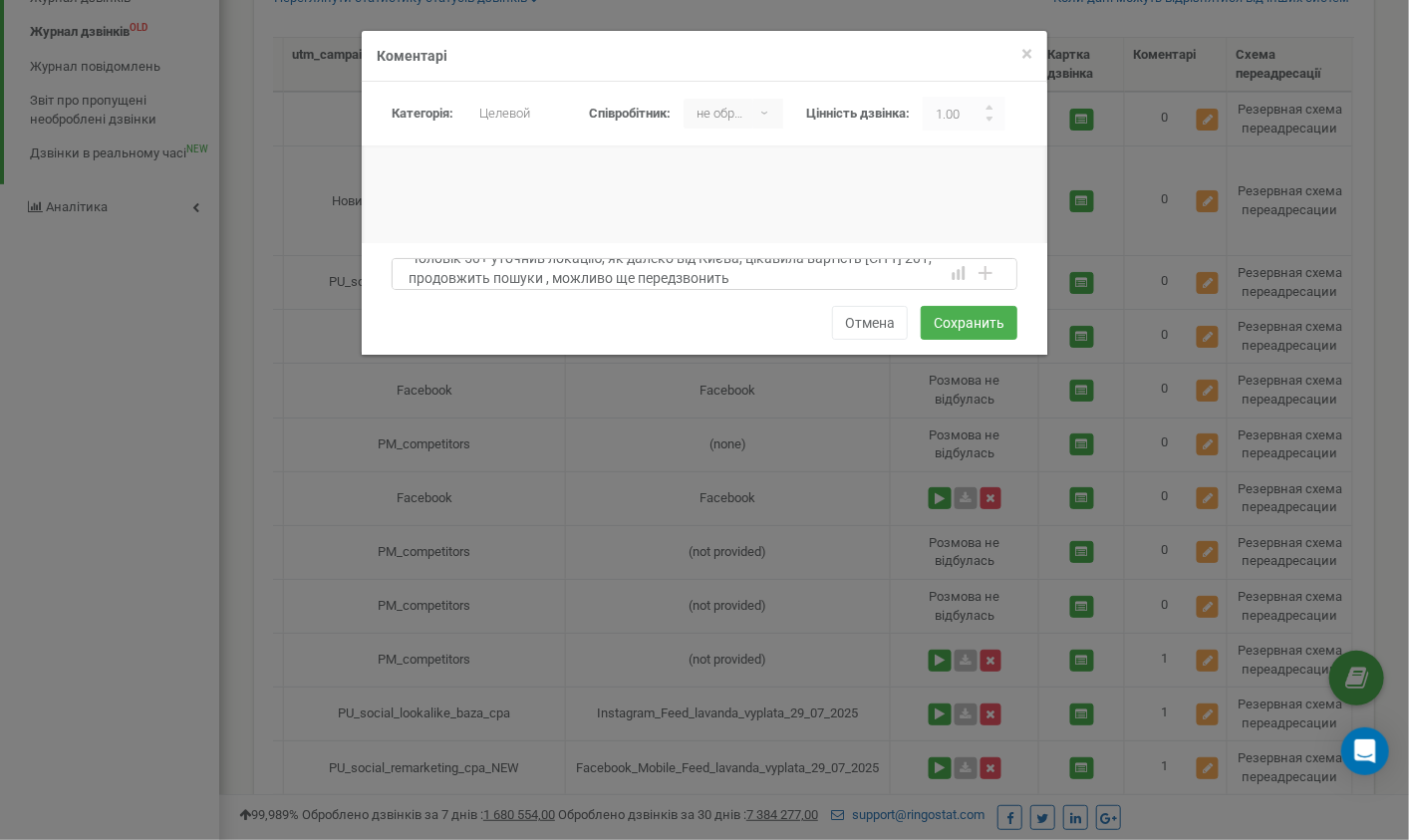 scroll, scrollTop: 20, scrollLeft: 0, axis: vertical 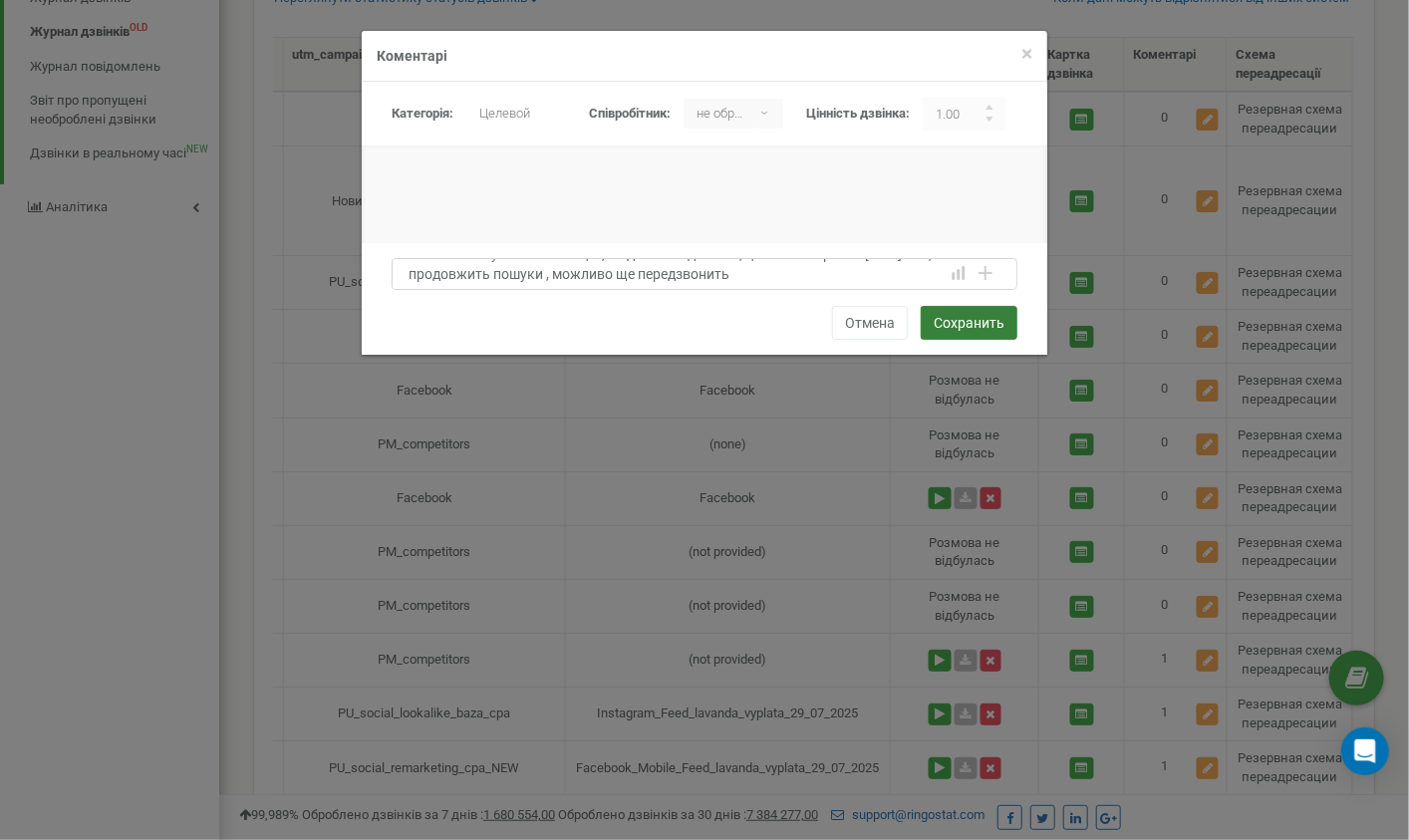 type on "Чоловік 50+ уточнив локацію, як далеко від Києва, цікавила вартість Оттава 201, продовжить пошуки , можливо ще передзвонить" 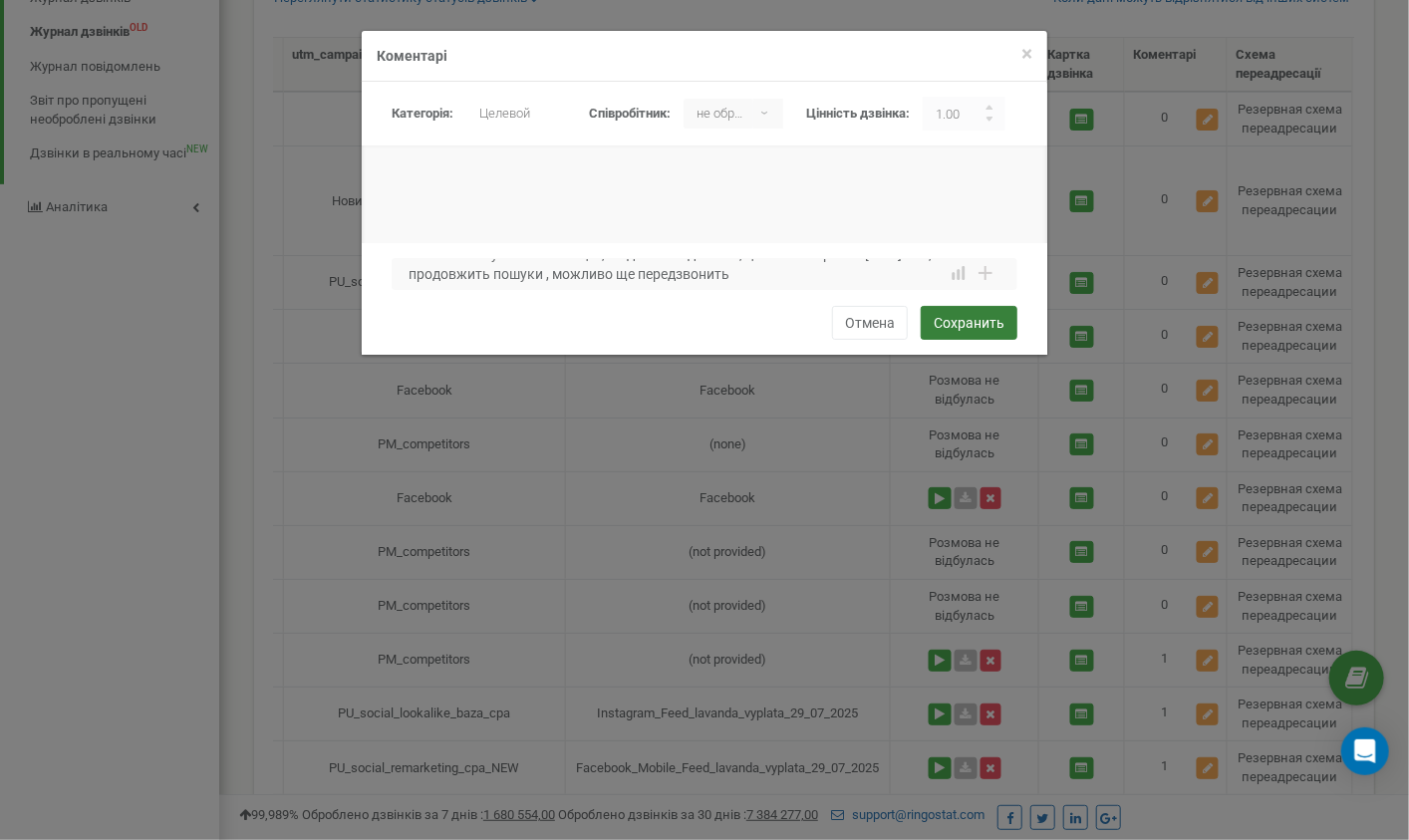 click on "Сохранить" at bounding box center (969, 323) 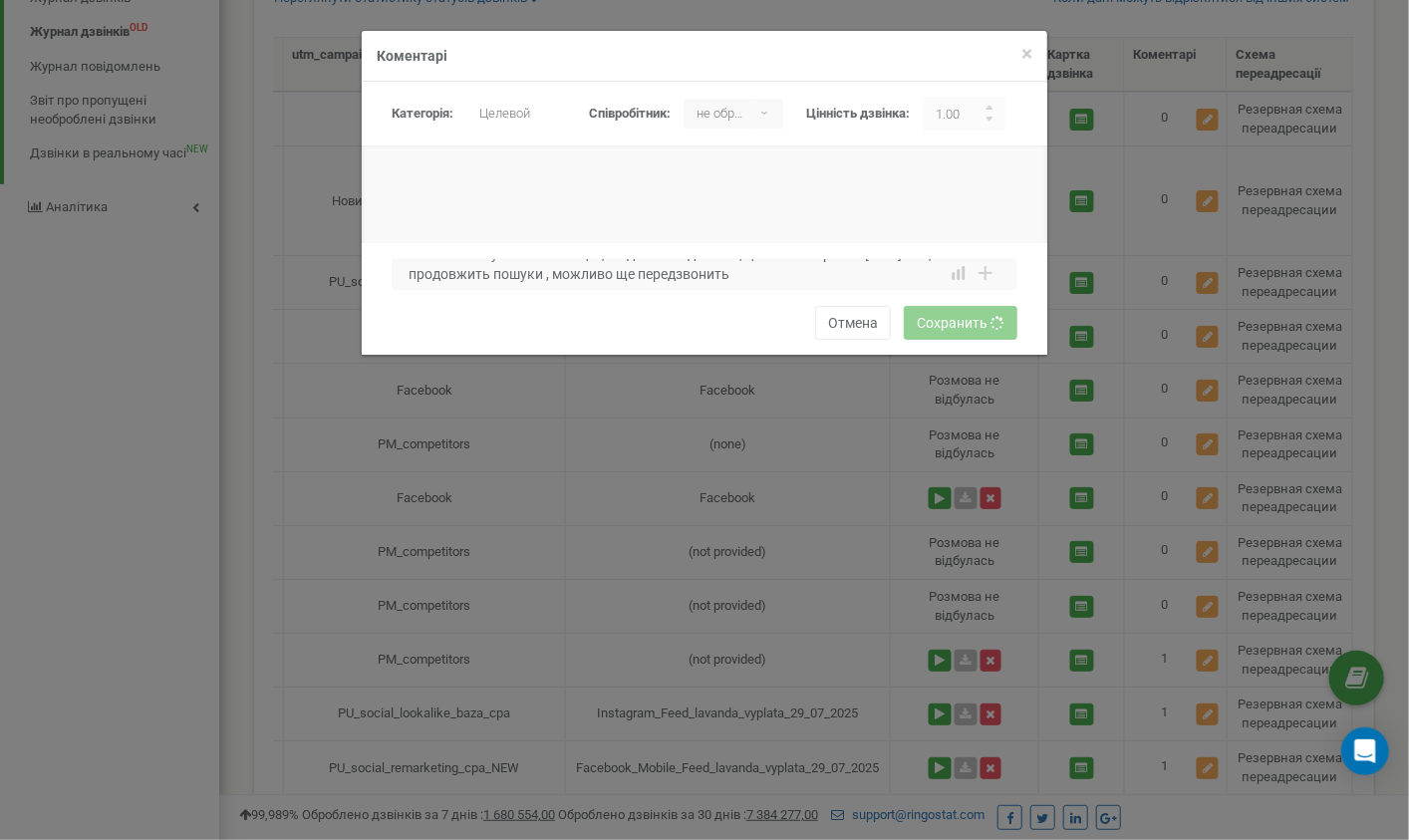 type 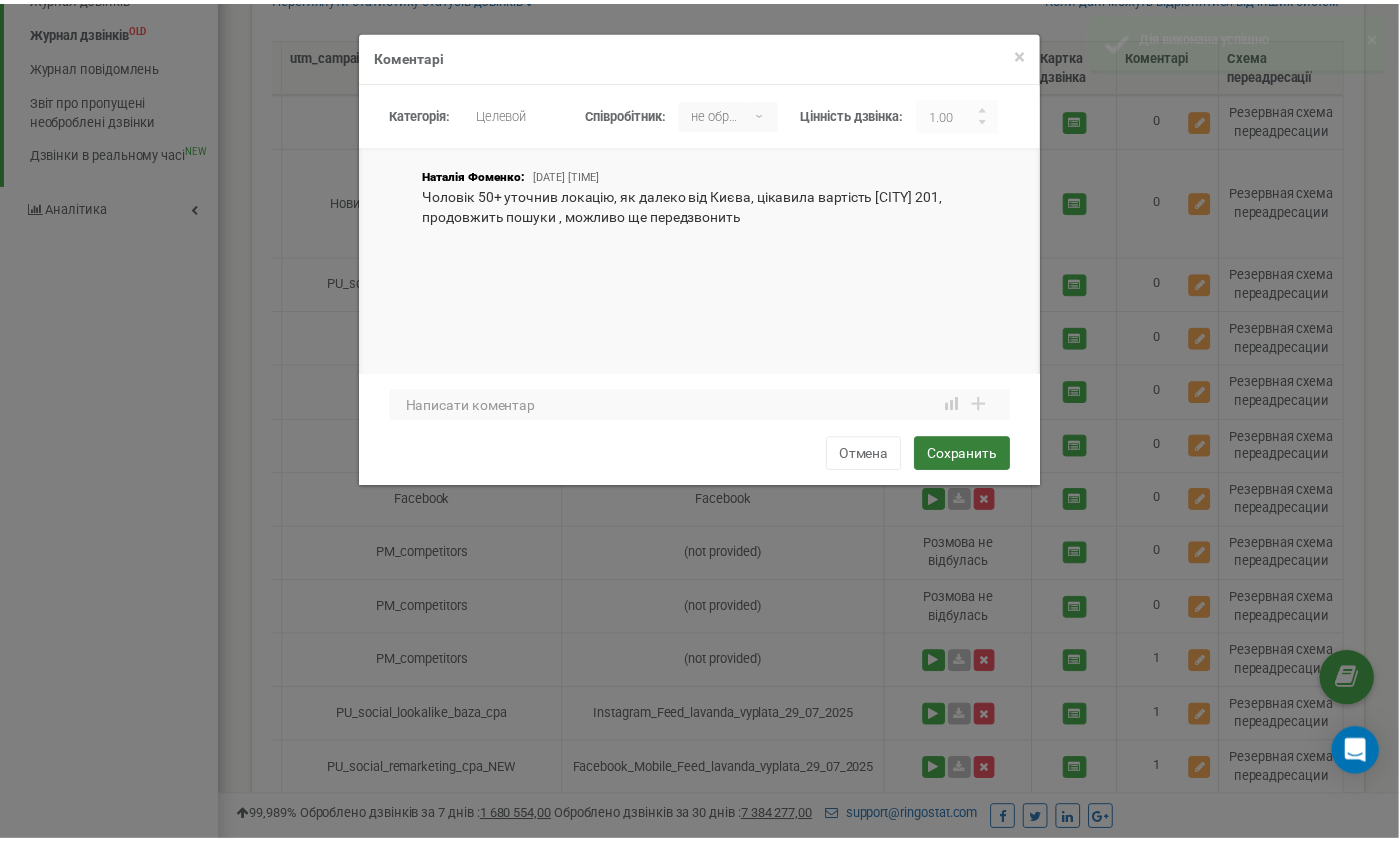 scroll, scrollTop: 0, scrollLeft: 0, axis: both 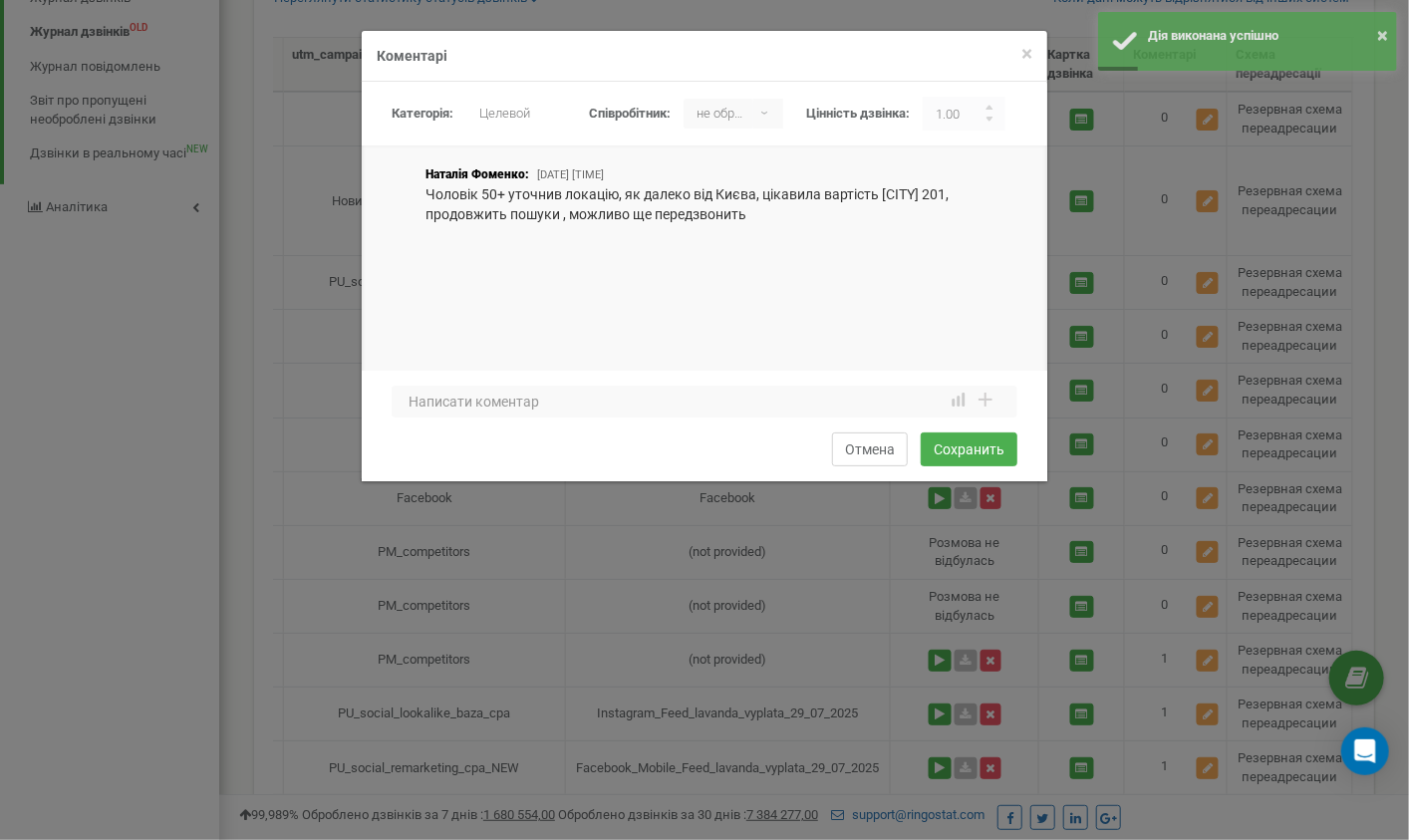 click on "Отмена" at bounding box center [870, 449] 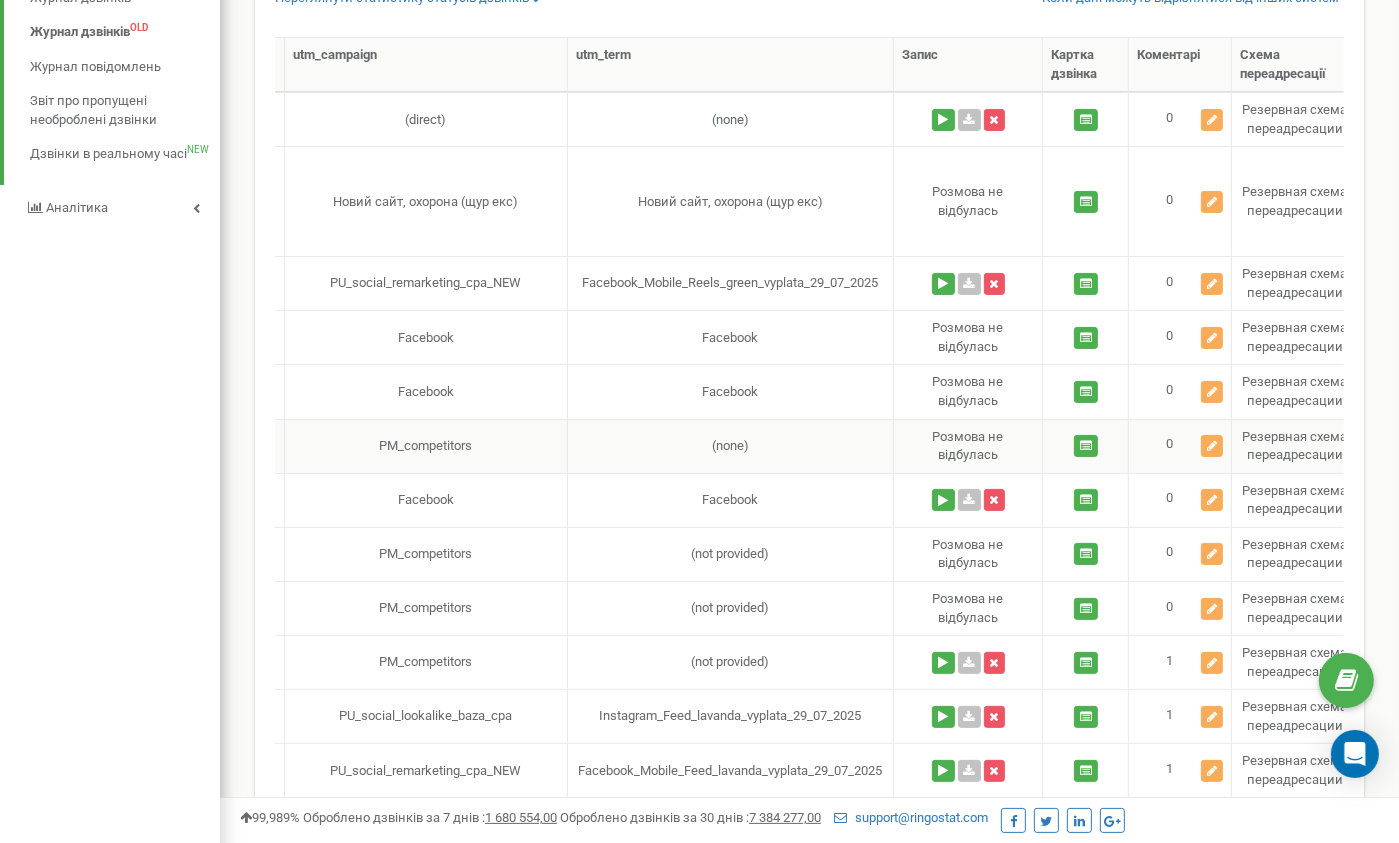 scroll, scrollTop: 0, scrollLeft: 893, axis: horizontal 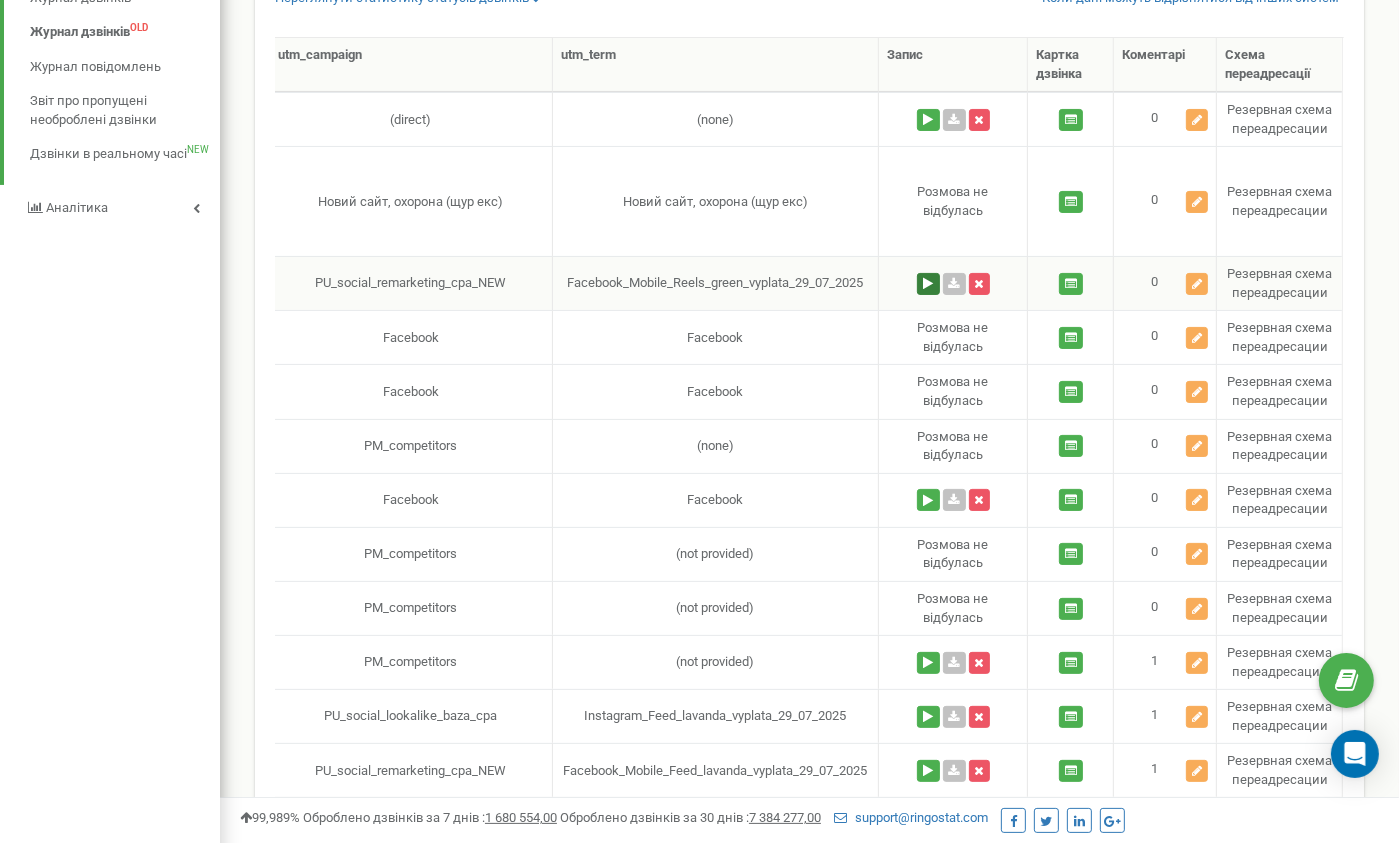 click at bounding box center (928, 284) 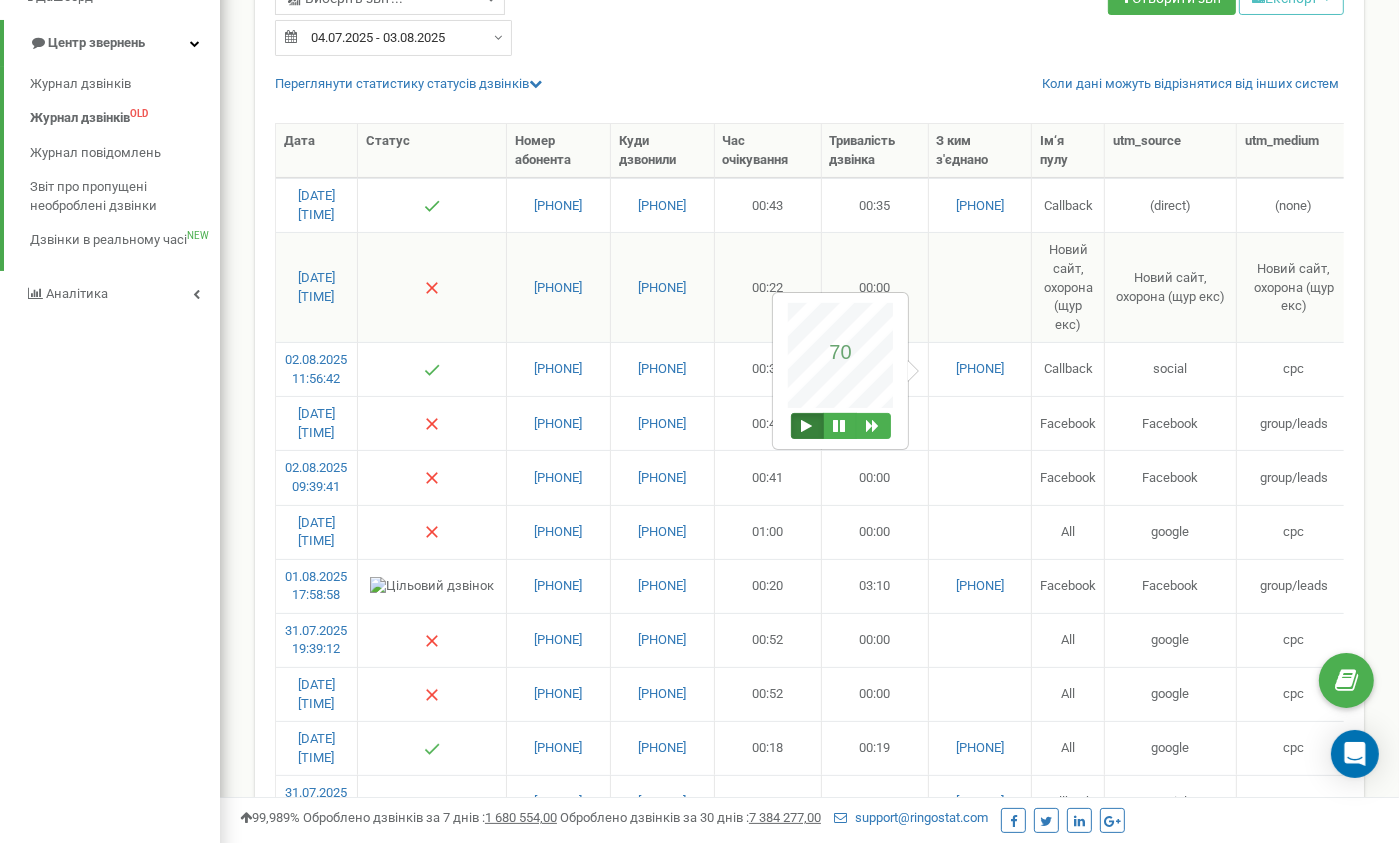 scroll, scrollTop: 0, scrollLeft: 31, axis: horizontal 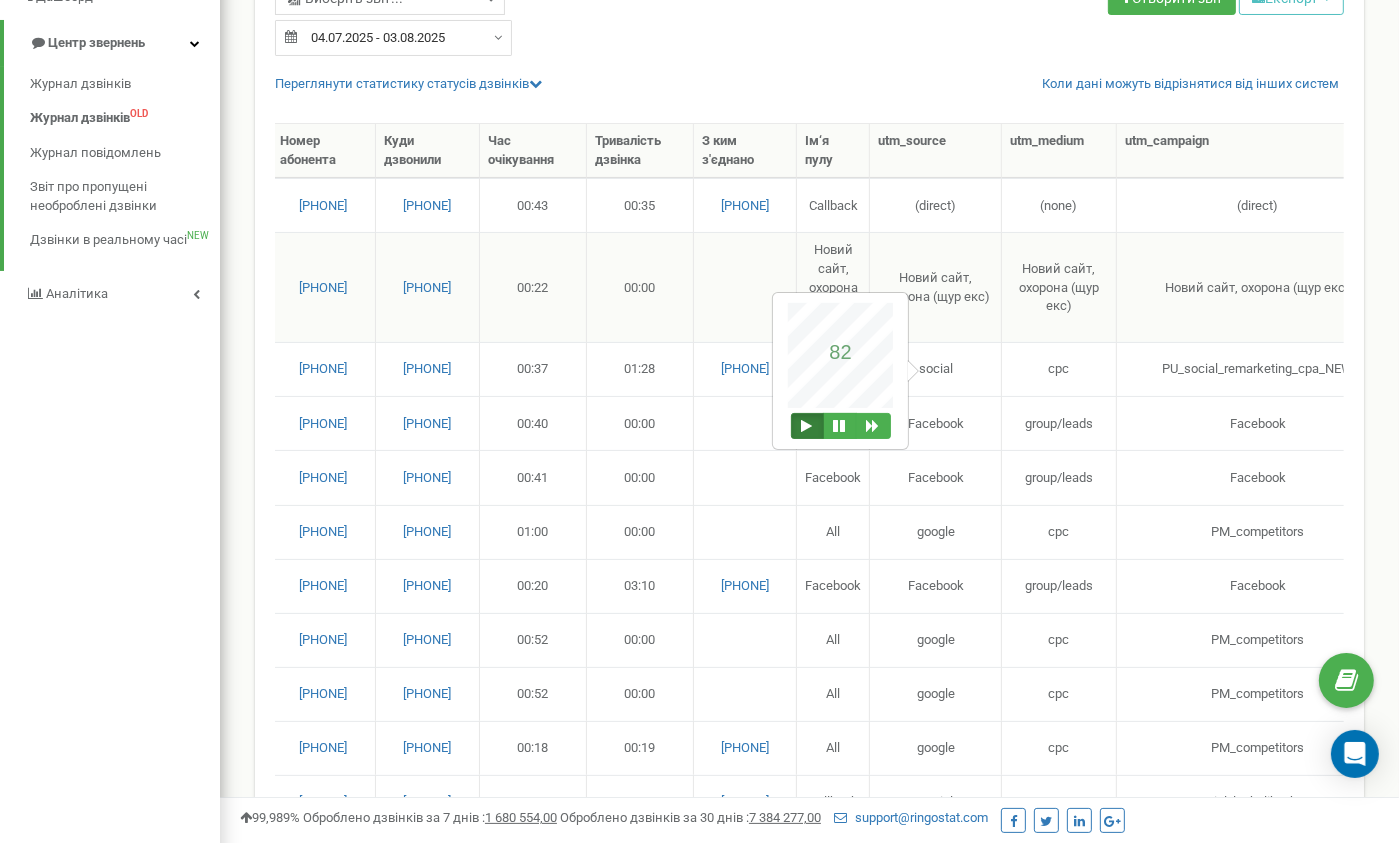 click on "00:00" at bounding box center (640, 287) 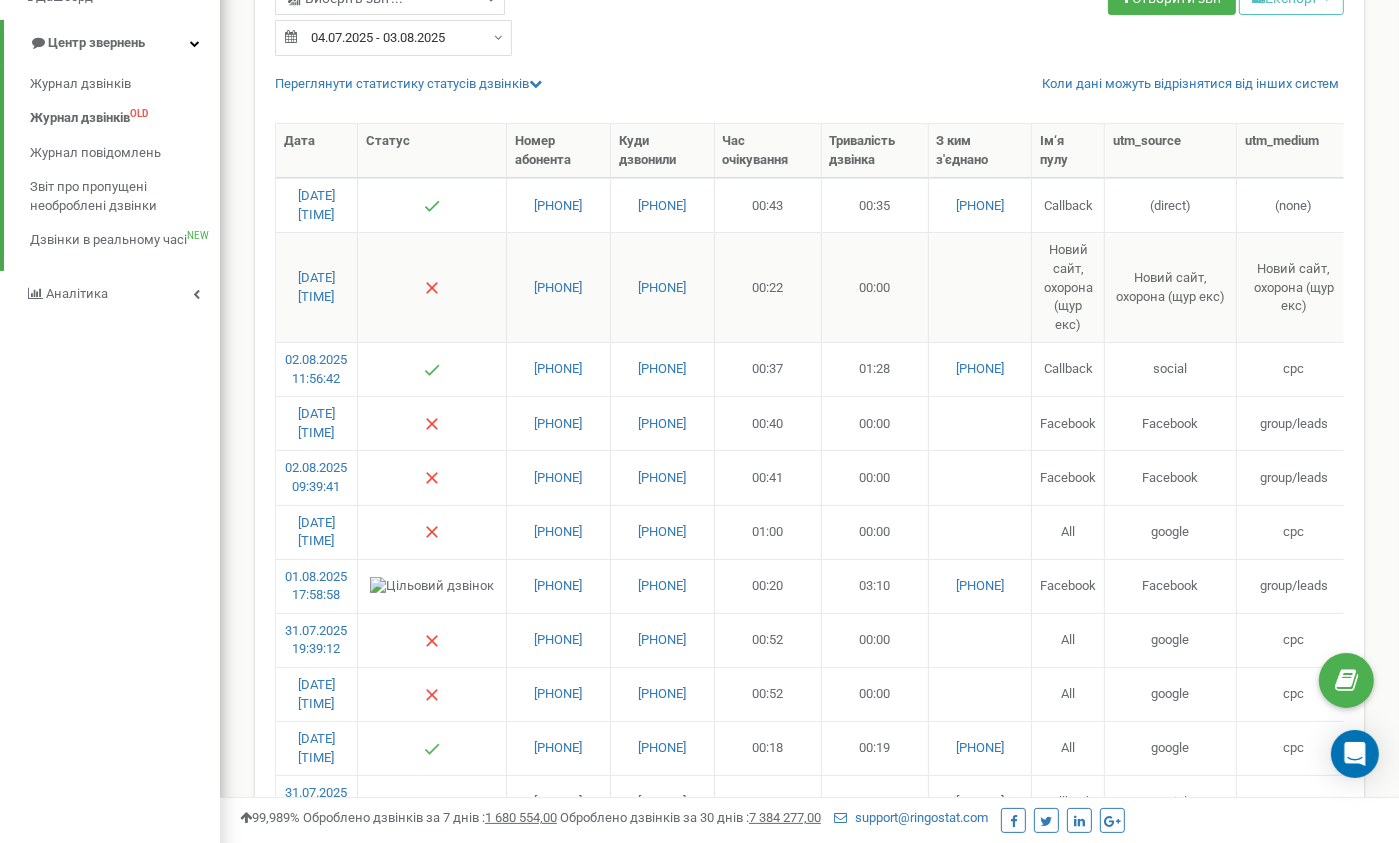 scroll, scrollTop: 0, scrollLeft: 74, axis: horizontal 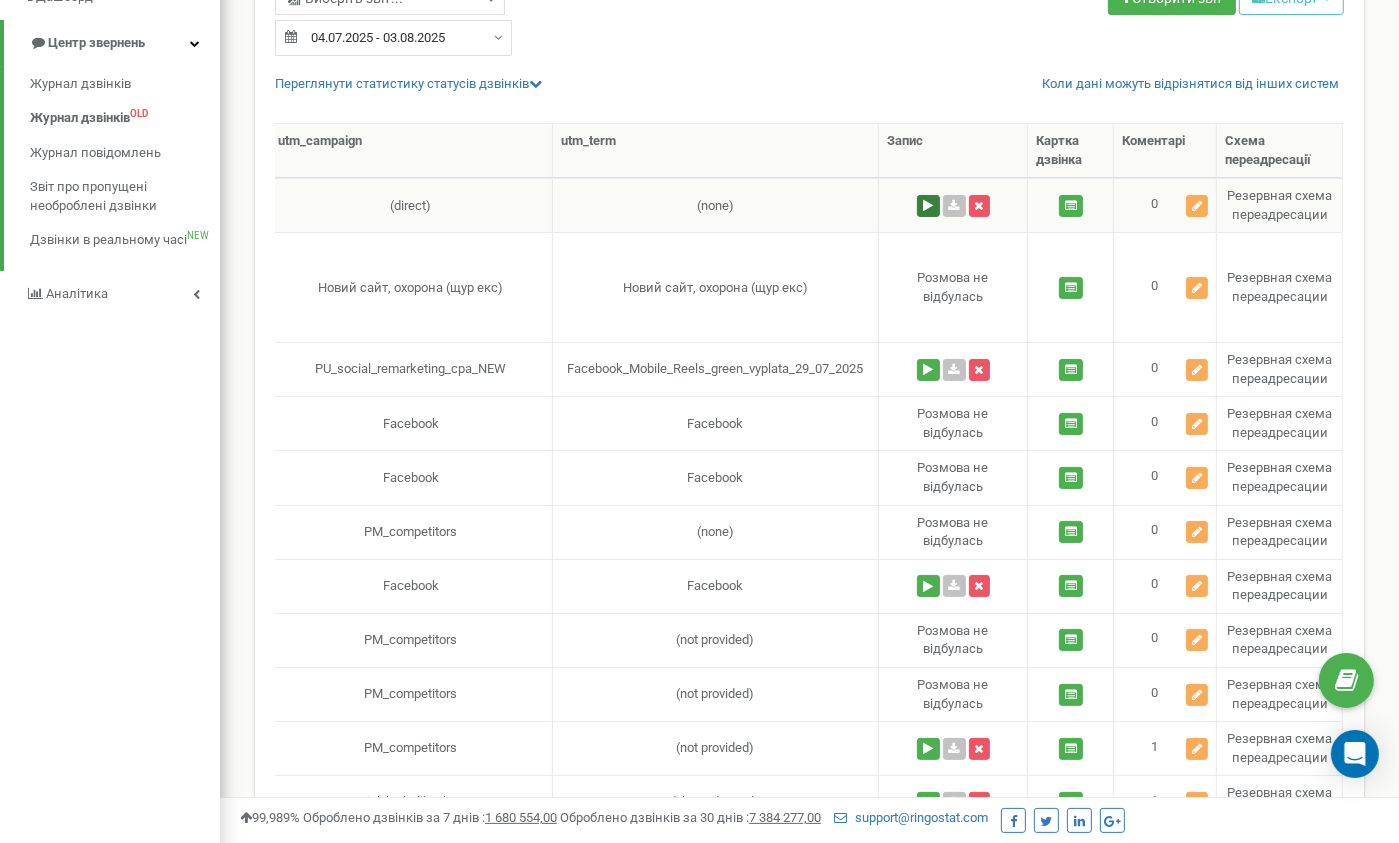 click at bounding box center [928, 206] 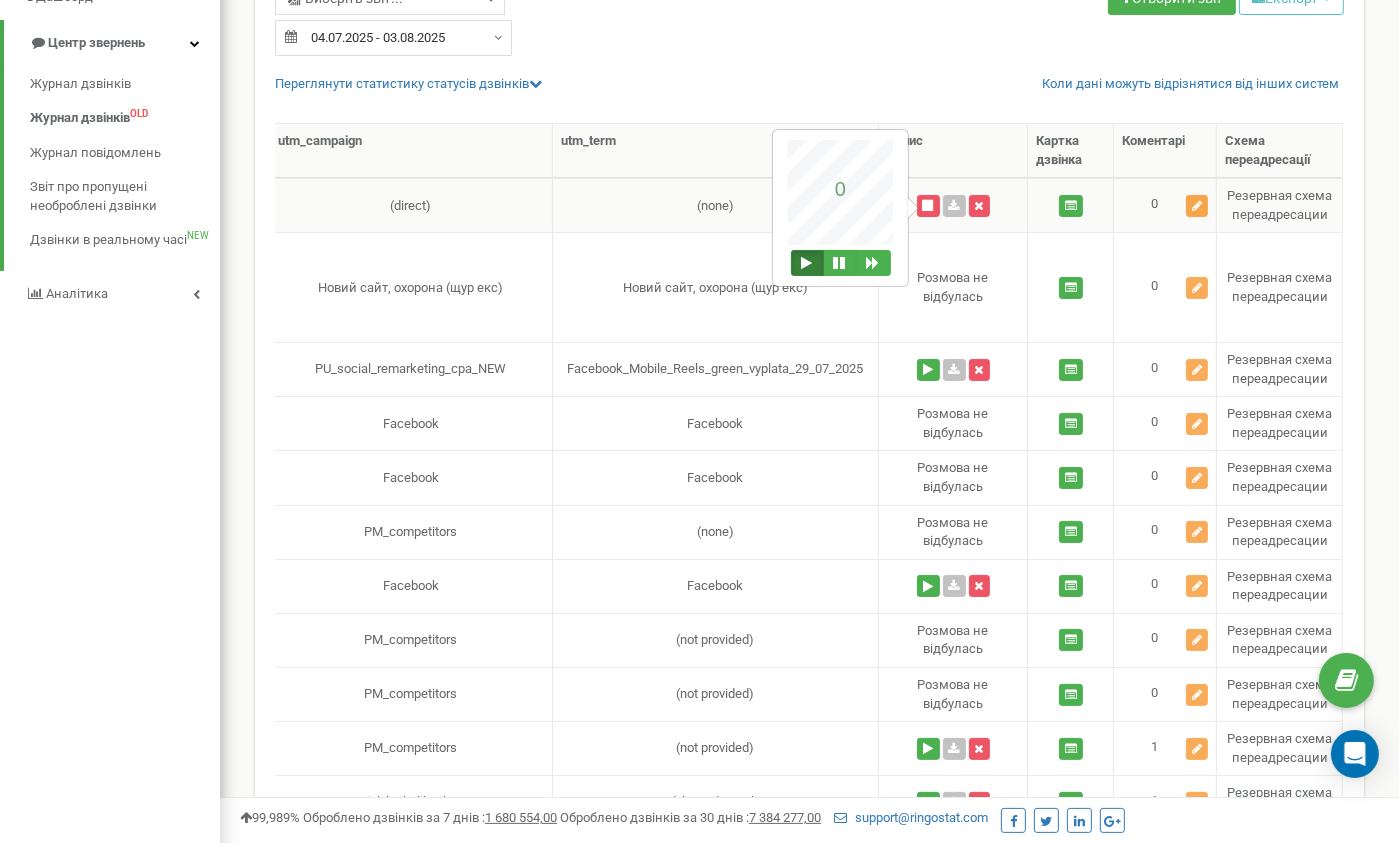 click at bounding box center (1197, 206) 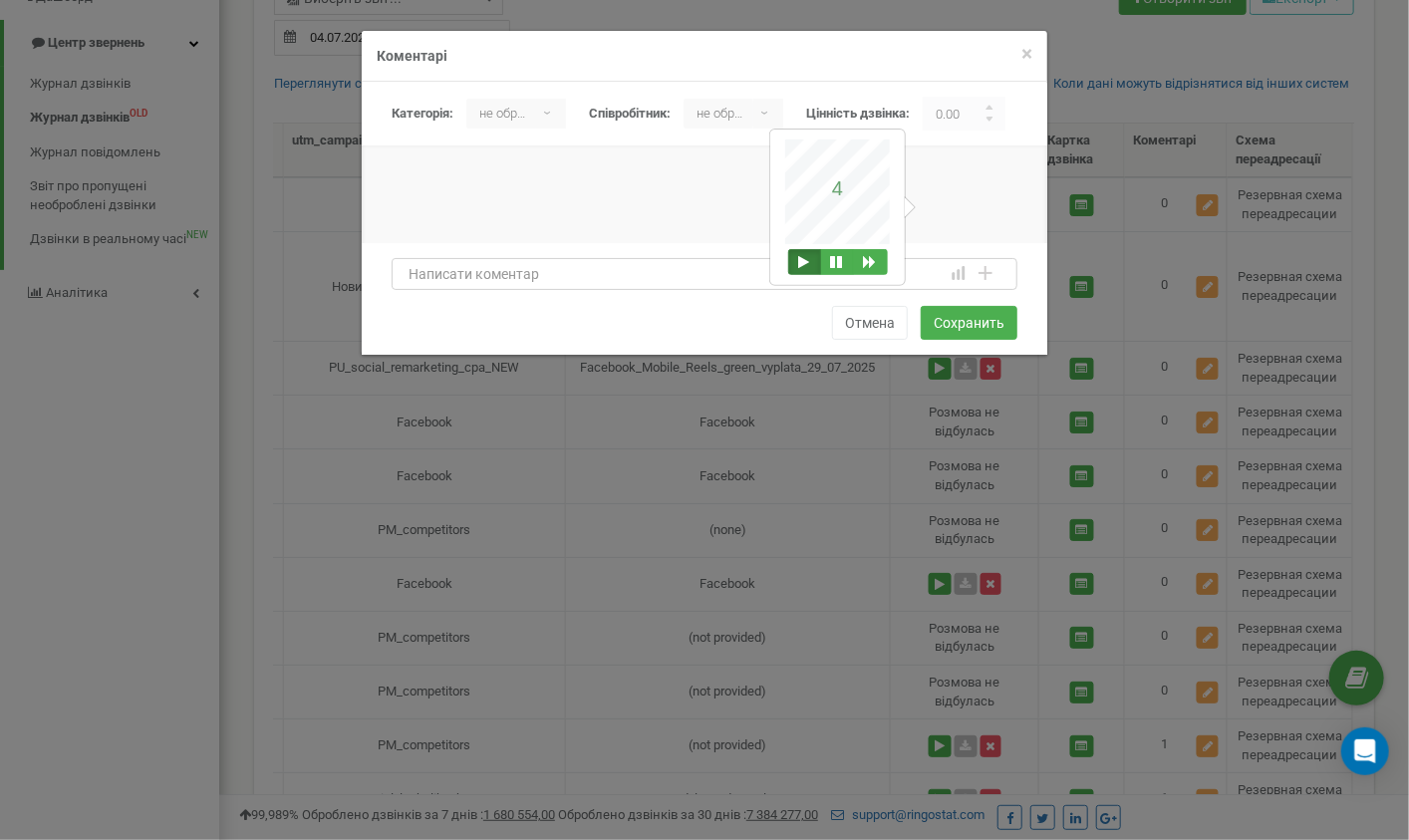 click at bounding box center [704, 274] 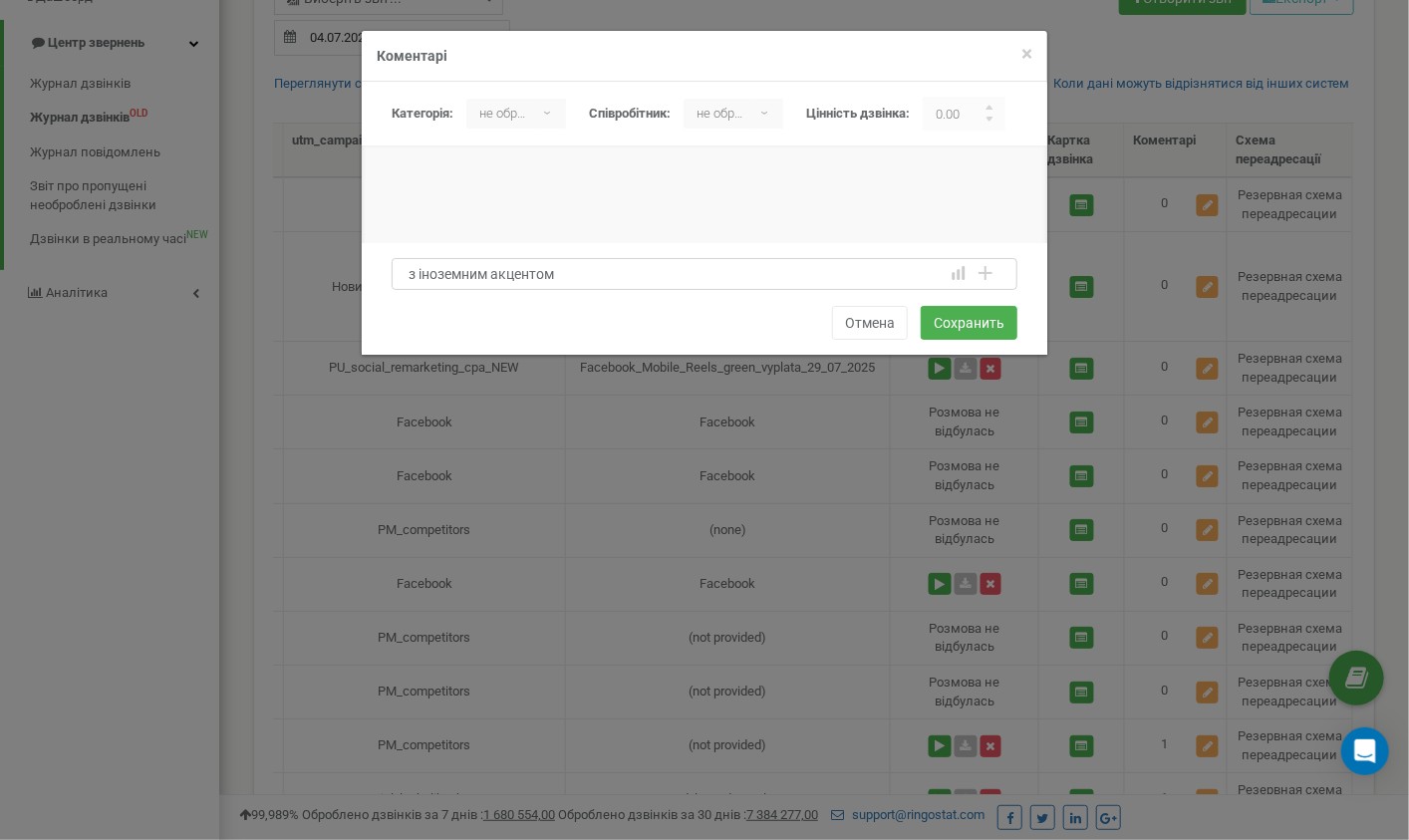 click on "з іноземним акцентом" at bounding box center (704, 274) 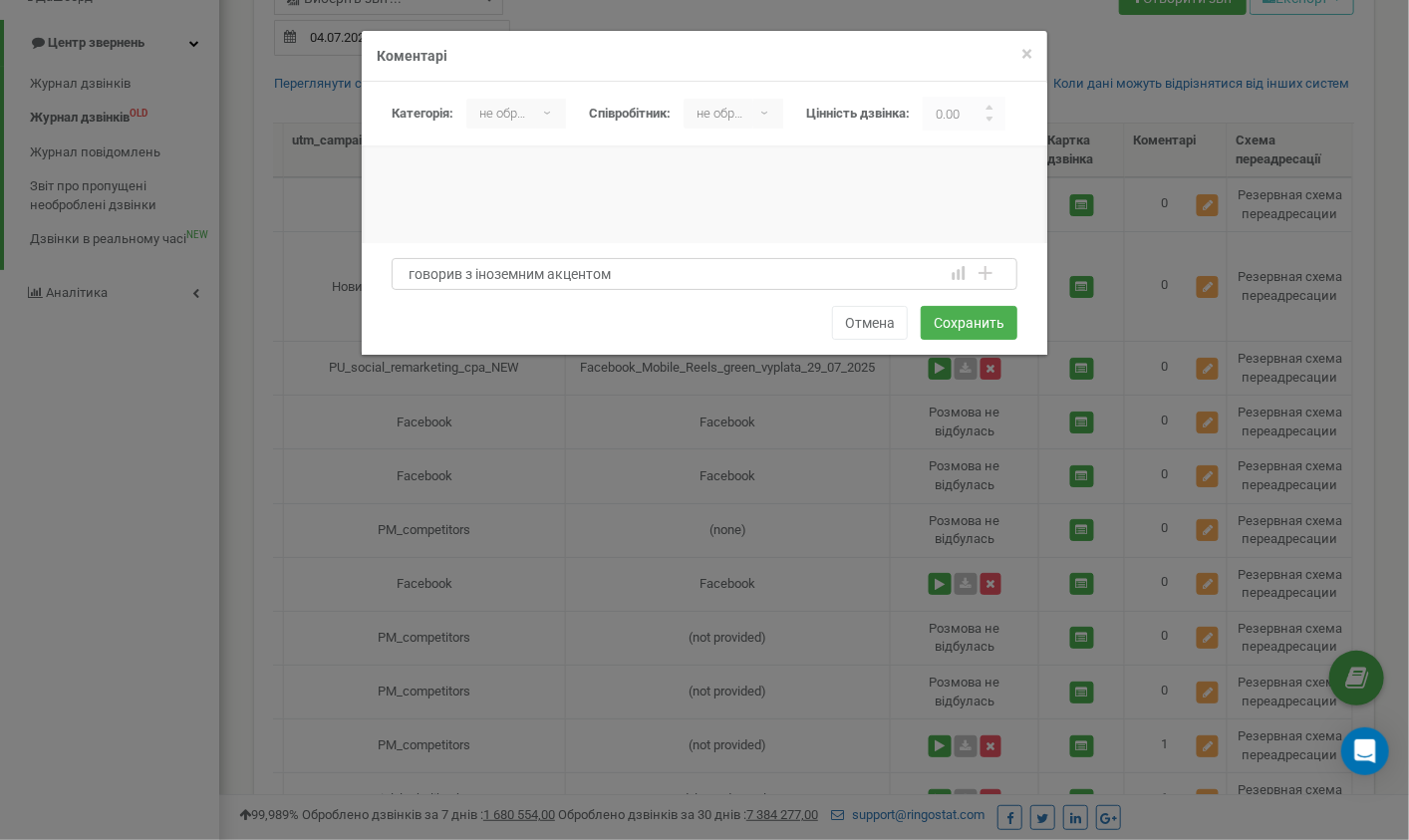 click on "говорив з іноземним акцентом" at bounding box center (704, 274) 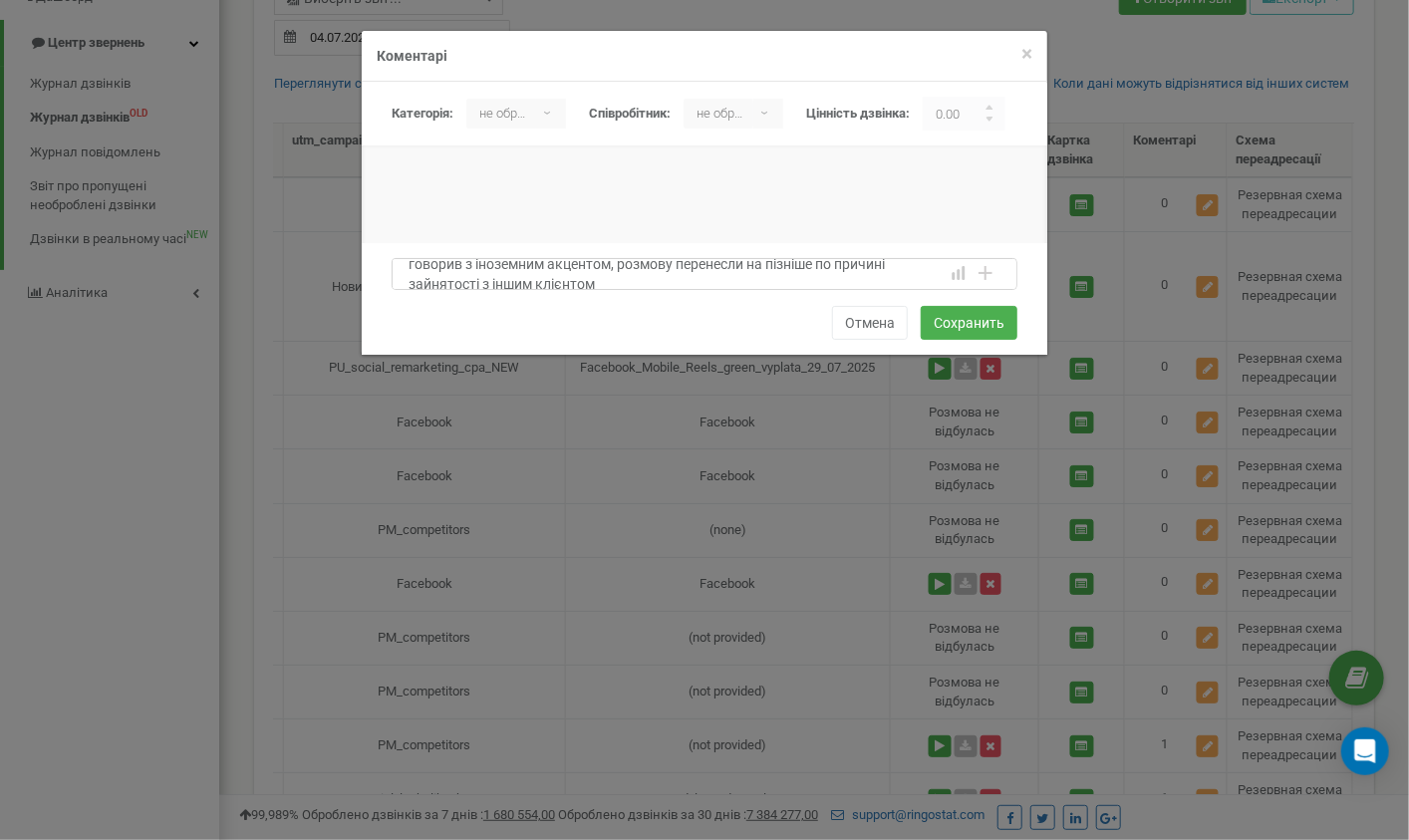 scroll, scrollTop: 10, scrollLeft: 0, axis: vertical 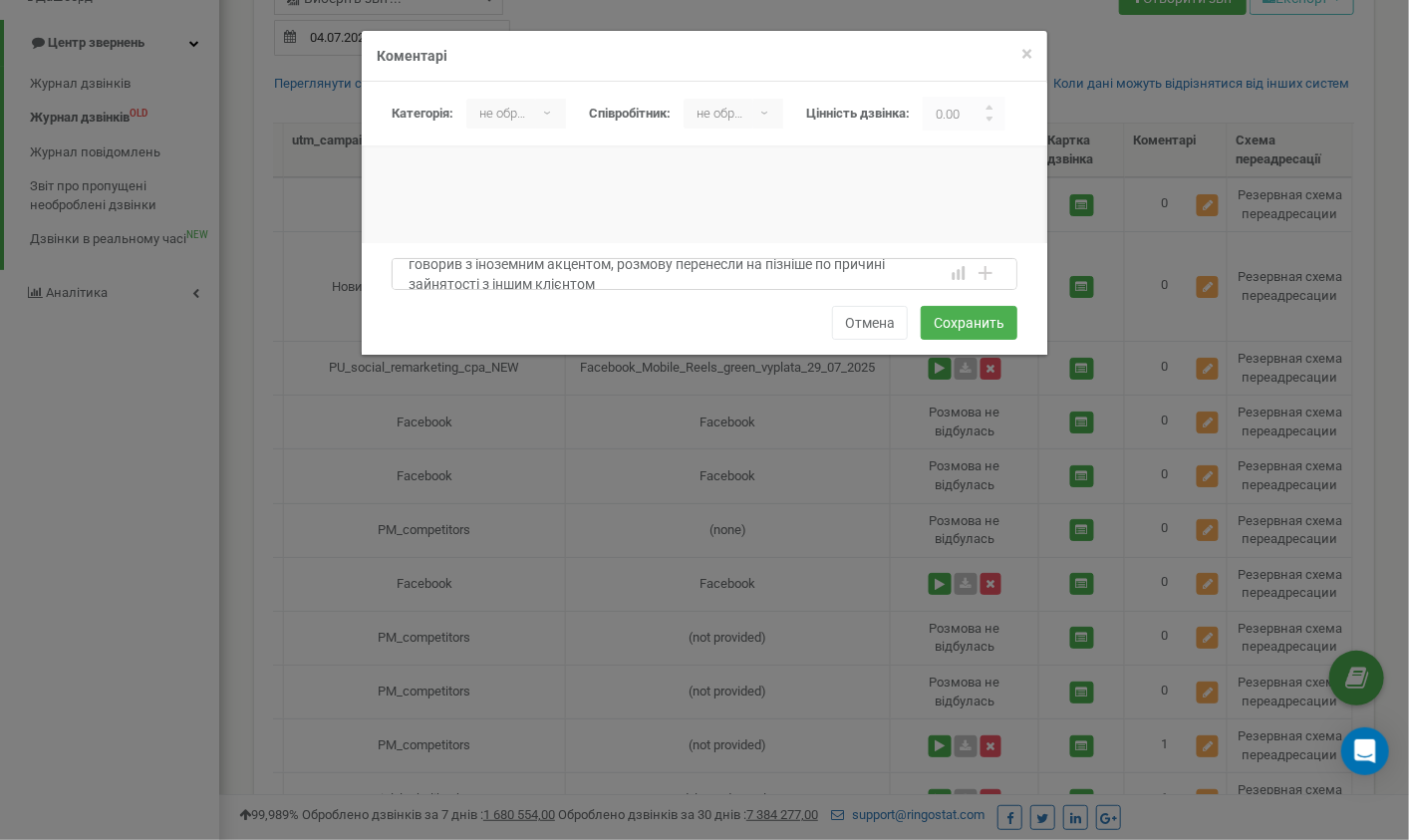 click on "говорив з іноземним акцентом, розмову перенесли на пізніше по причині зайнятості з іншим клієнтом" at bounding box center [704, 274] 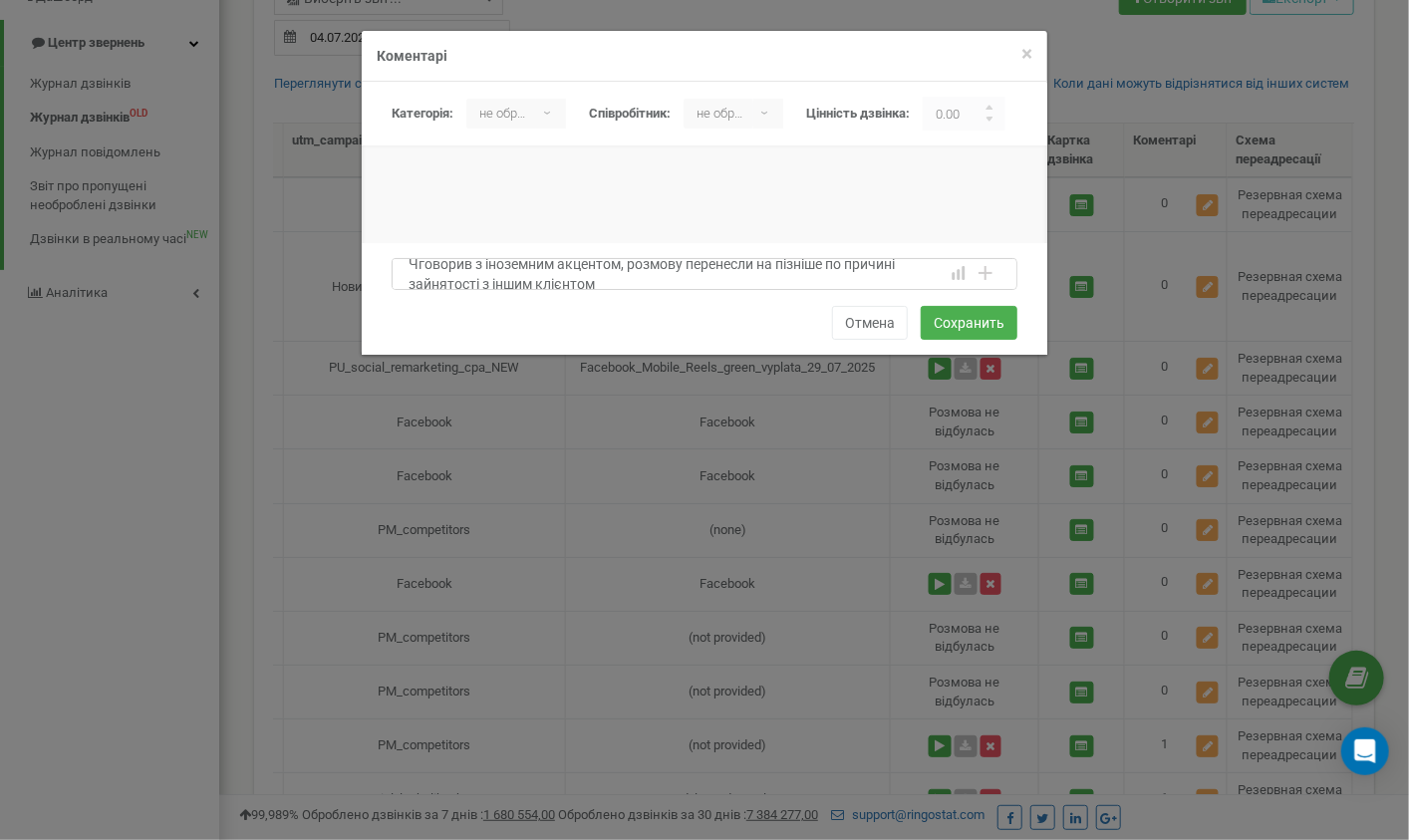 scroll, scrollTop: 5, scrollLeft: 0, axis: vertical 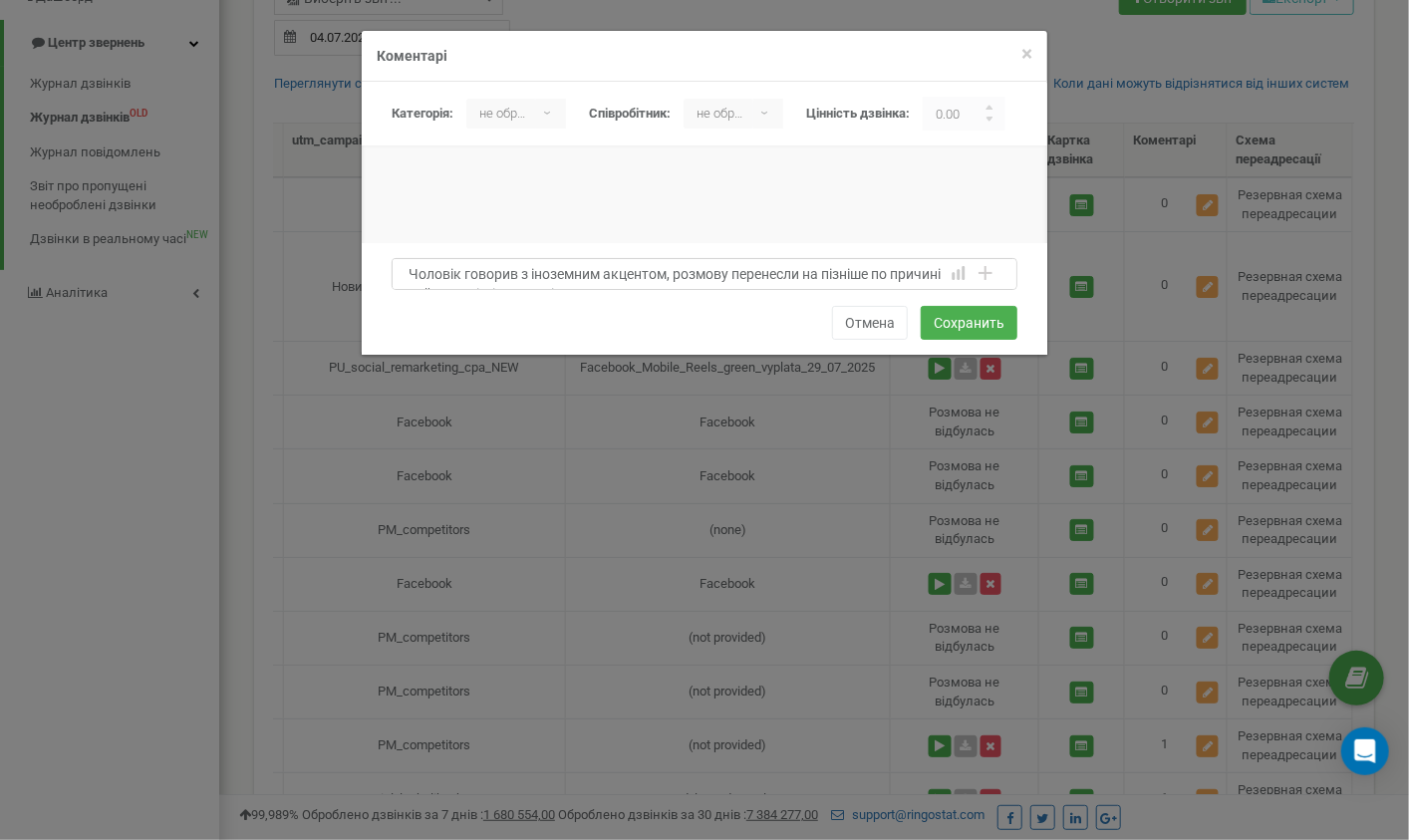 drag, startPoint x: 514, startPoint y: 268, endPoint x: 480, endPoint y: 265, distance: 34.132096 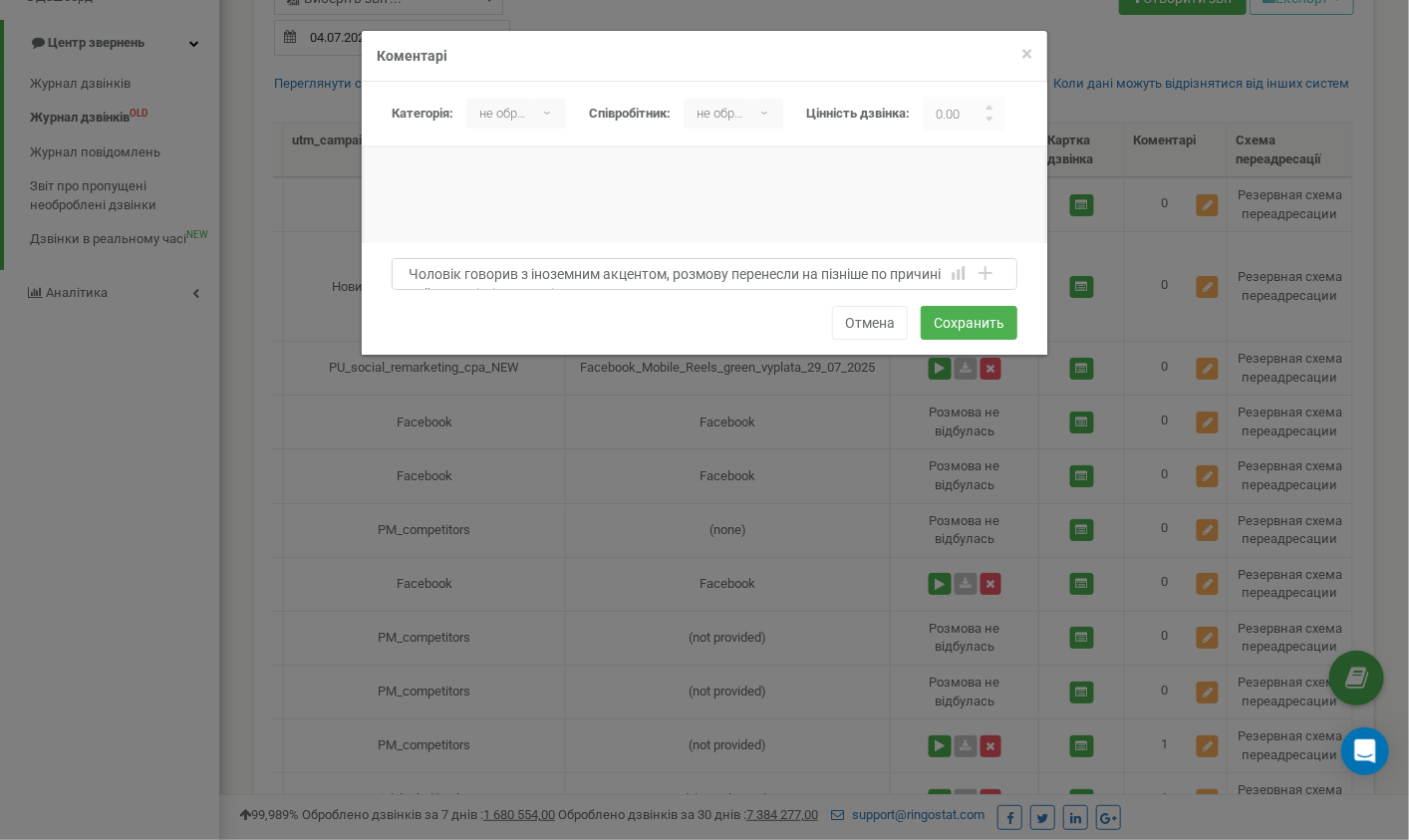 scroll, scrollTop: 0, scrollLeft: 0, axis: both 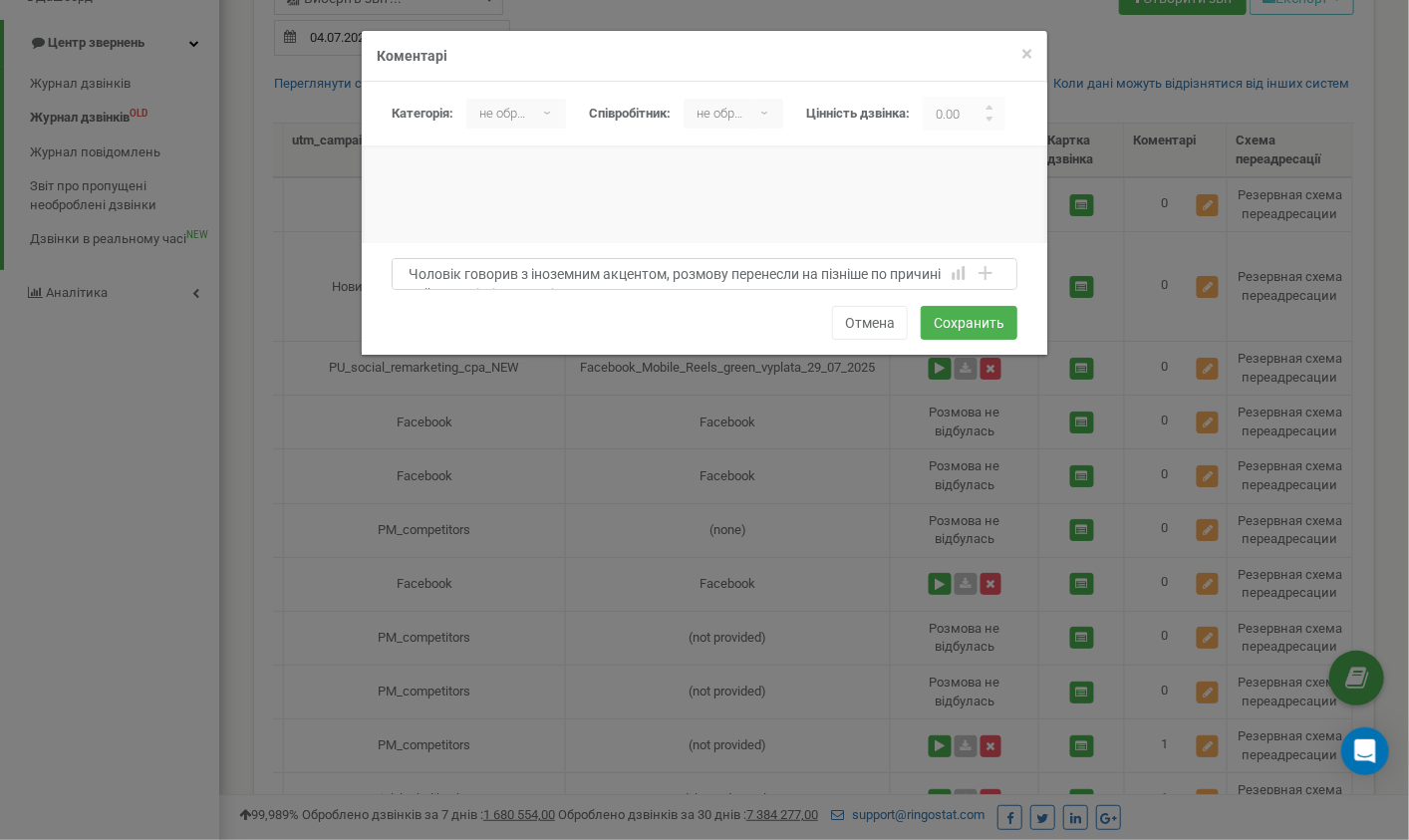 click on "Чоловік говорив з іноземним акцентом, розмову перенесли на пізніше по причині зайнятості з іншим клієнтом" at bounding box center (704, 274) 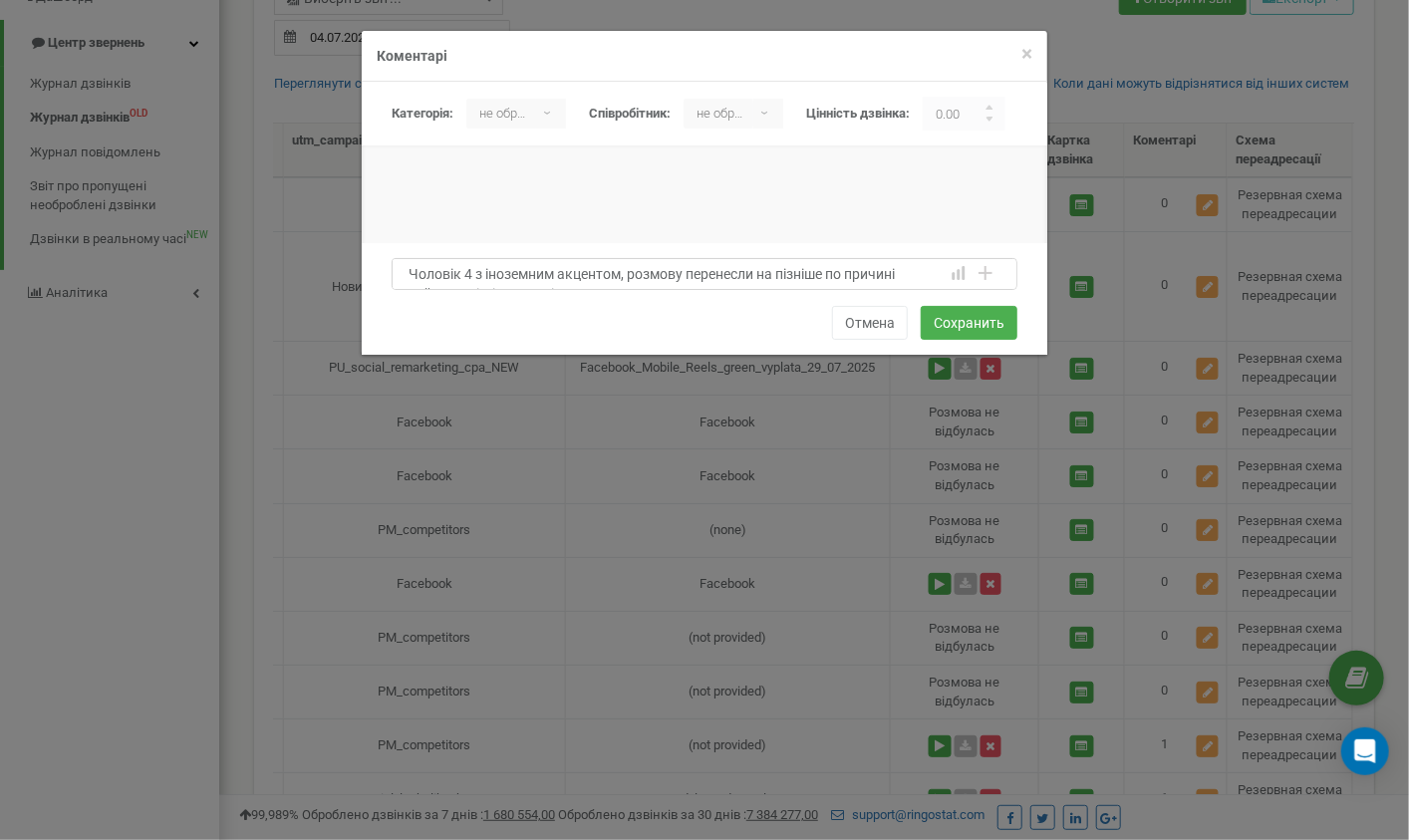 scroll, scrollTop: 0, scrollLeft: 0, axis: both 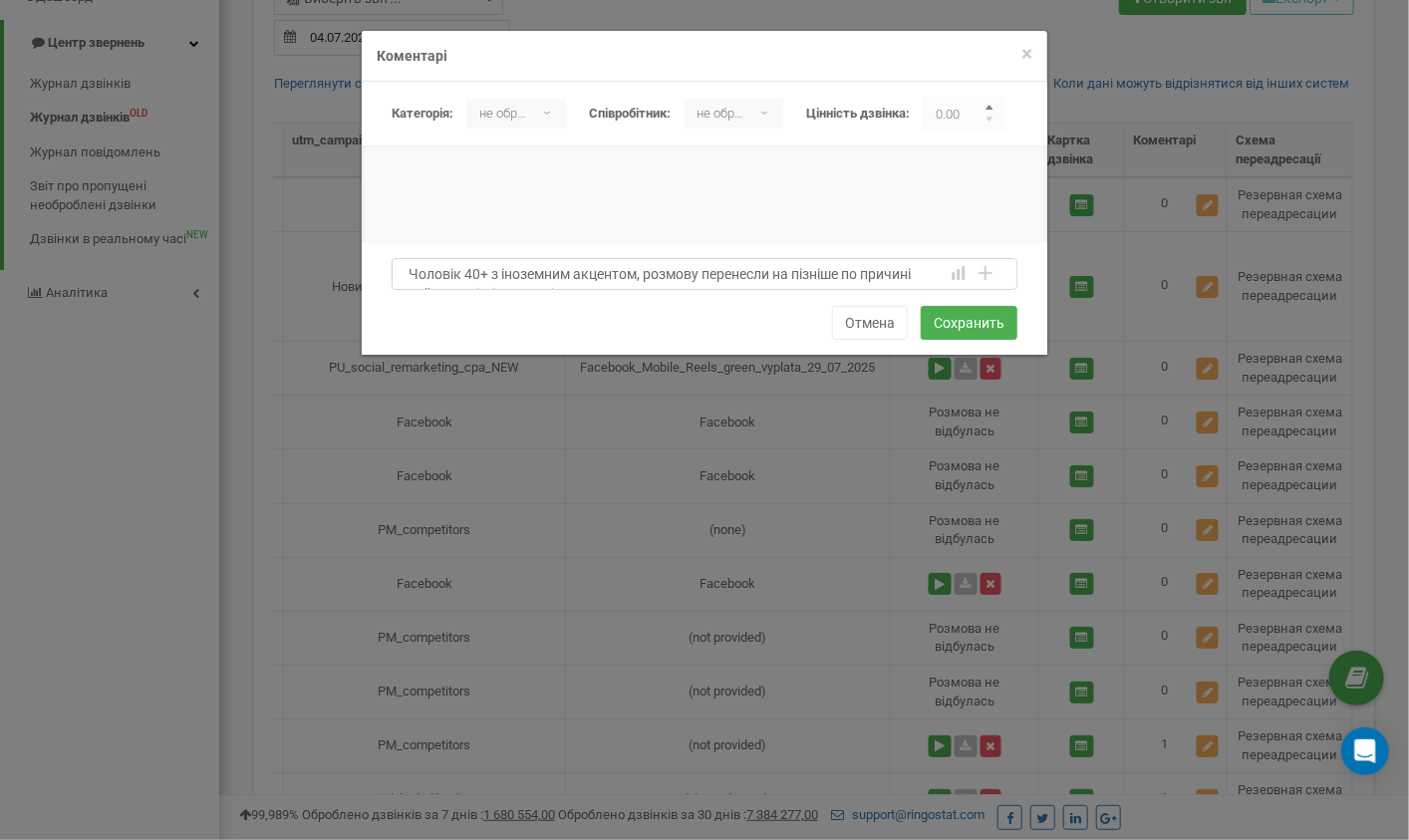 type on "Чоловік 40+ з іноземним акцентом, розмову перенесли на пізніше по причині зайнятості з іншим клієнтом" 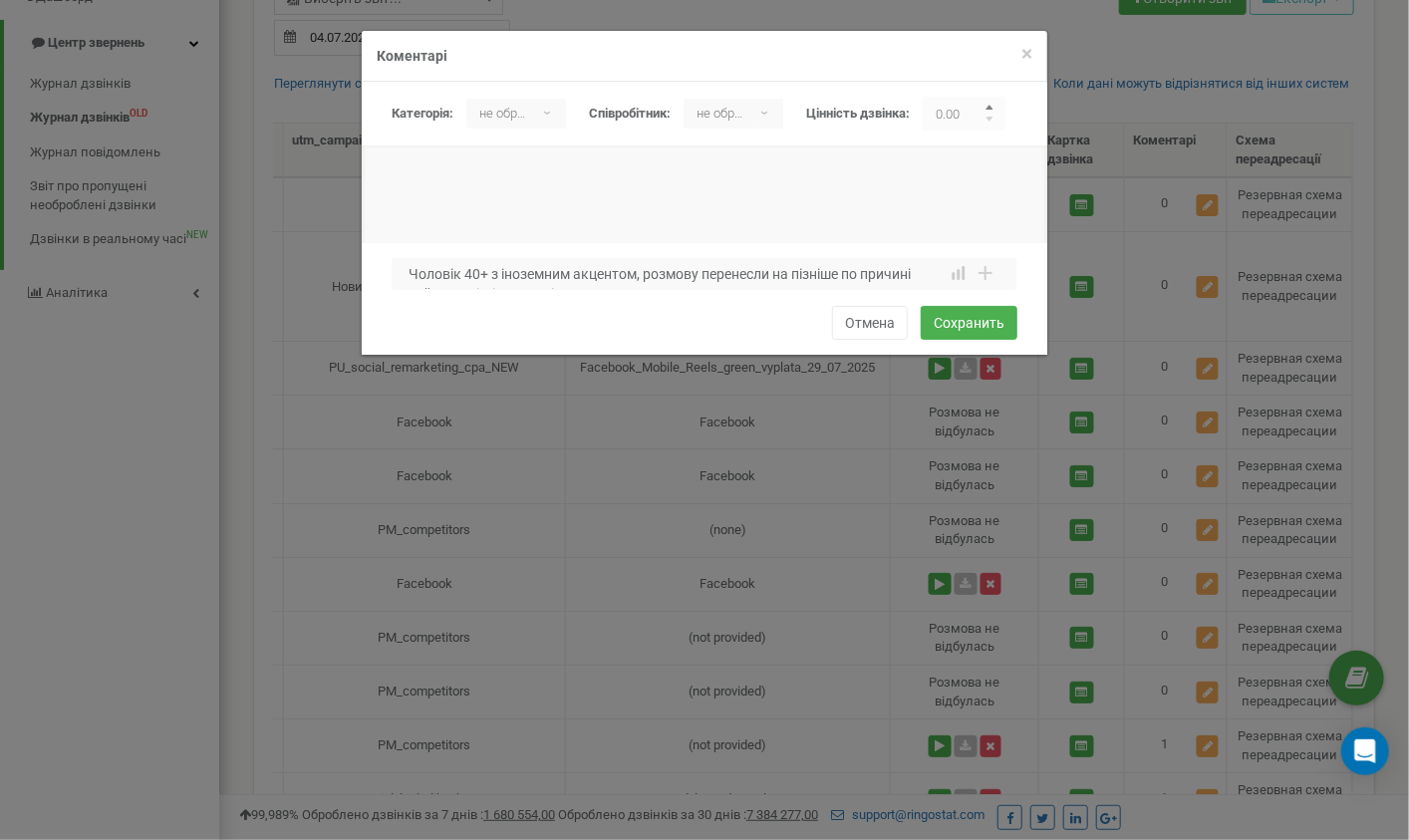 click at bounding box center (990, 110) 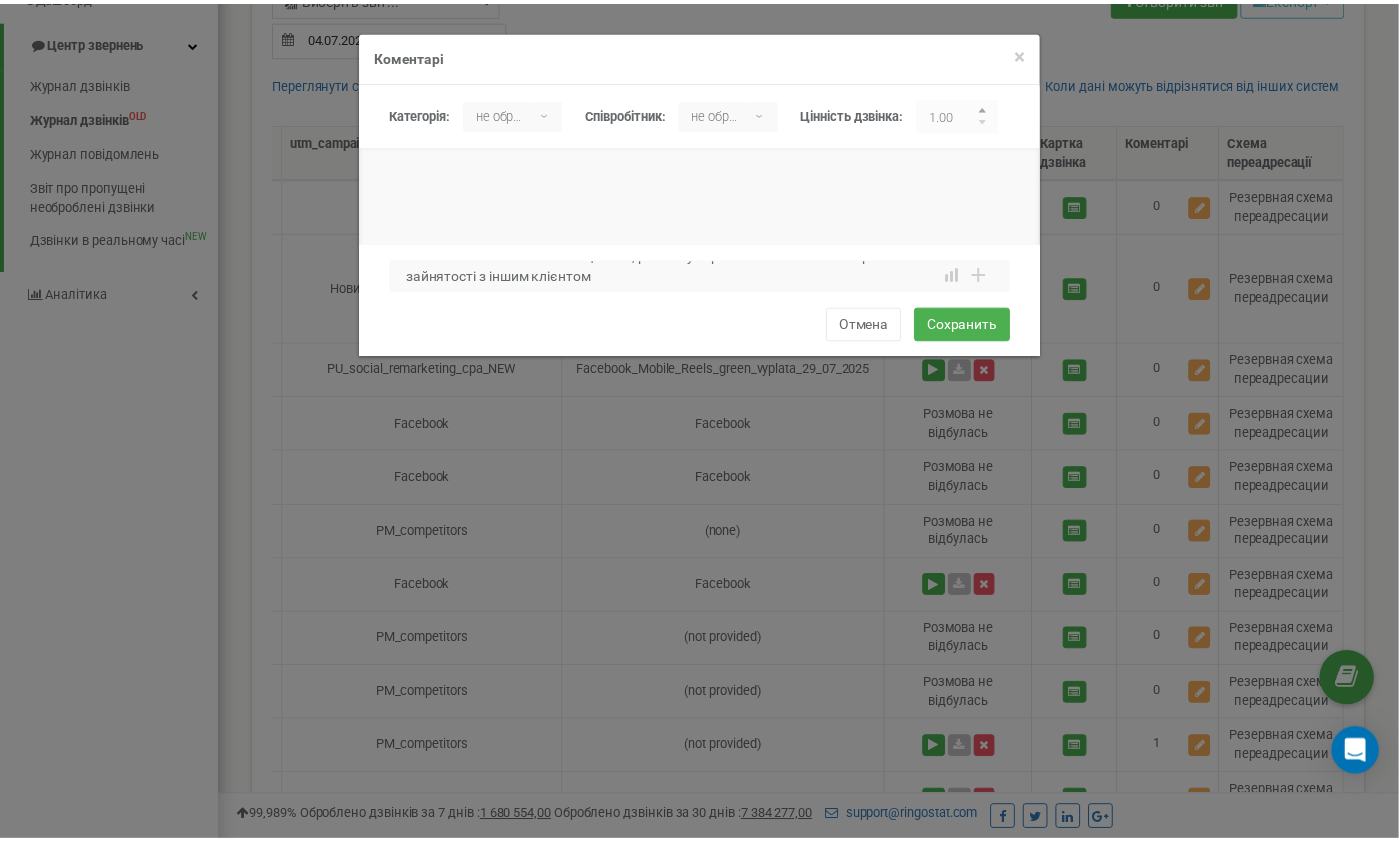 scroll, scrollTop: 0, scrollLeft: 0, axis: both 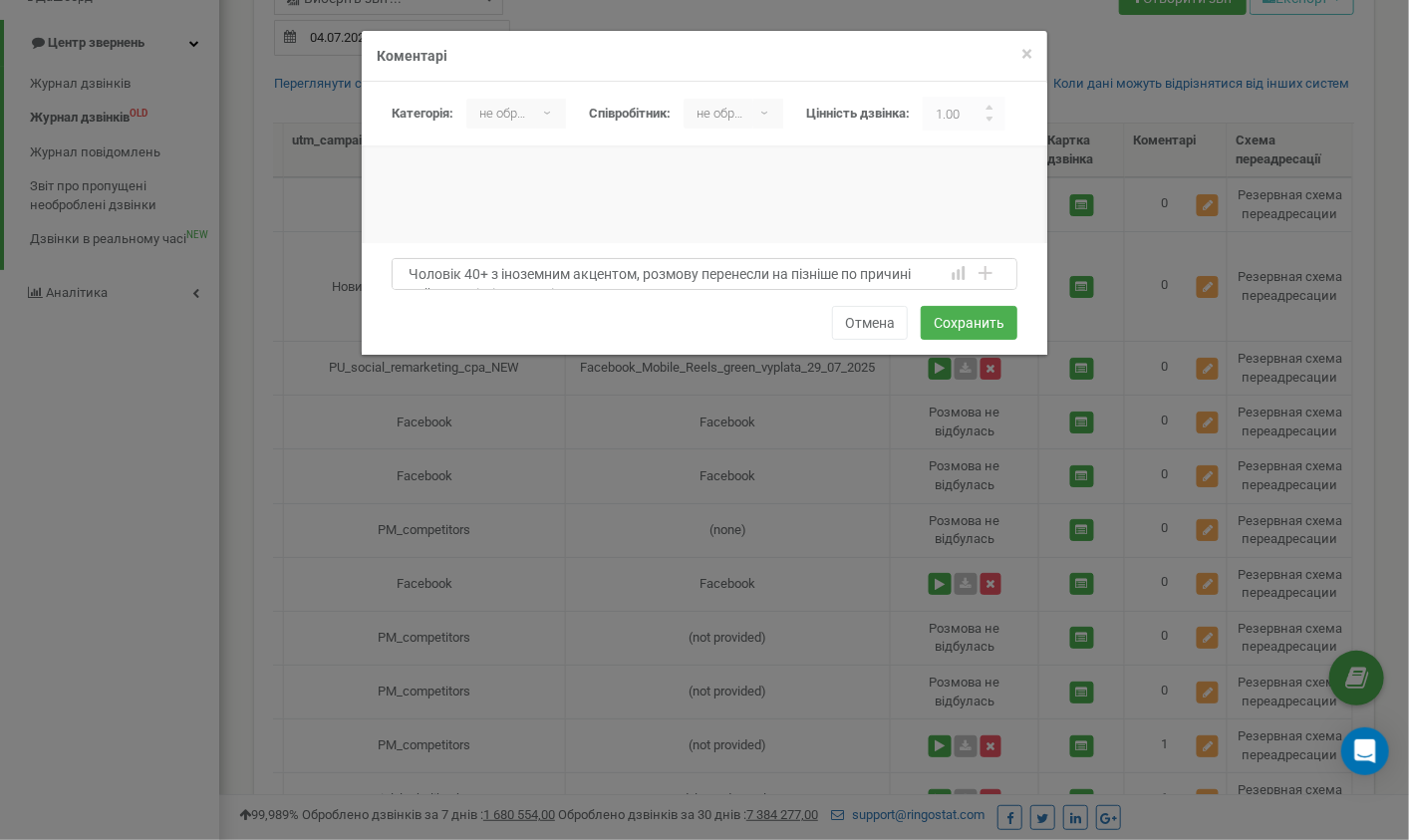 click on "Чоловік 40+ з іноземним акцентом, розмову перенесли на пізніше по причині зайнятості з іншим клієнтом" at bounding box center [704, 274] 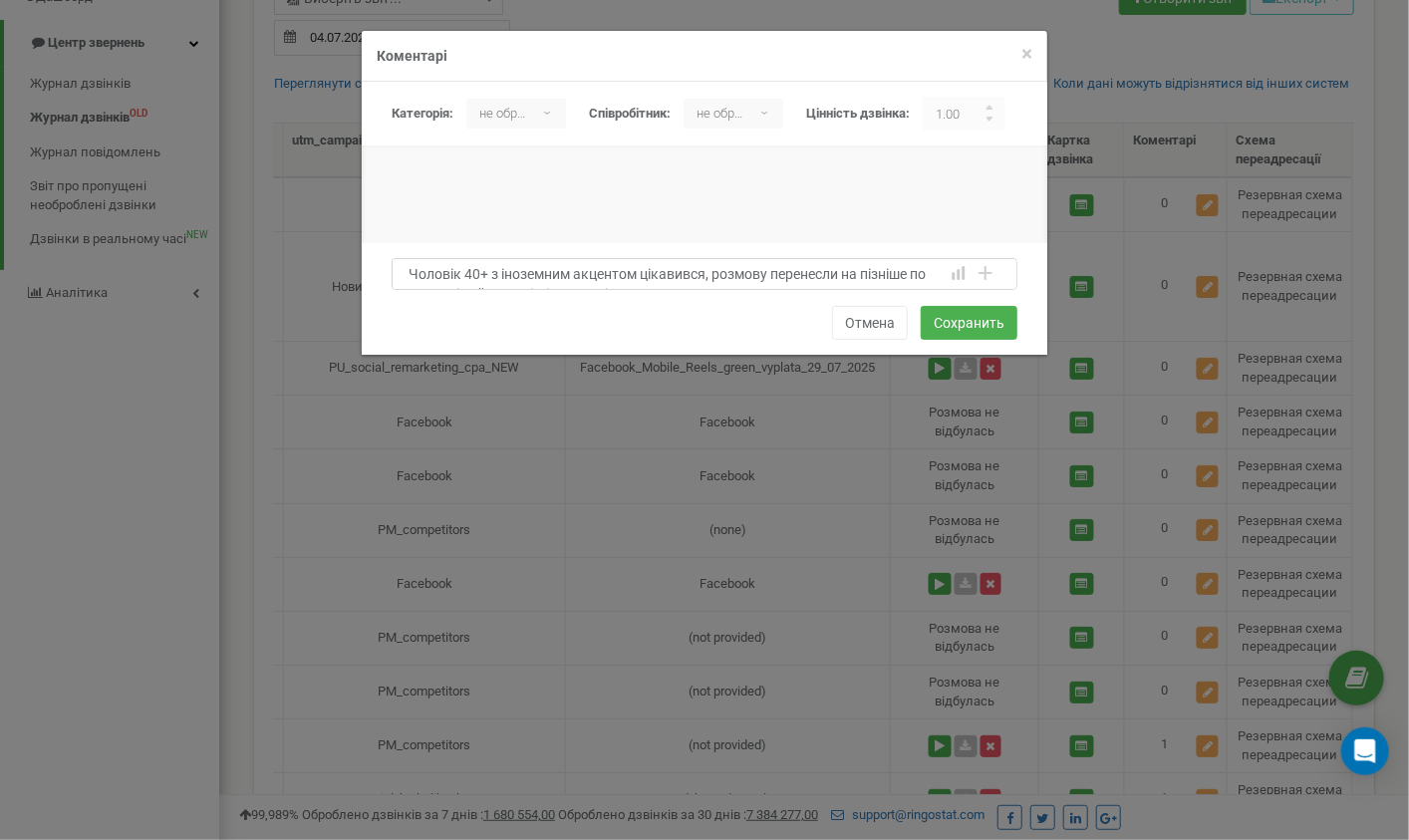 type on "Чоловік 40+ з іноземним акцентом цікавився, розмову перенесли на пізніше по причині зайнятості з іншим клієнтом" 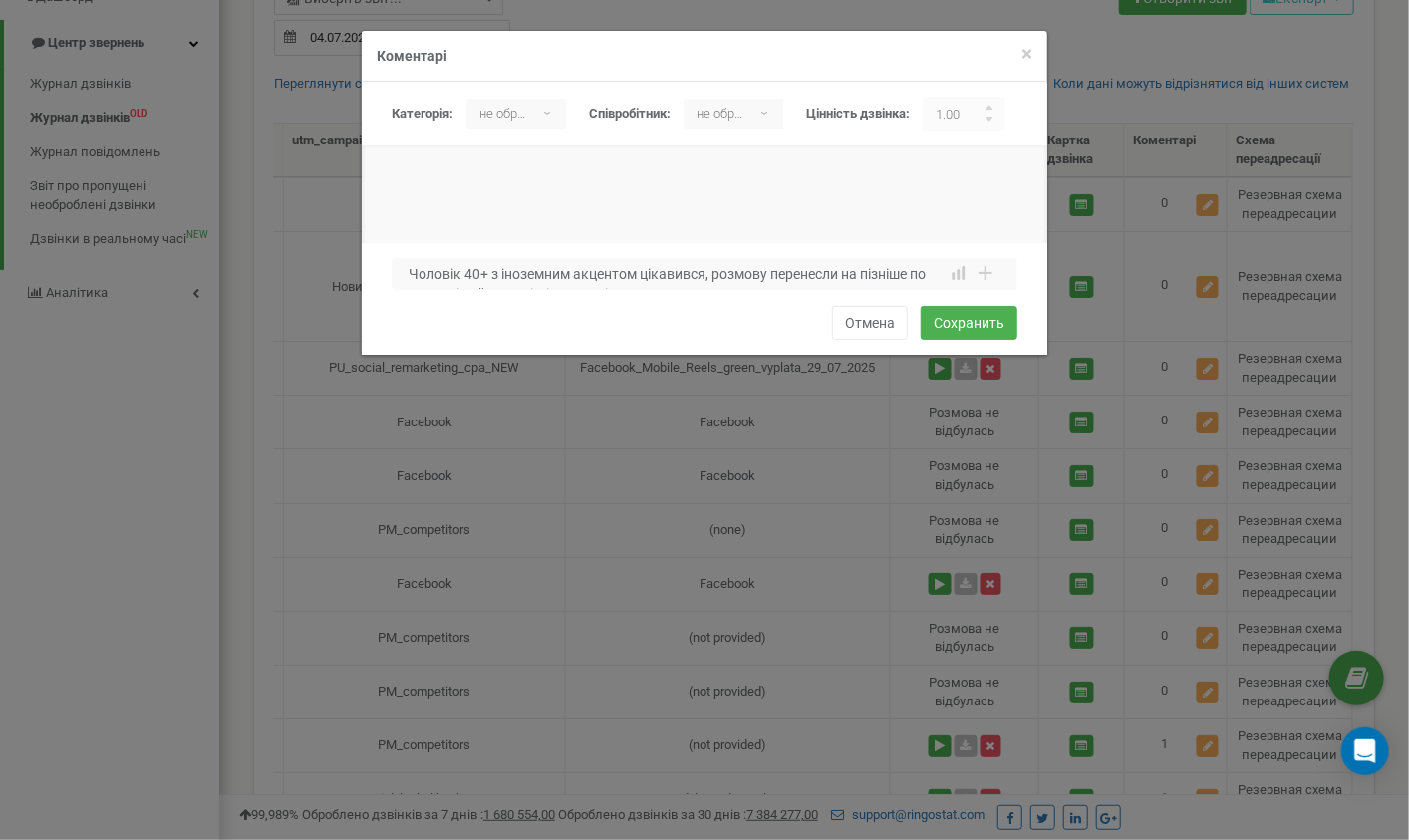 click on "× Закрити
Коментарі
Категорія:
не обрано
Нецелевой
Целевой
не обрано  ▾  не обрано  Нецелевой Целевой
Співробітник:
не обрано  ▾ 1.00 1 2 3 4 5" at bounding box center [704, 420] 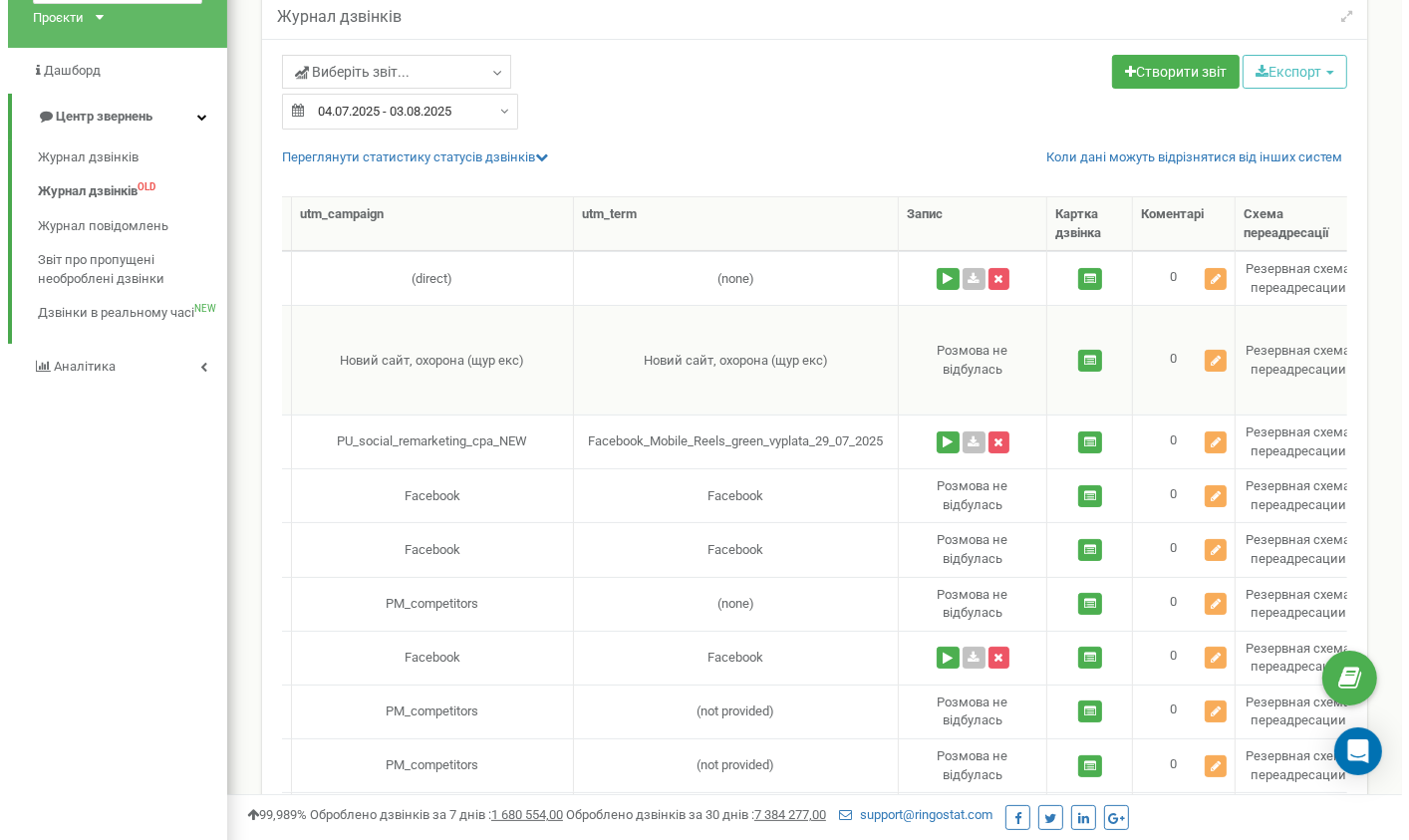 scroll, scrollTop: 119, scrollLeft: 0, axis: vertical 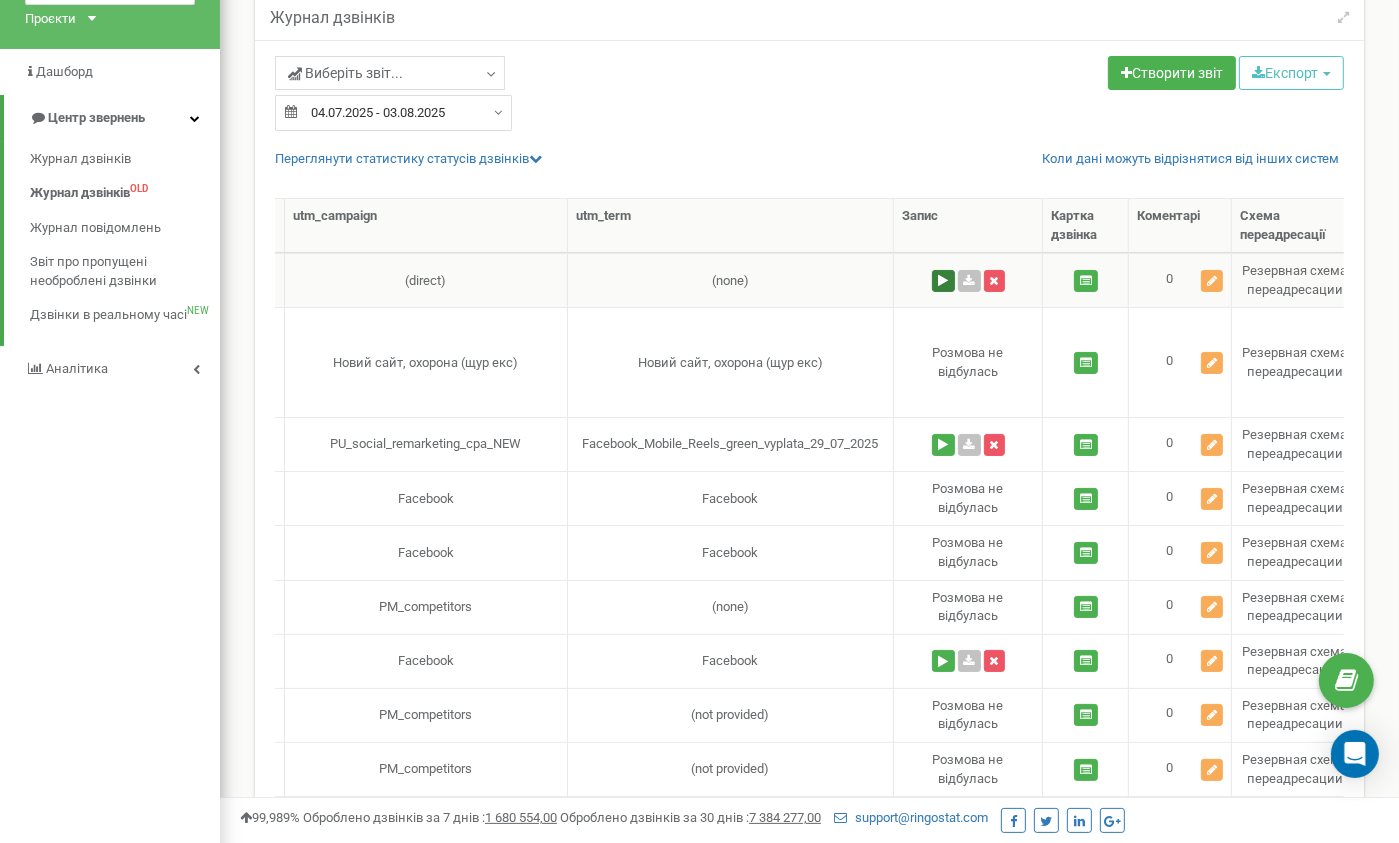 click at bounding box center (943, 281) 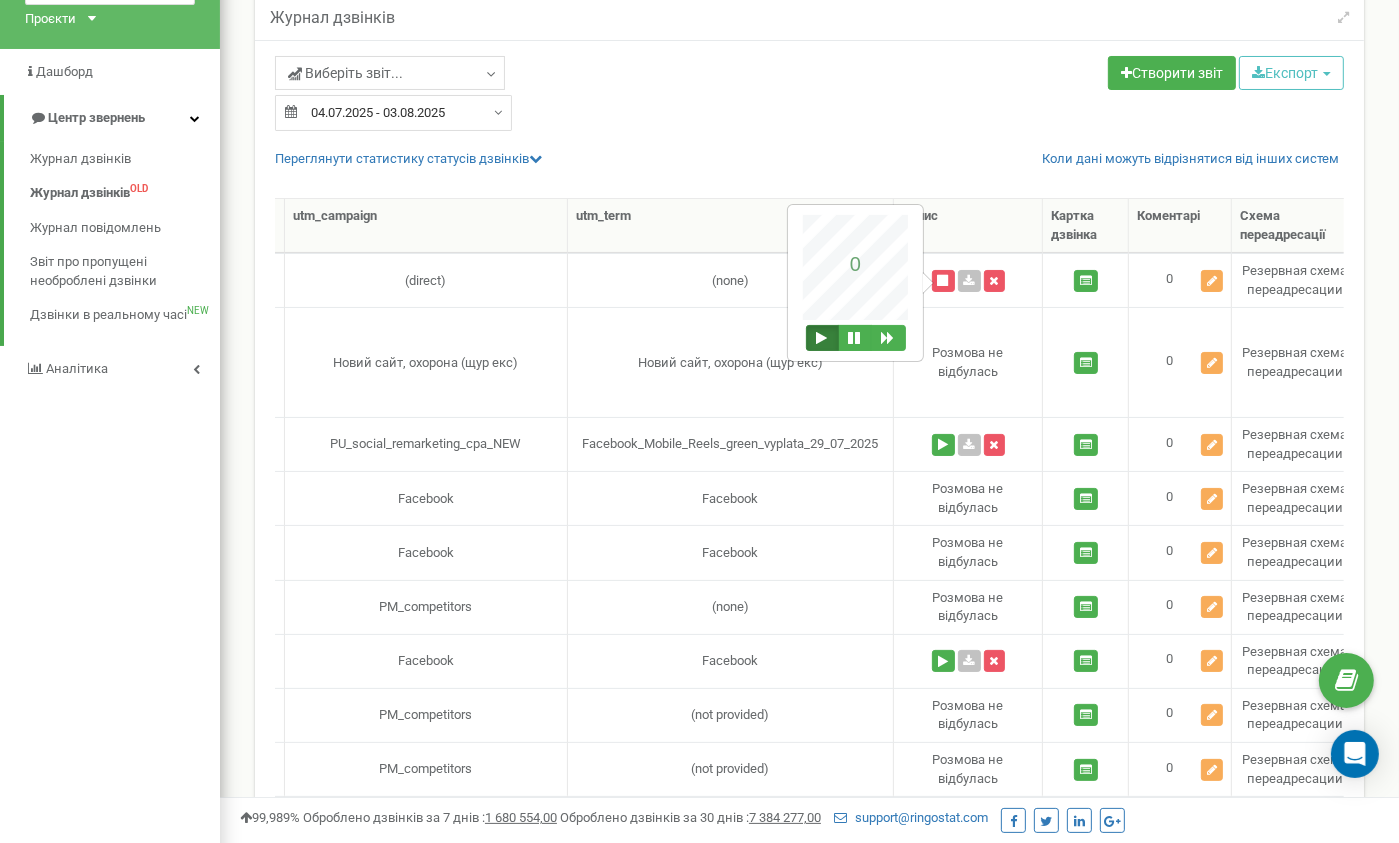 click at bounding box center (822, 338) 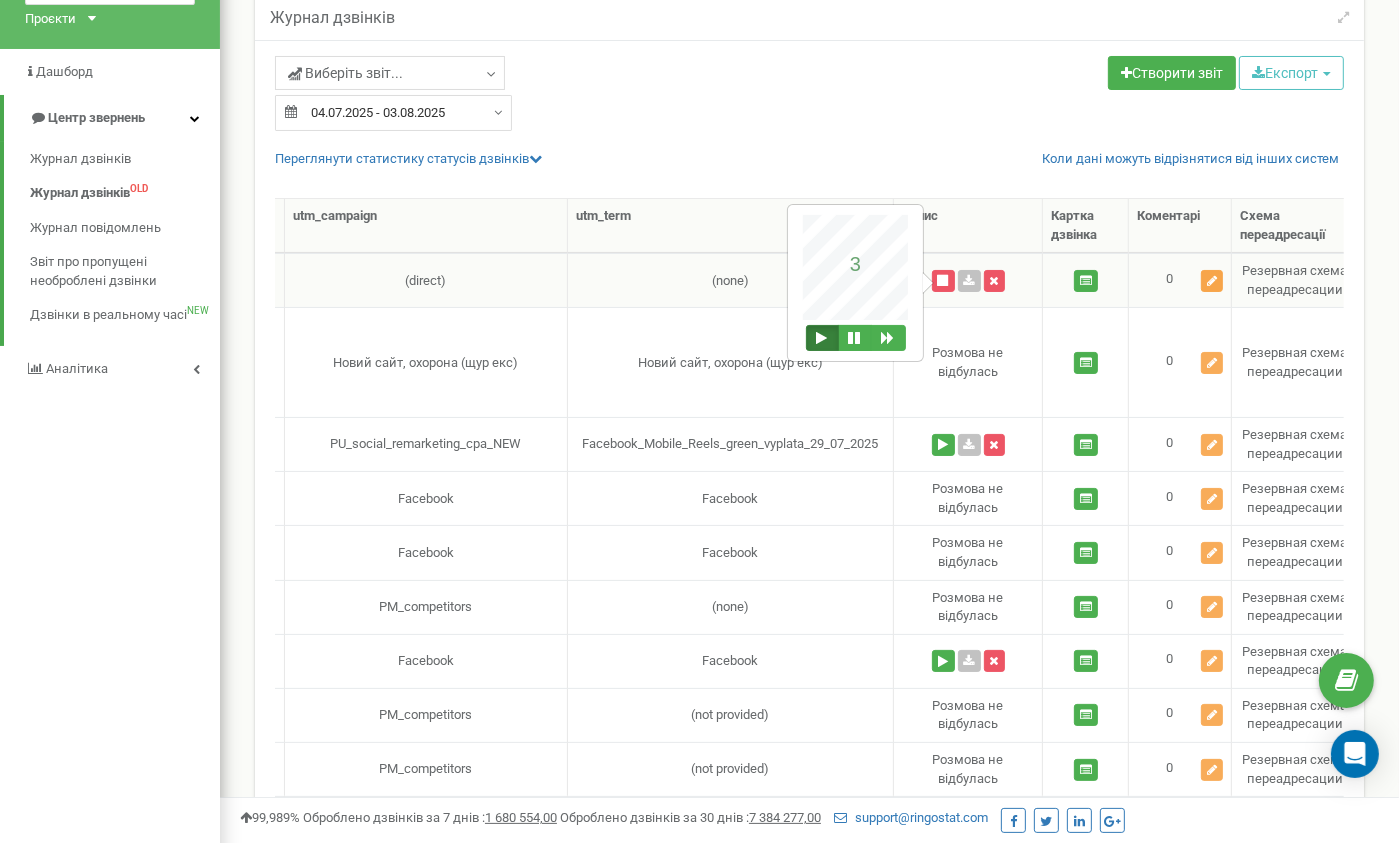 click at bounding box center (1212, 281) 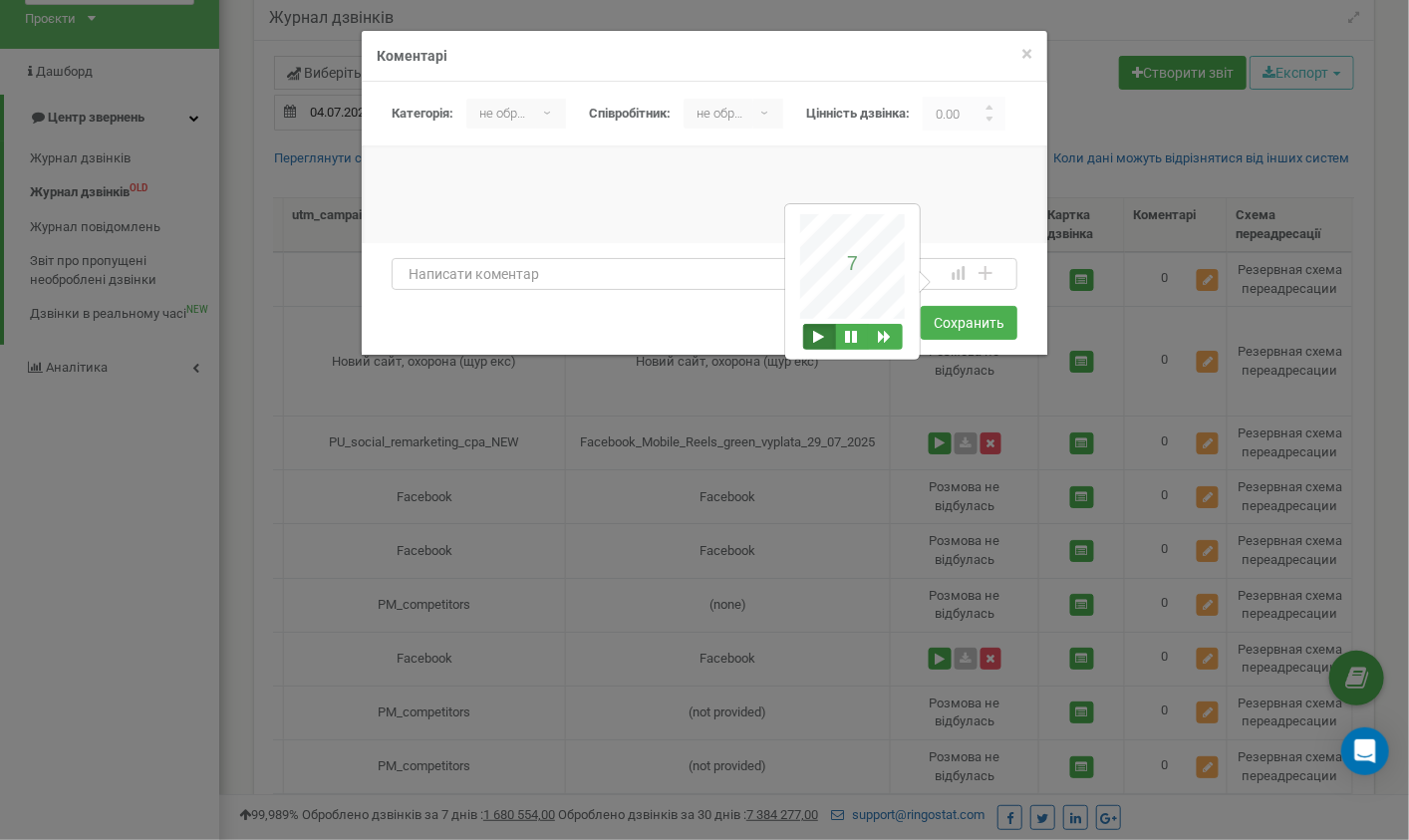 click at bounding box center (704, 274) 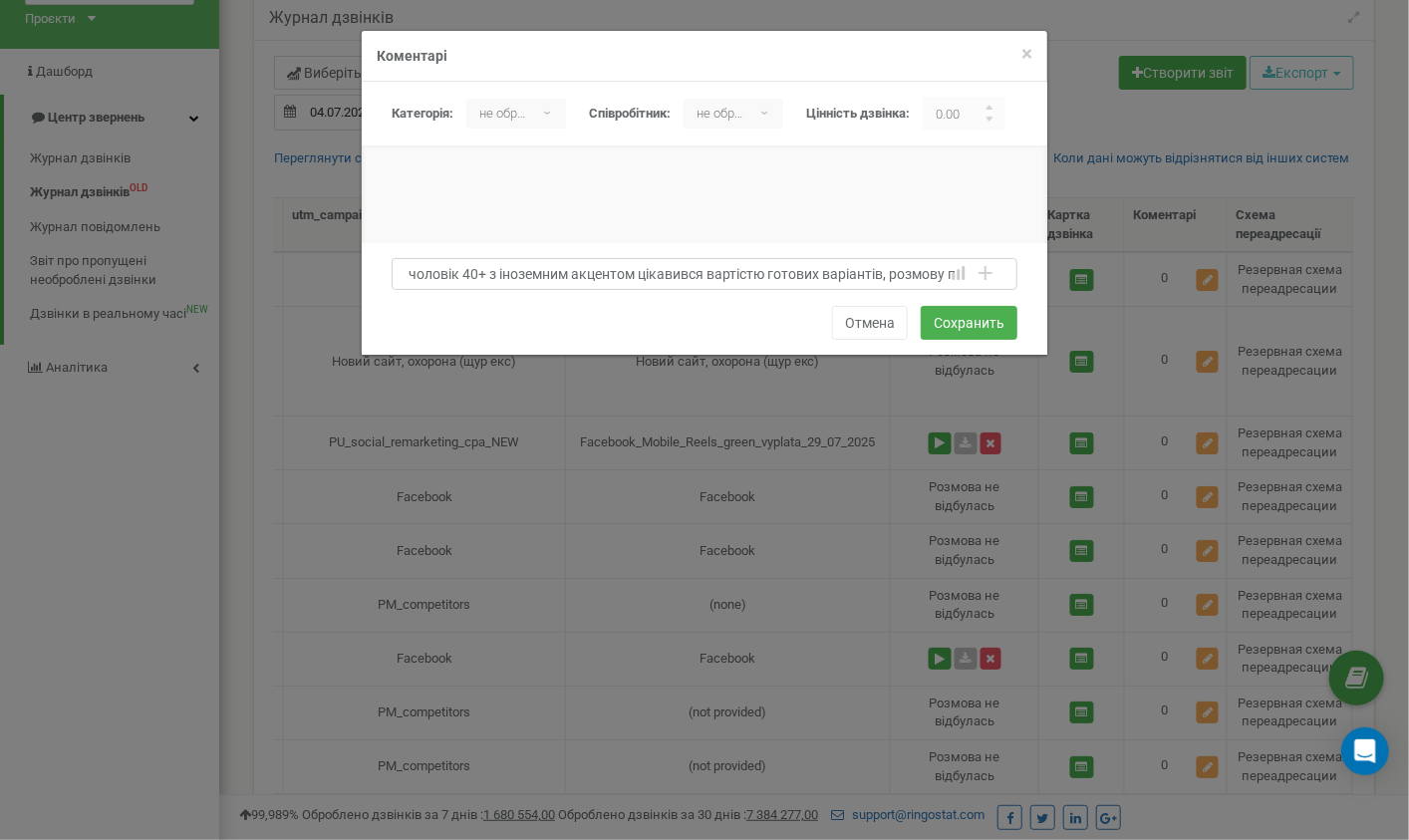 scroll, scrollTop: 13, scrollLeft: 0, axis: vertical 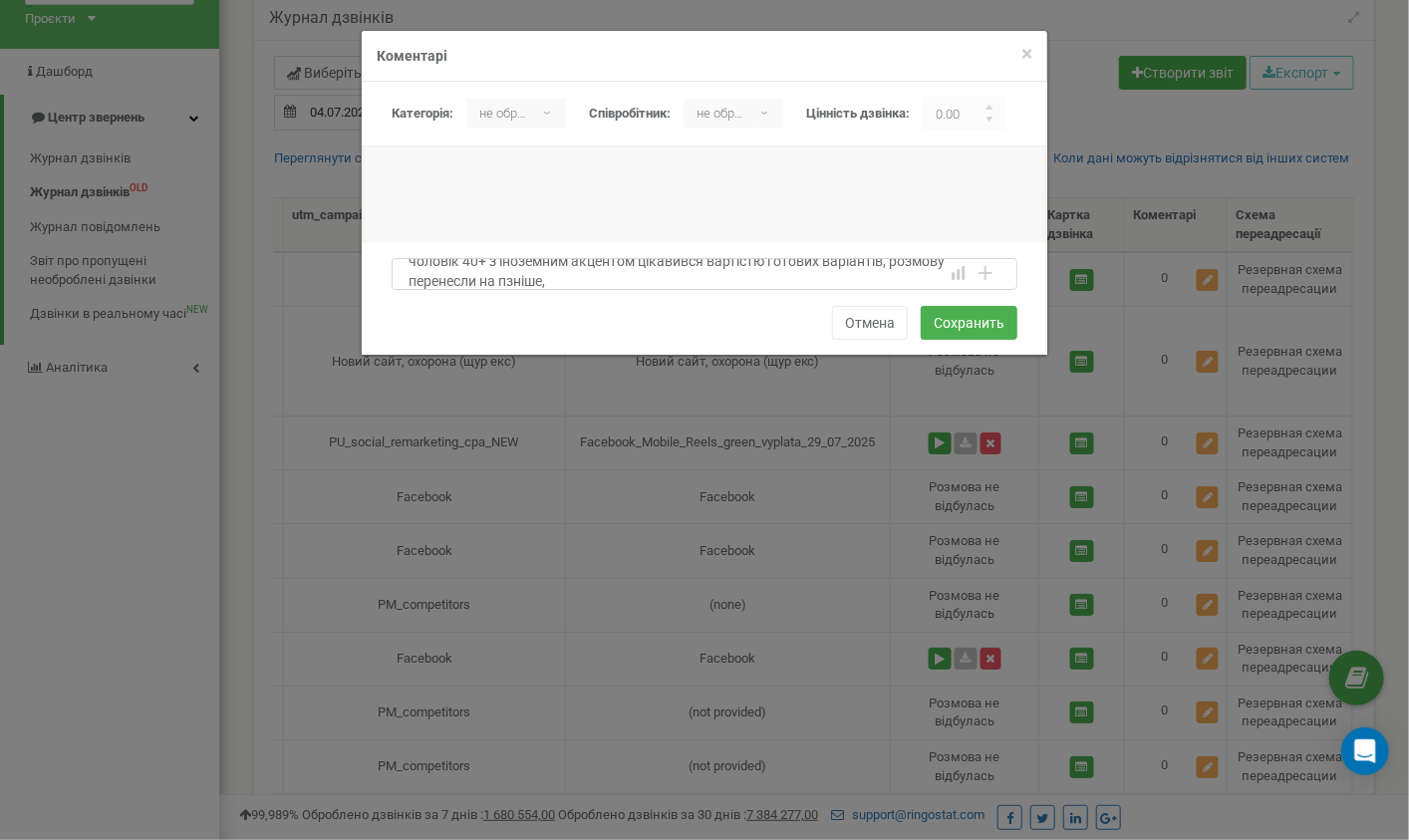 click on "чоловік 40+ з іноземним акцентом цікавився вартістю готових варіантів, розмову перенесли на пзніше," at bounding box center [704, 274] 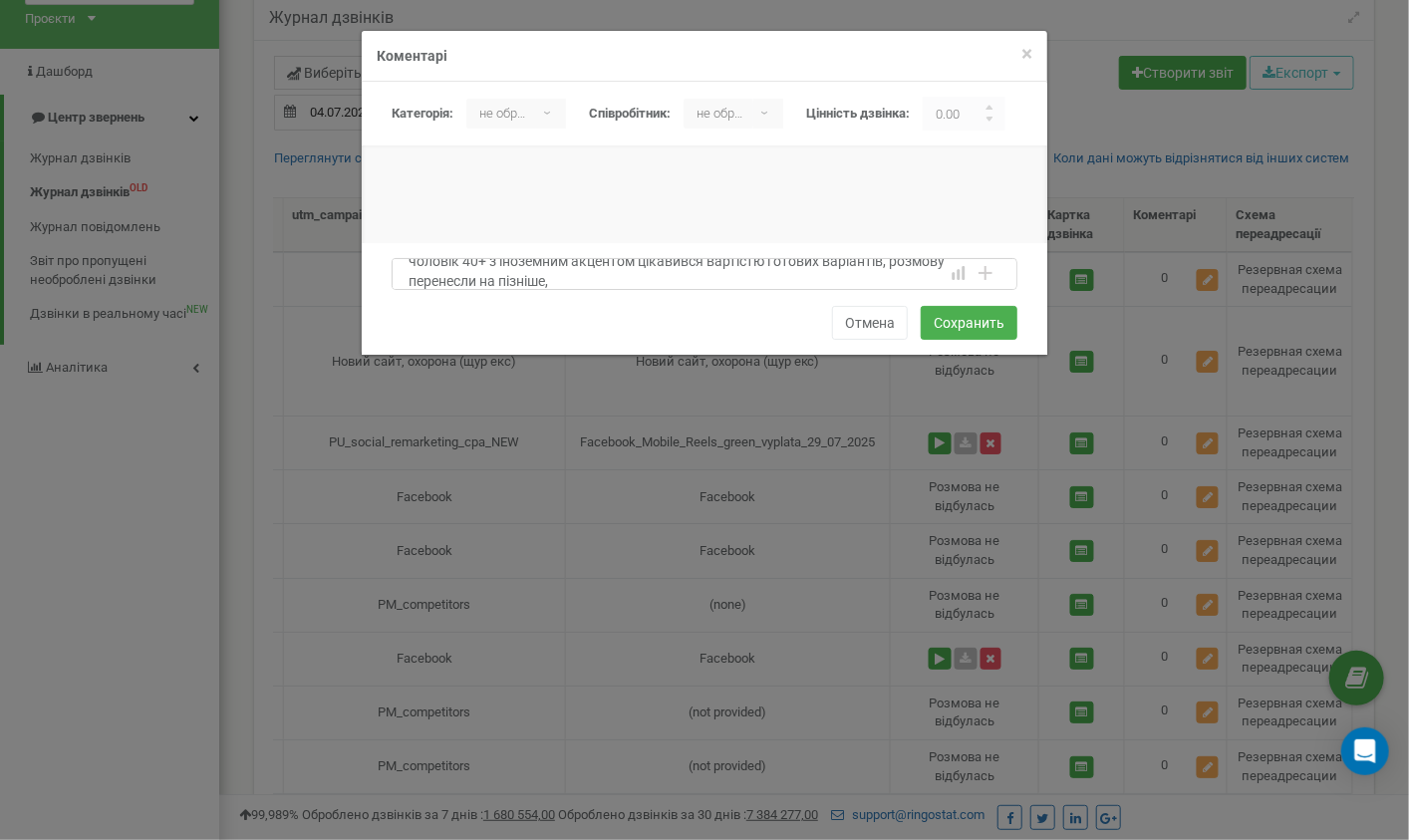 click on "чоловік 40+ з іноземним акцентом цікавився вартістю готових варіантів, розмову перенесли на пізніше," at bounding box center (704, 274) 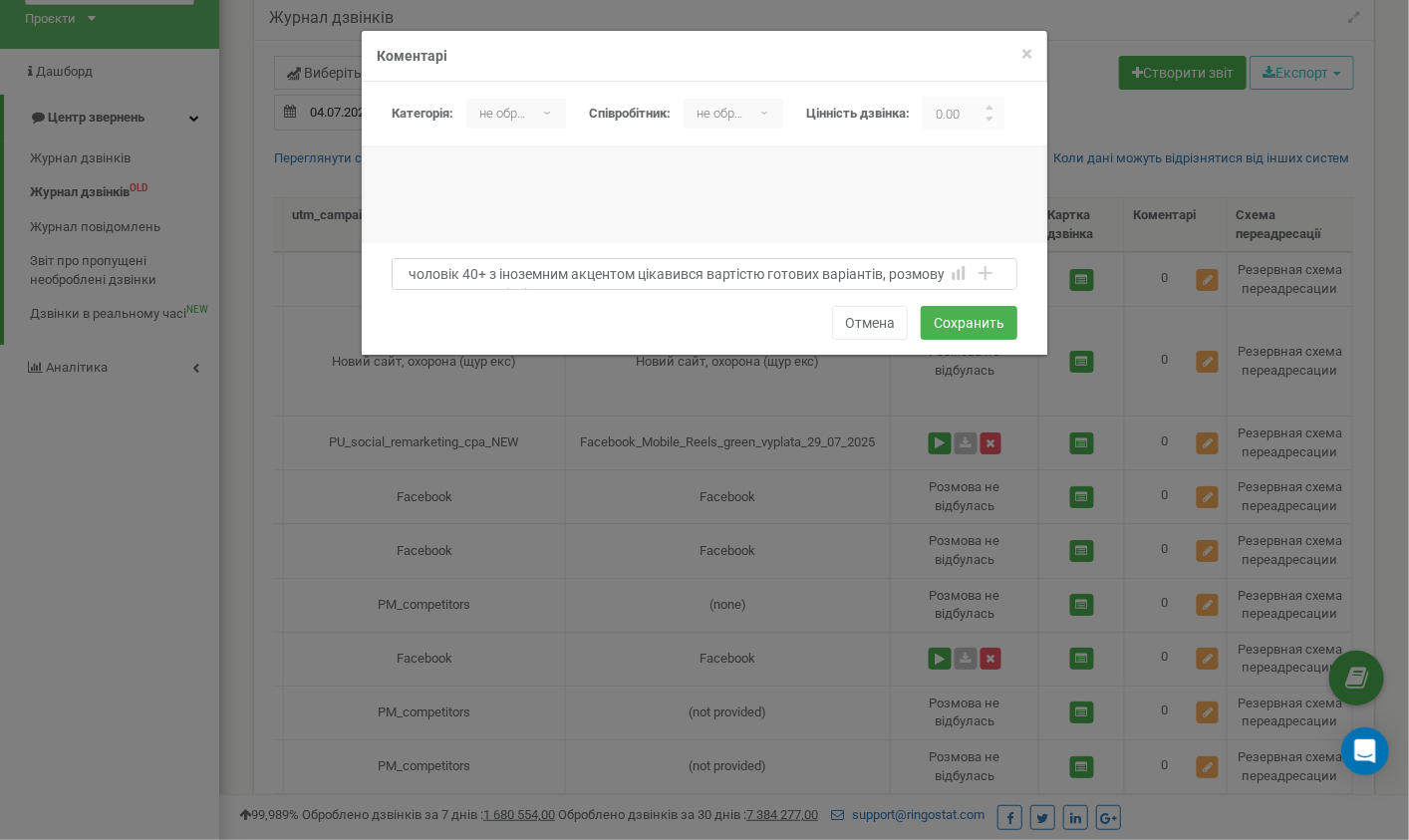 scroll, scrollTop: 20, scrollLeft: 0, axis: vertical 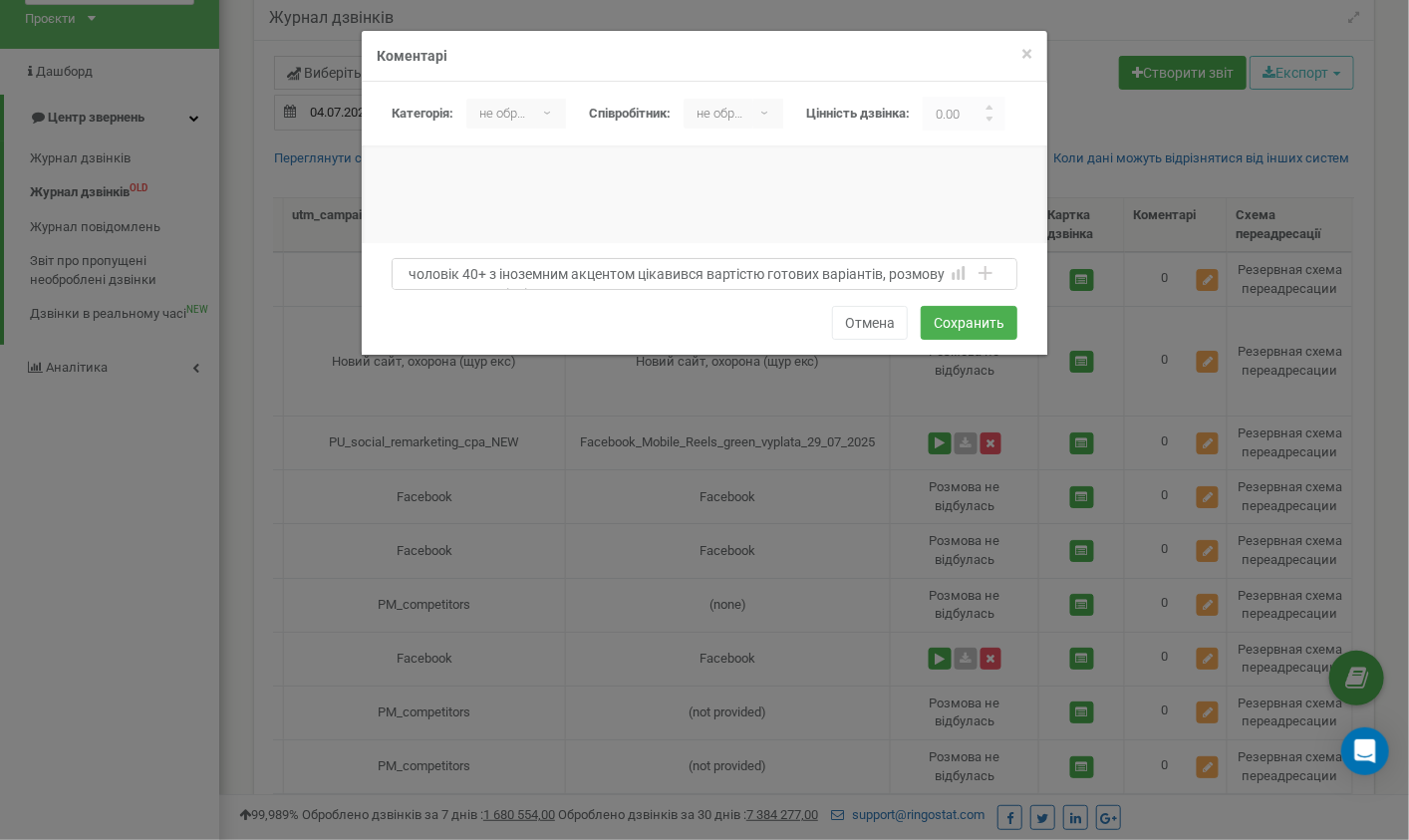 drag, startPoint x: 561, startPoint y: 275, endPoint x: 612, endPoint y: 264, distance: 52.17279 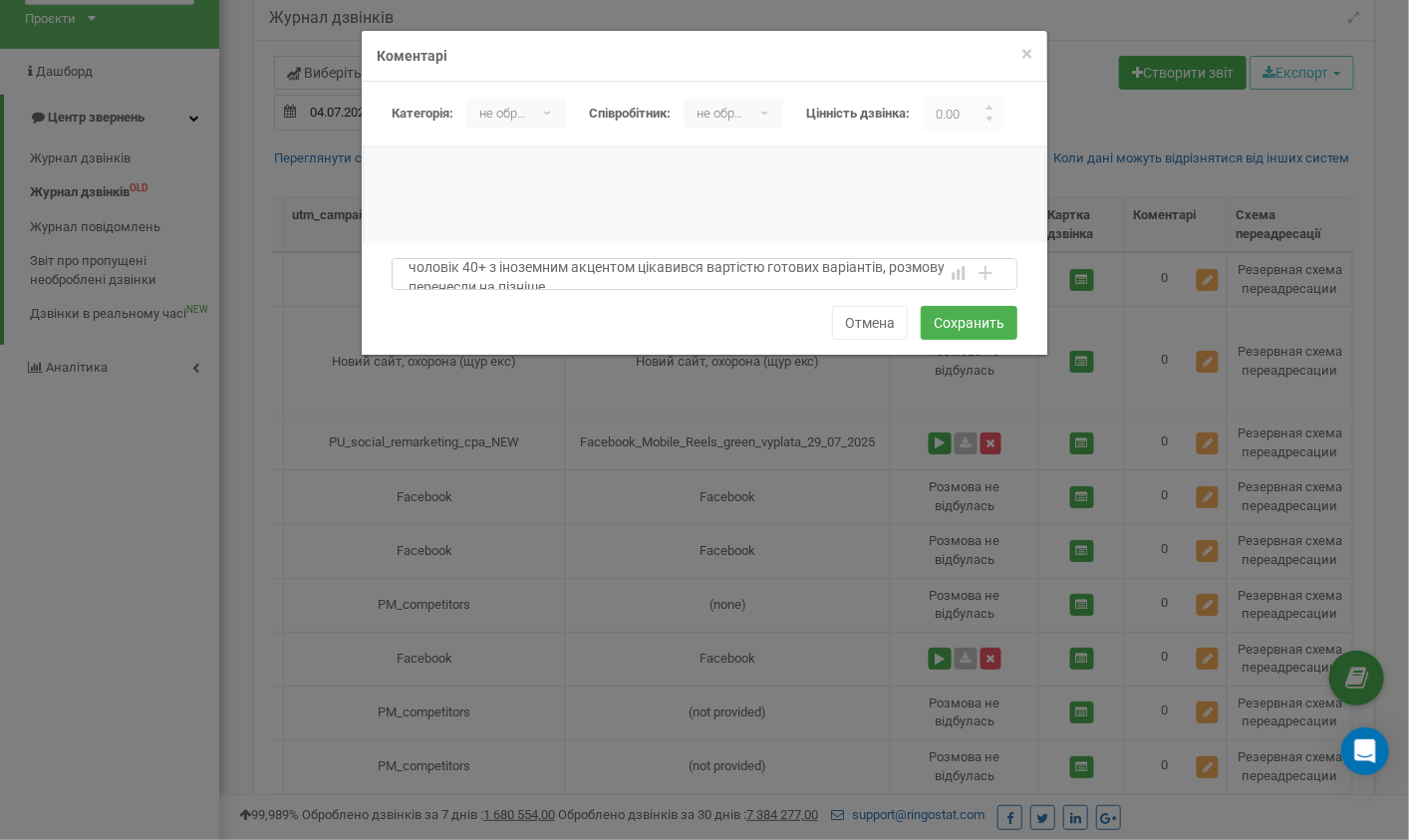 click on "чоловік 40+ з іноземним акцентом цікавився вартістю готових варіантів, розмову перенесли на пізніше," at bounding box center [704, 274] 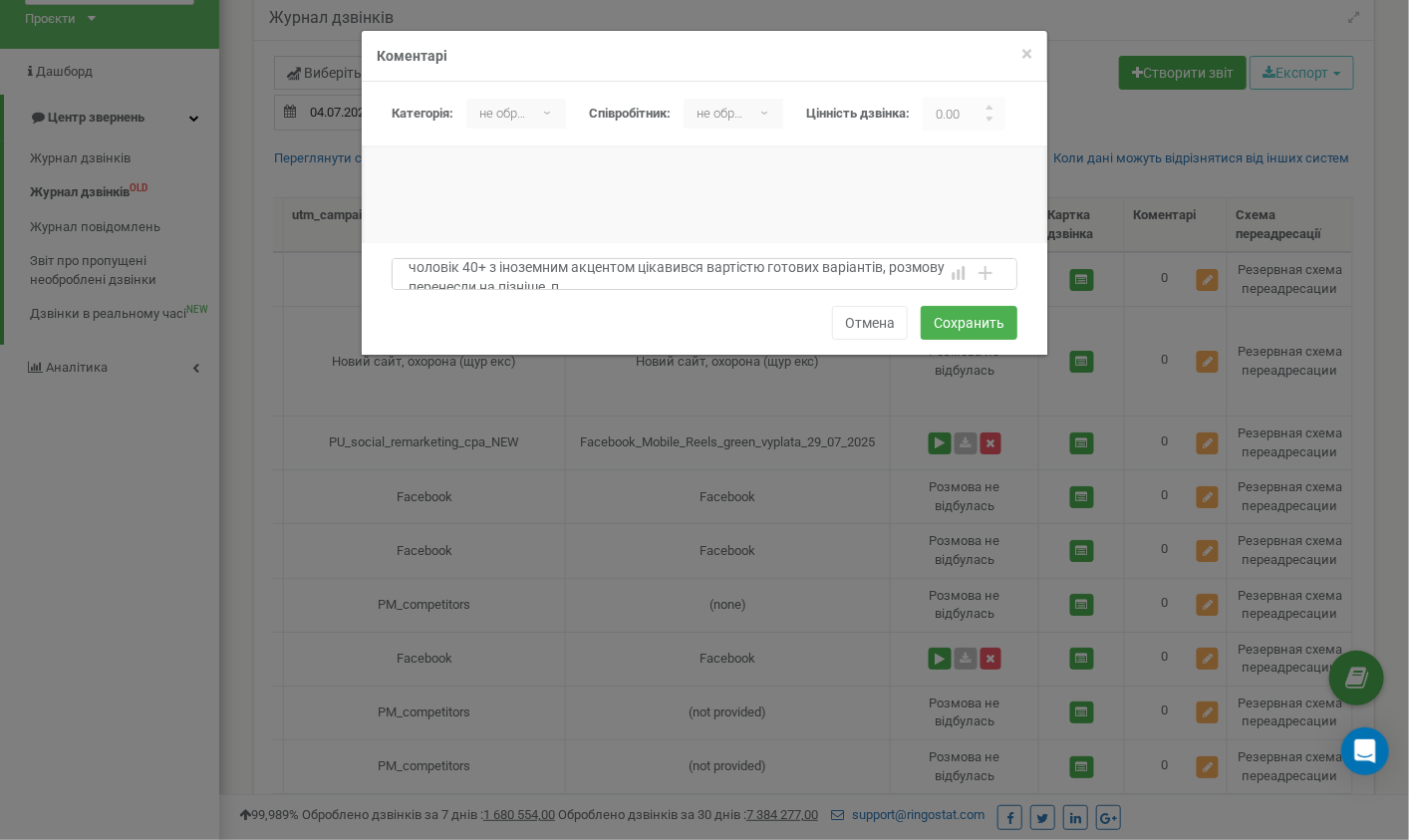 scroll, scrollTop: 13, scrollLeft: 0, axis: vertical 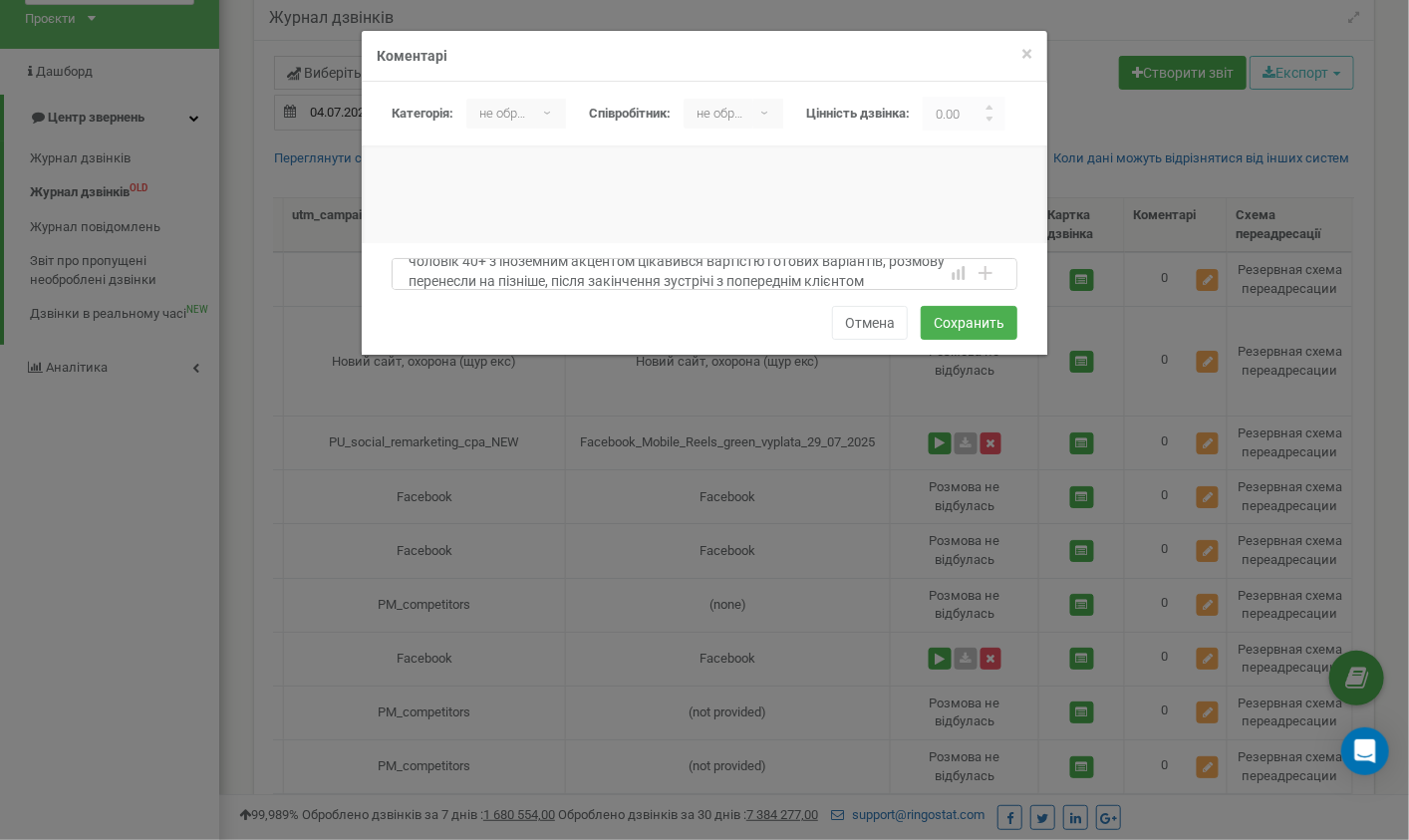 type on "чоловік 40+ з іноземним акцентом цікавився вартістю готових варіантів, розмову перенесли на пізніше, після закінчення зустрічі з попереднім клієнтом" 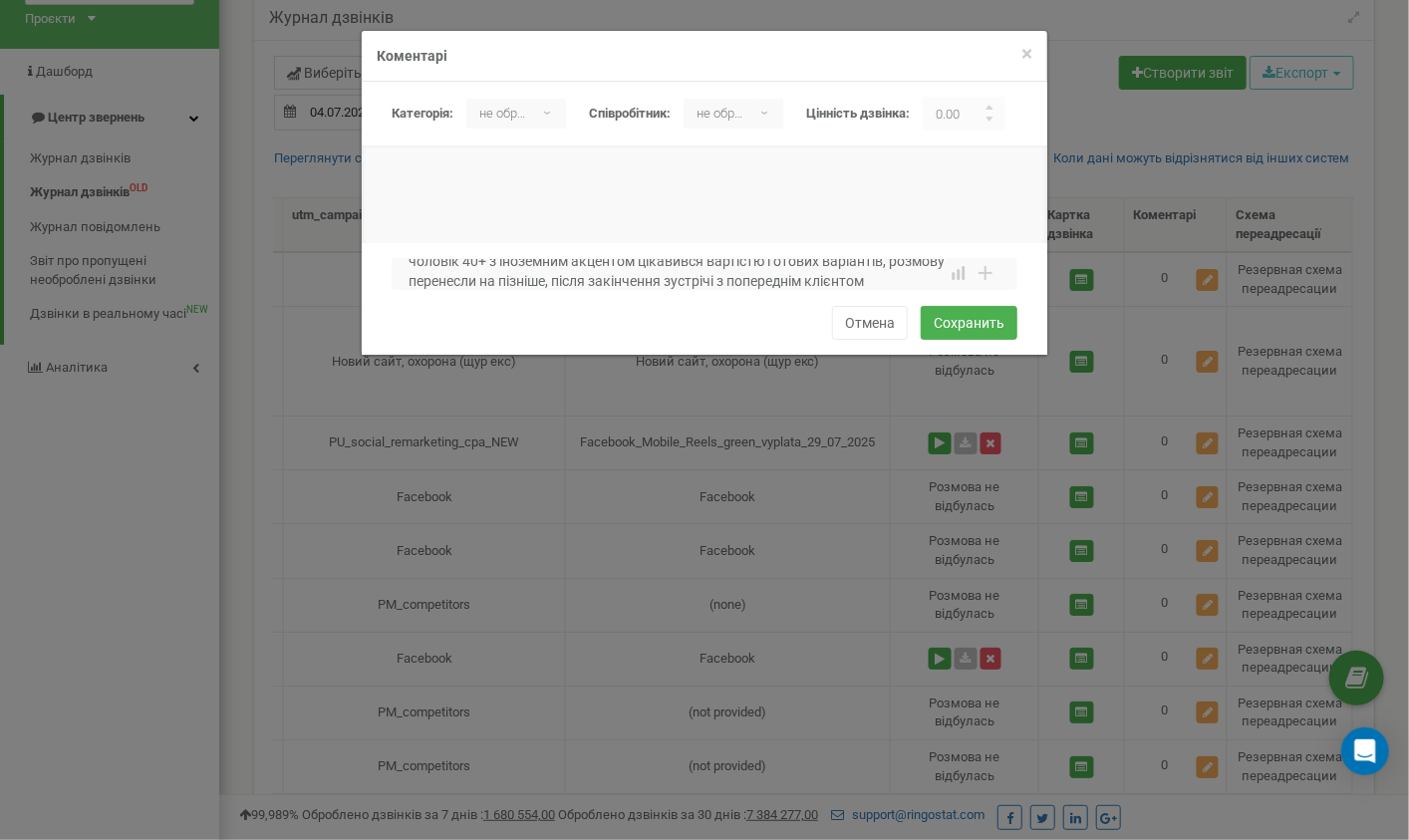 click at bounding box center [990, 114] 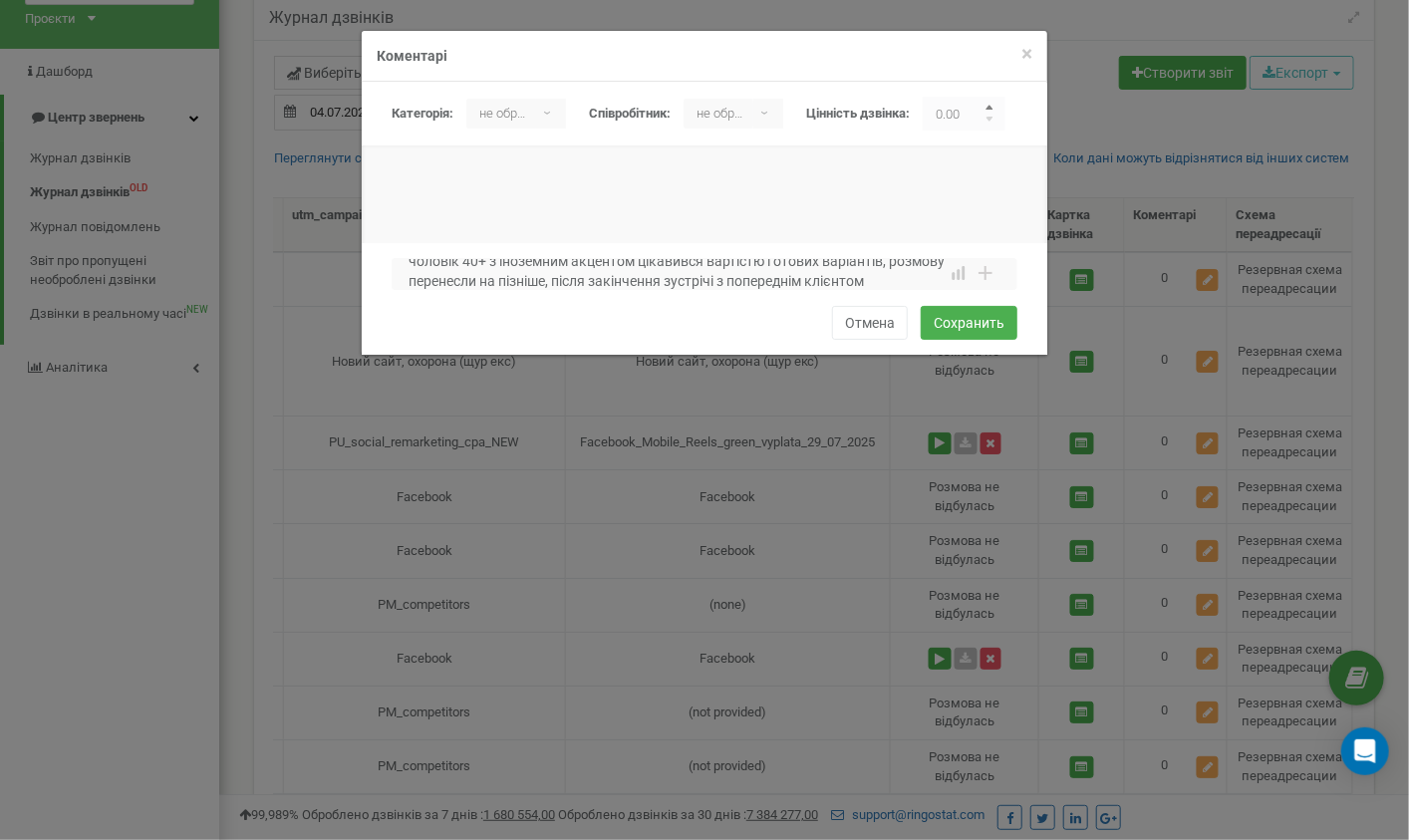 click at bounding box center [990, 110] 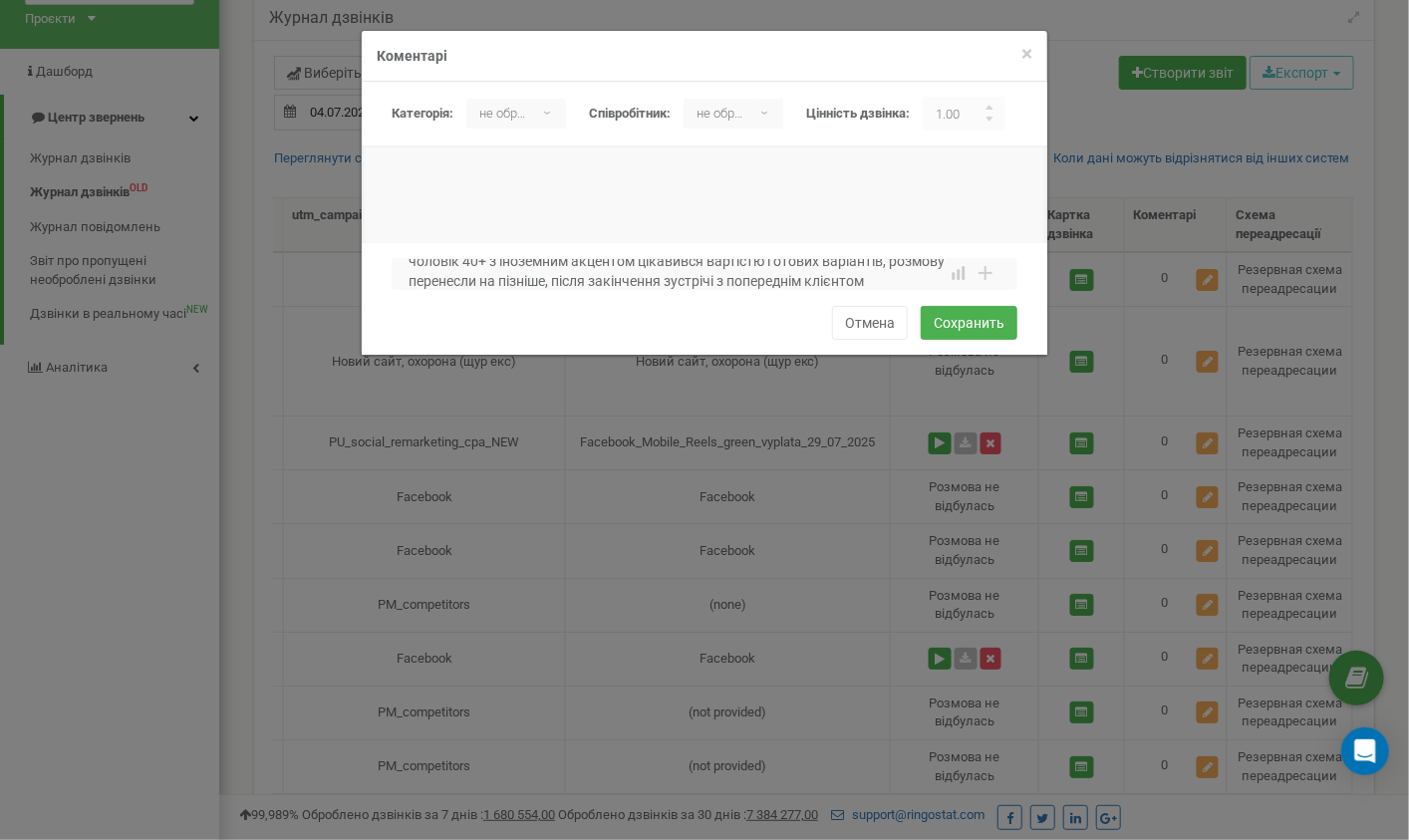 click on "не обрано  ▾" at bounding box center [516, 114] 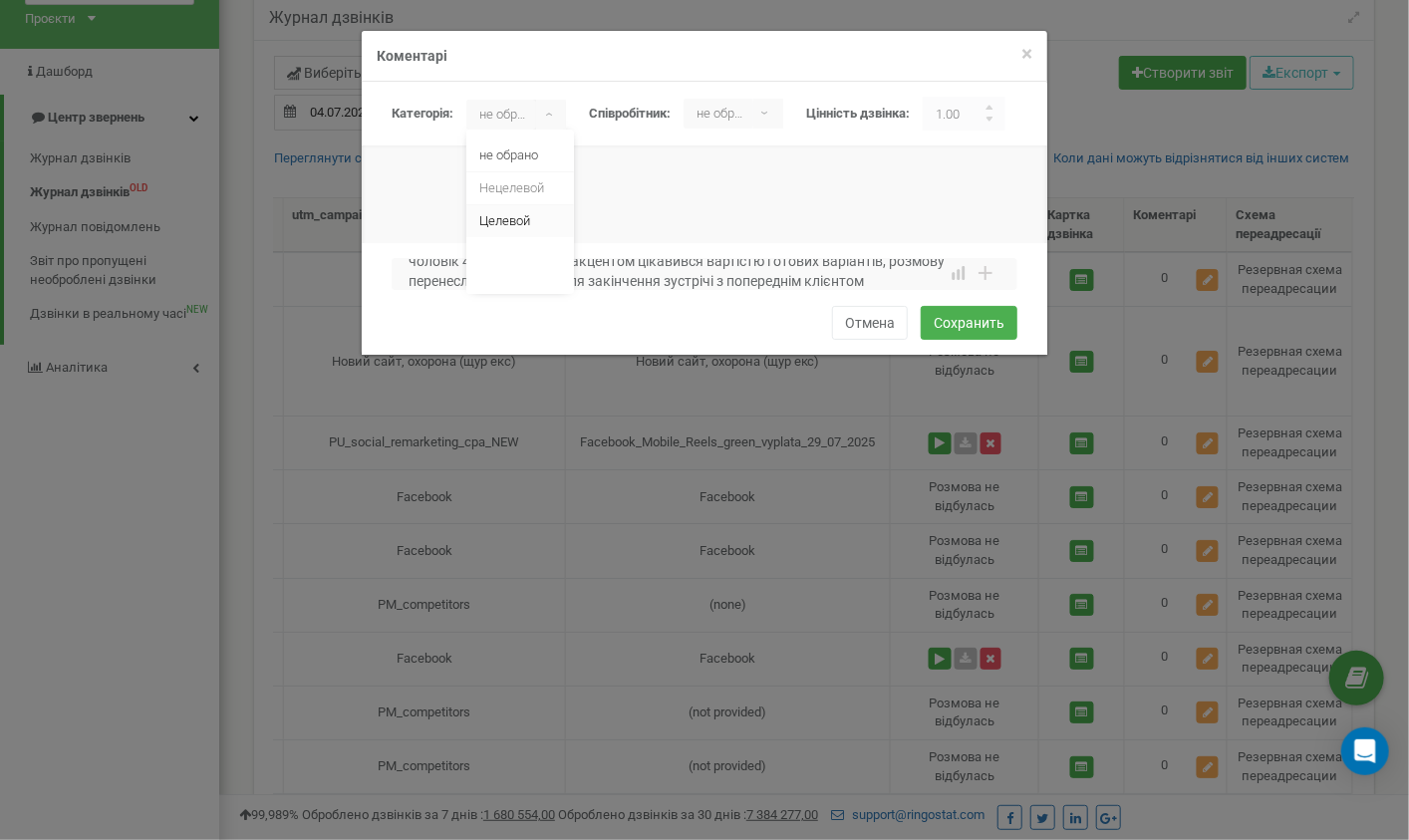 click on "Целевой" at bounding box center (520, 221) 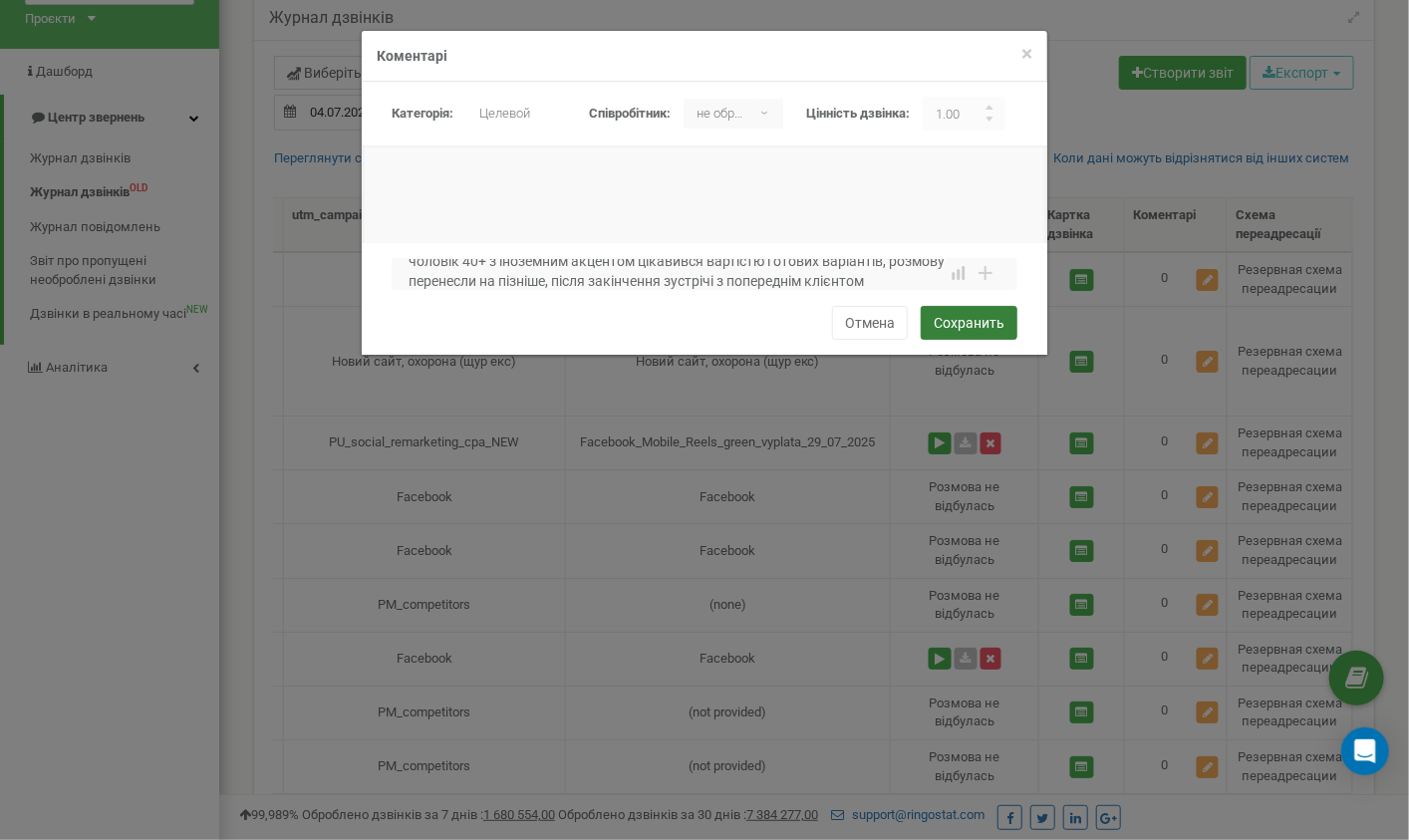 click on "Сохранить" at bounding box center [969, 323] 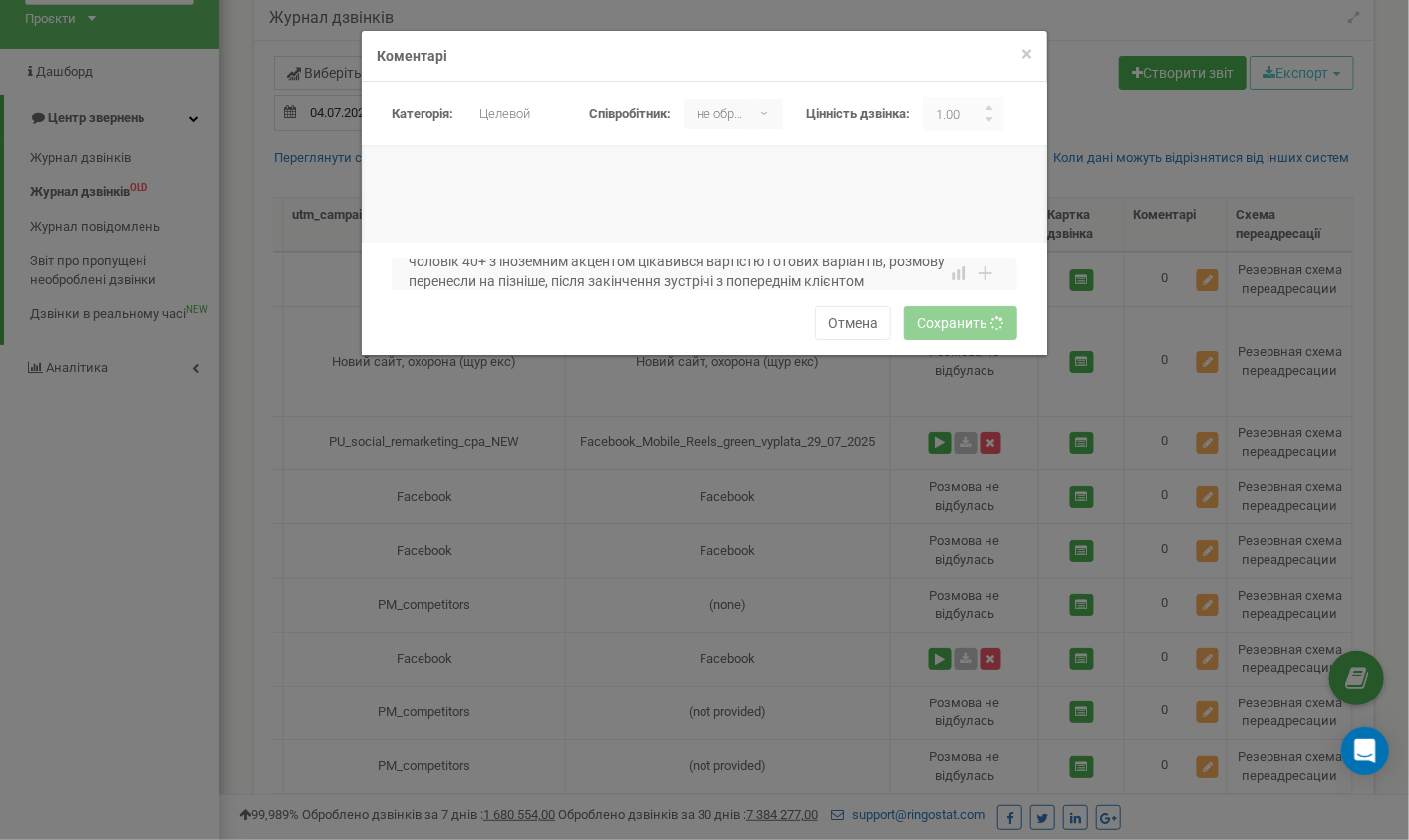 type 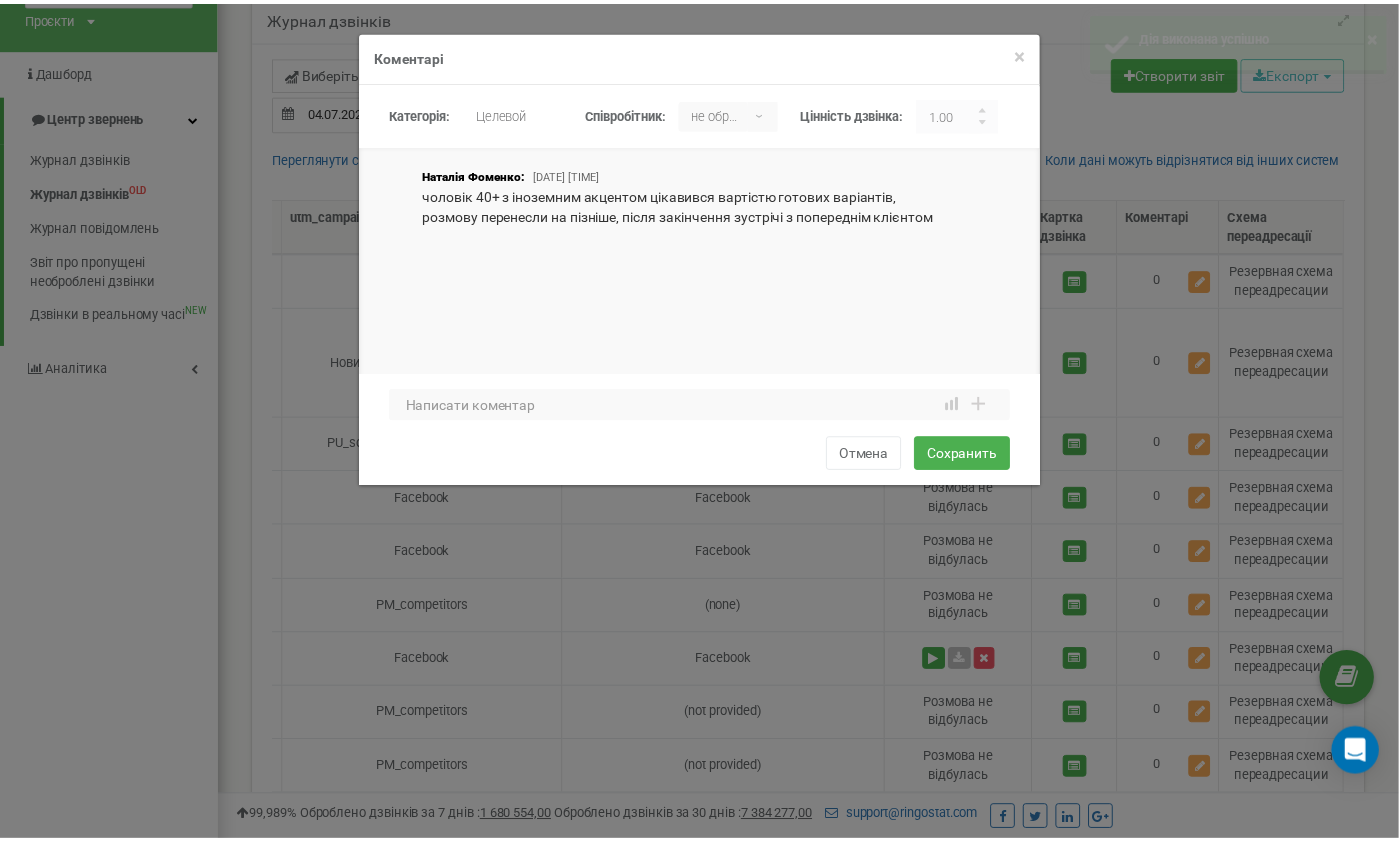 scroll, scrollTop: 0, scrollLeft: 0, axis: both 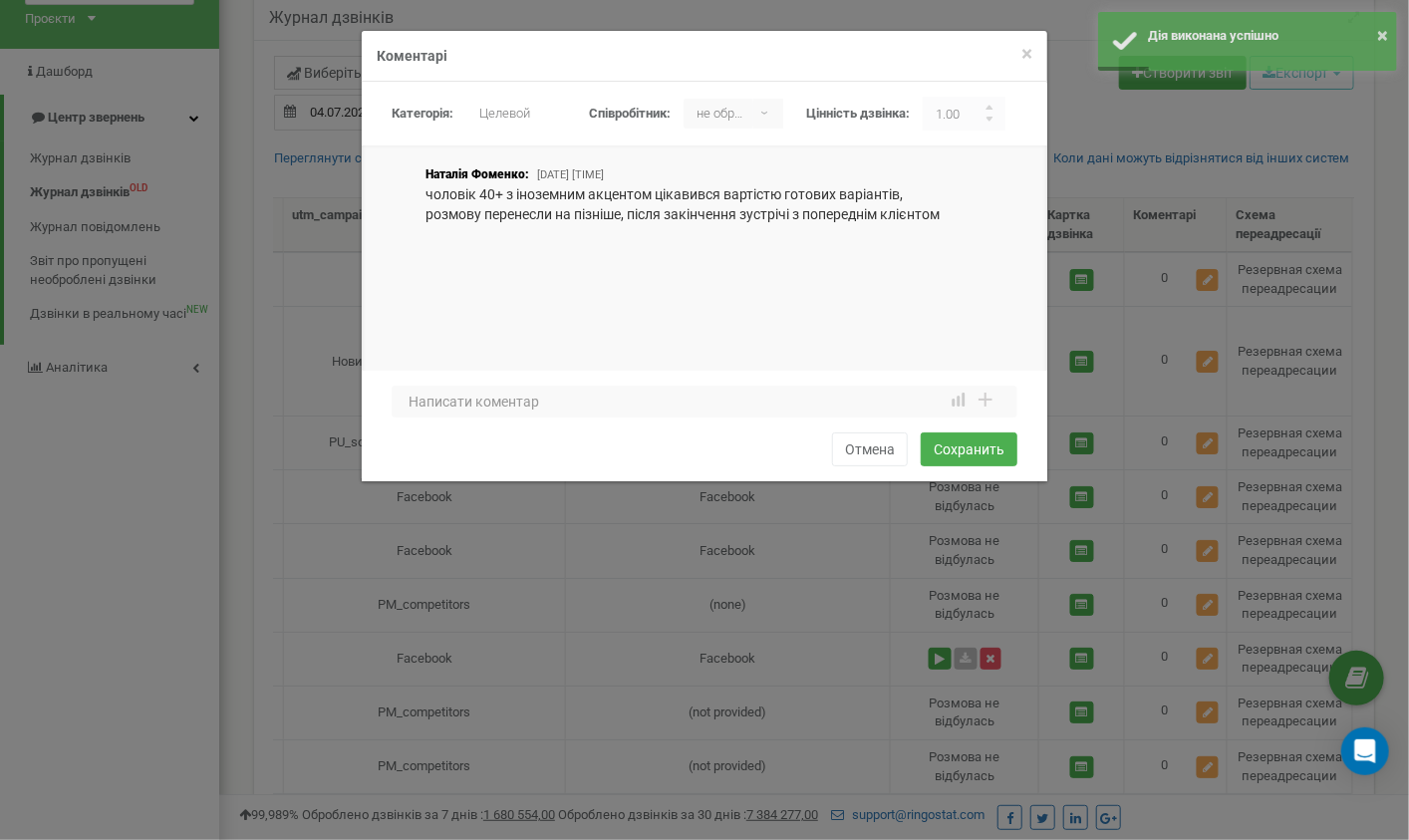 click on "× Закрити
Коментарі
Категорія:
не обрано
Нецелевой
Целевой
Целевой ▾  не обрано  Нецелевой Целевой
Співробітник:
не обрано  Kateryna Hrabovetska" at bounding box center (704, 420) 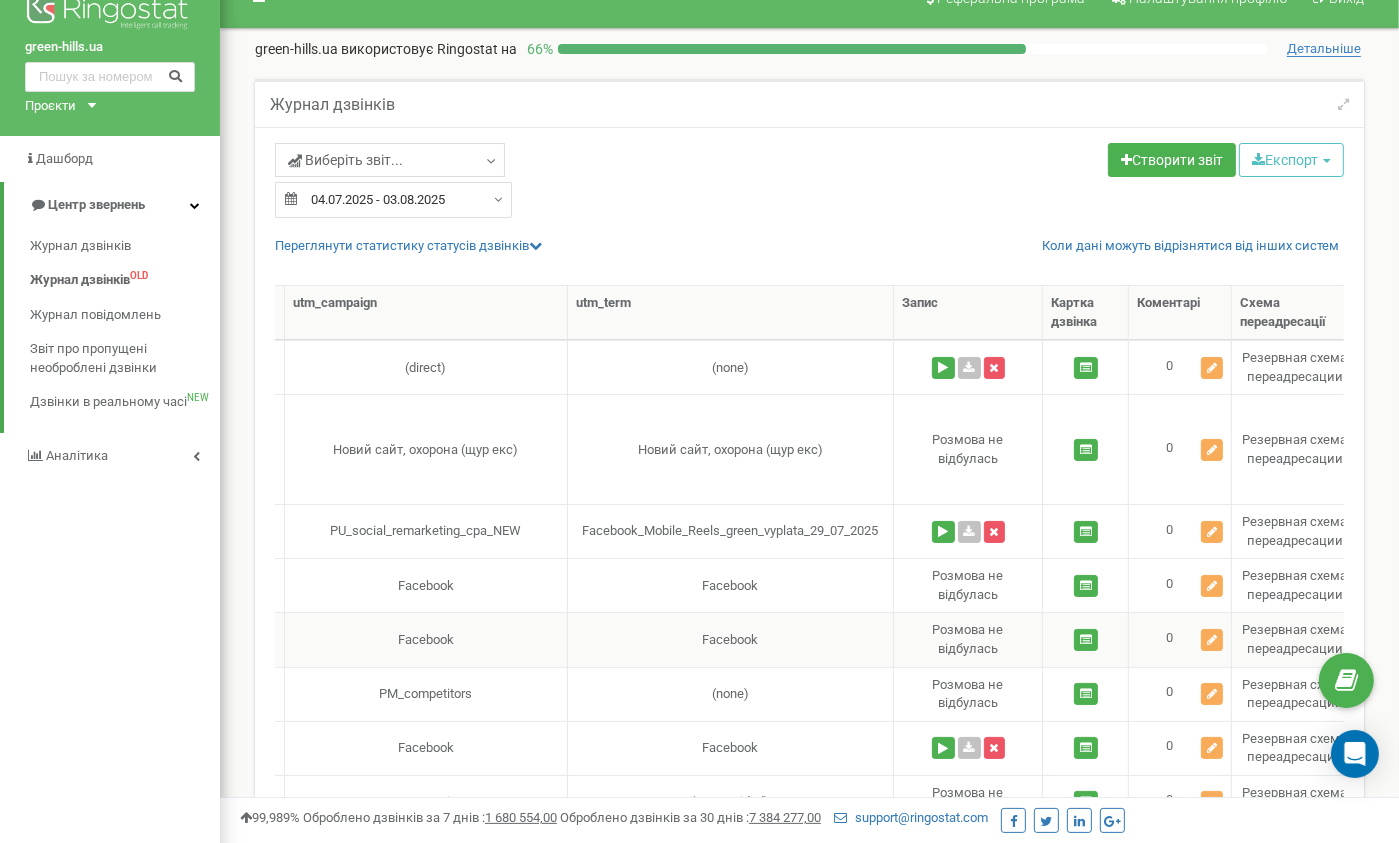 scroll, scrollTop: 0, scrollLeft: 0, axis: both 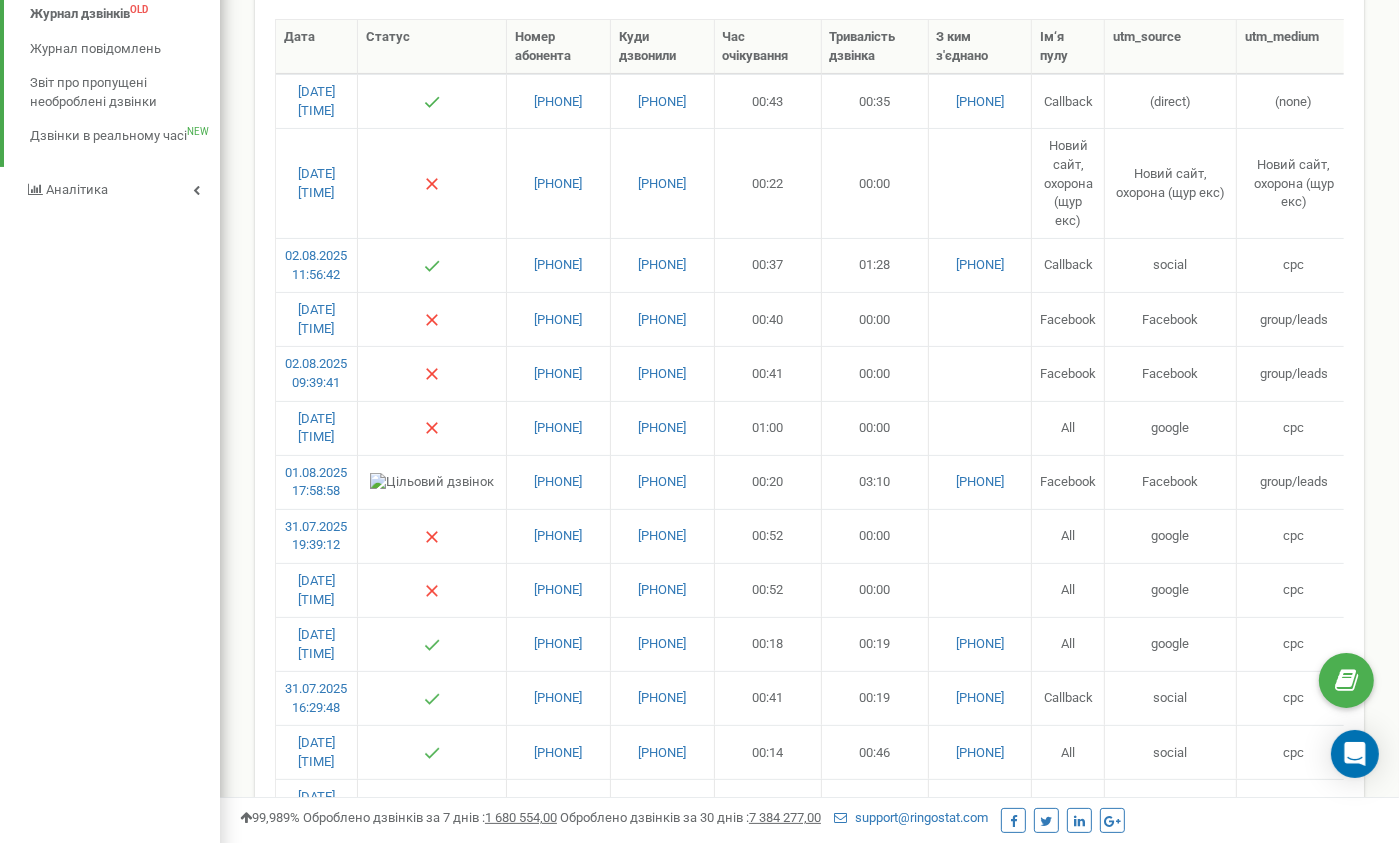 click on "99,989%
Оброблено дзвінків за 7 днів            :  1 680 554,00
Оброблено дзвінків за 30 днів            :  7 384 277,00
support@ringostat.com" at bounding box center [809, 820] 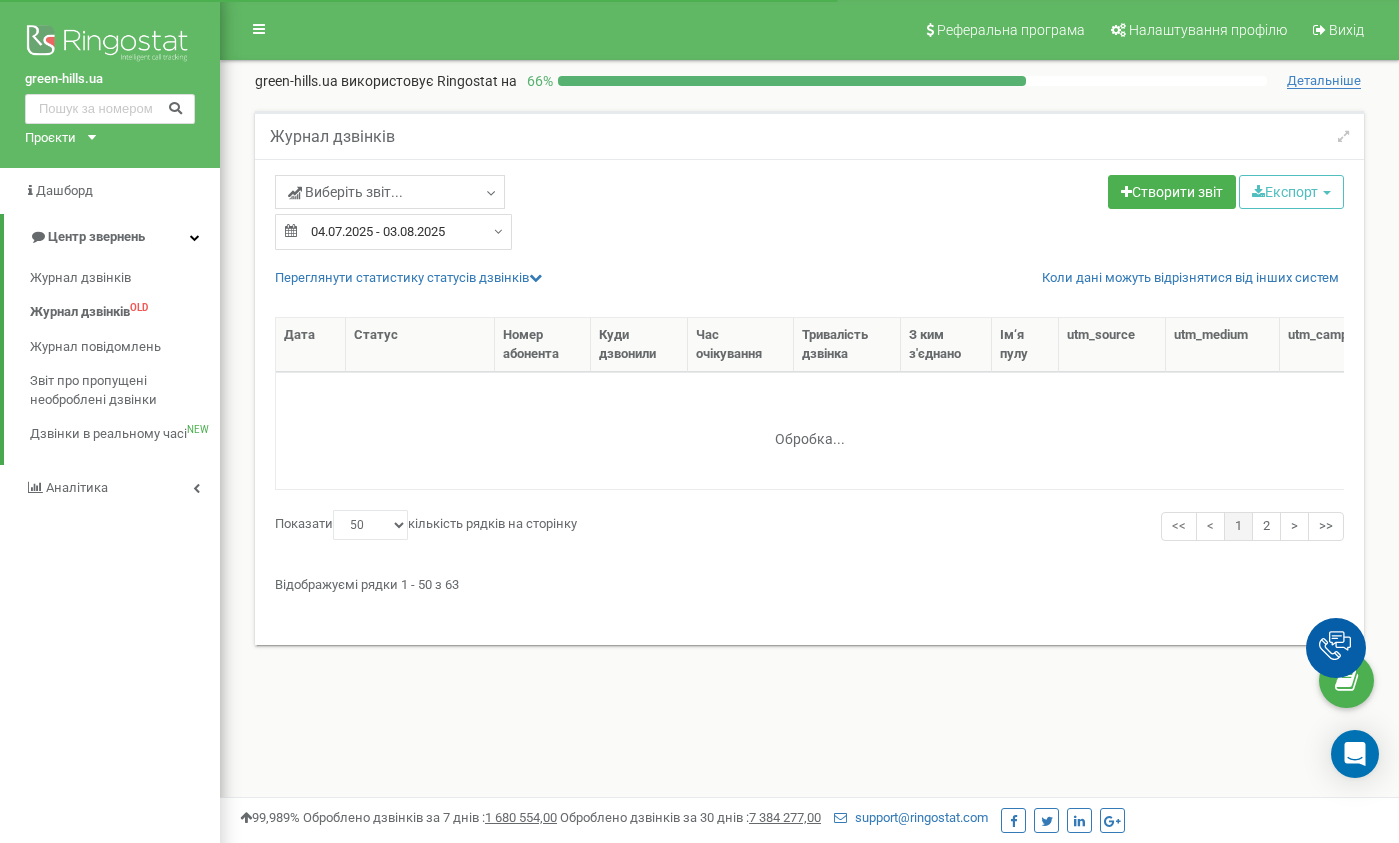 select on "50" 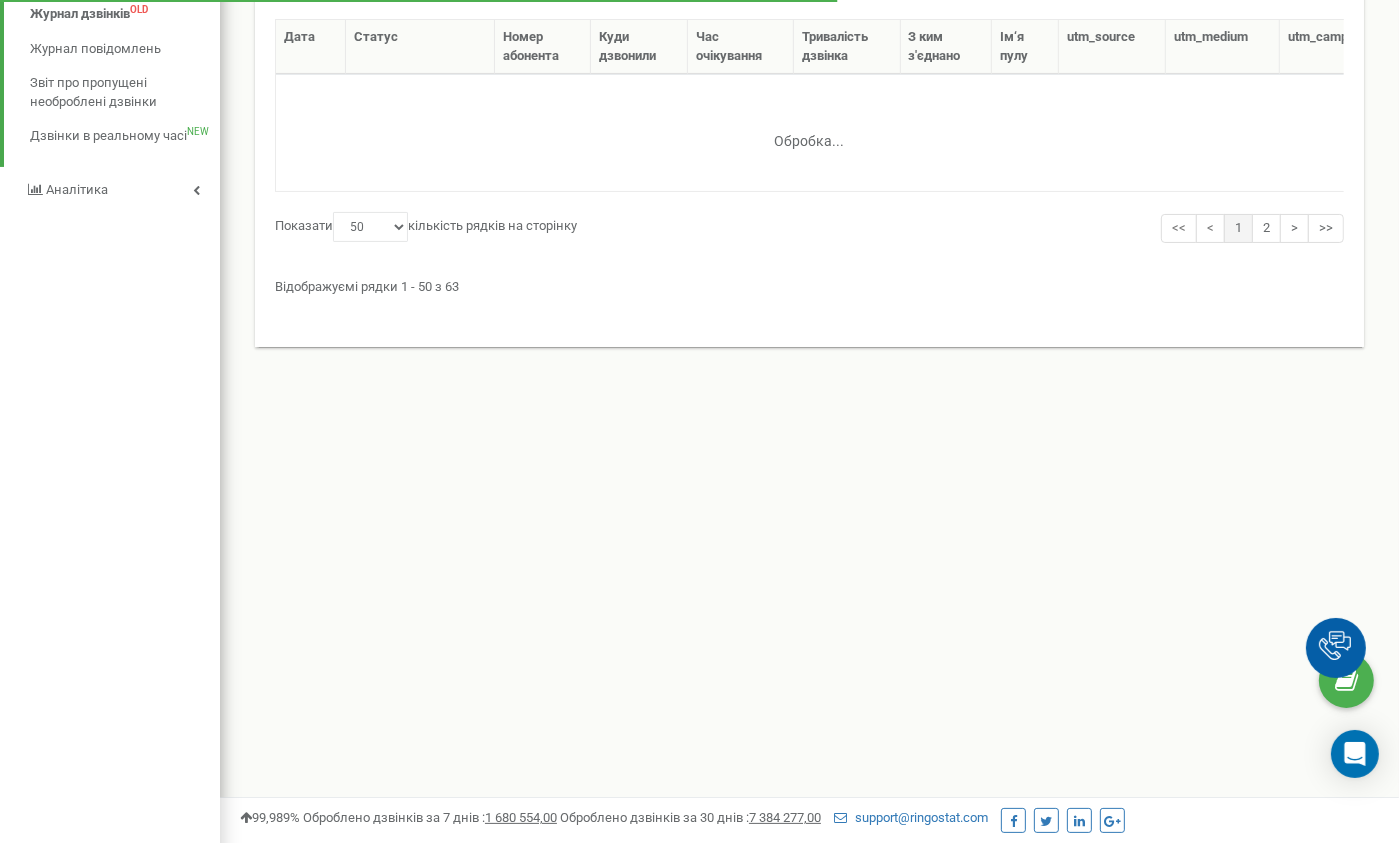 scroll, scrollTop: 0, scrollLeft: 0, axis: both 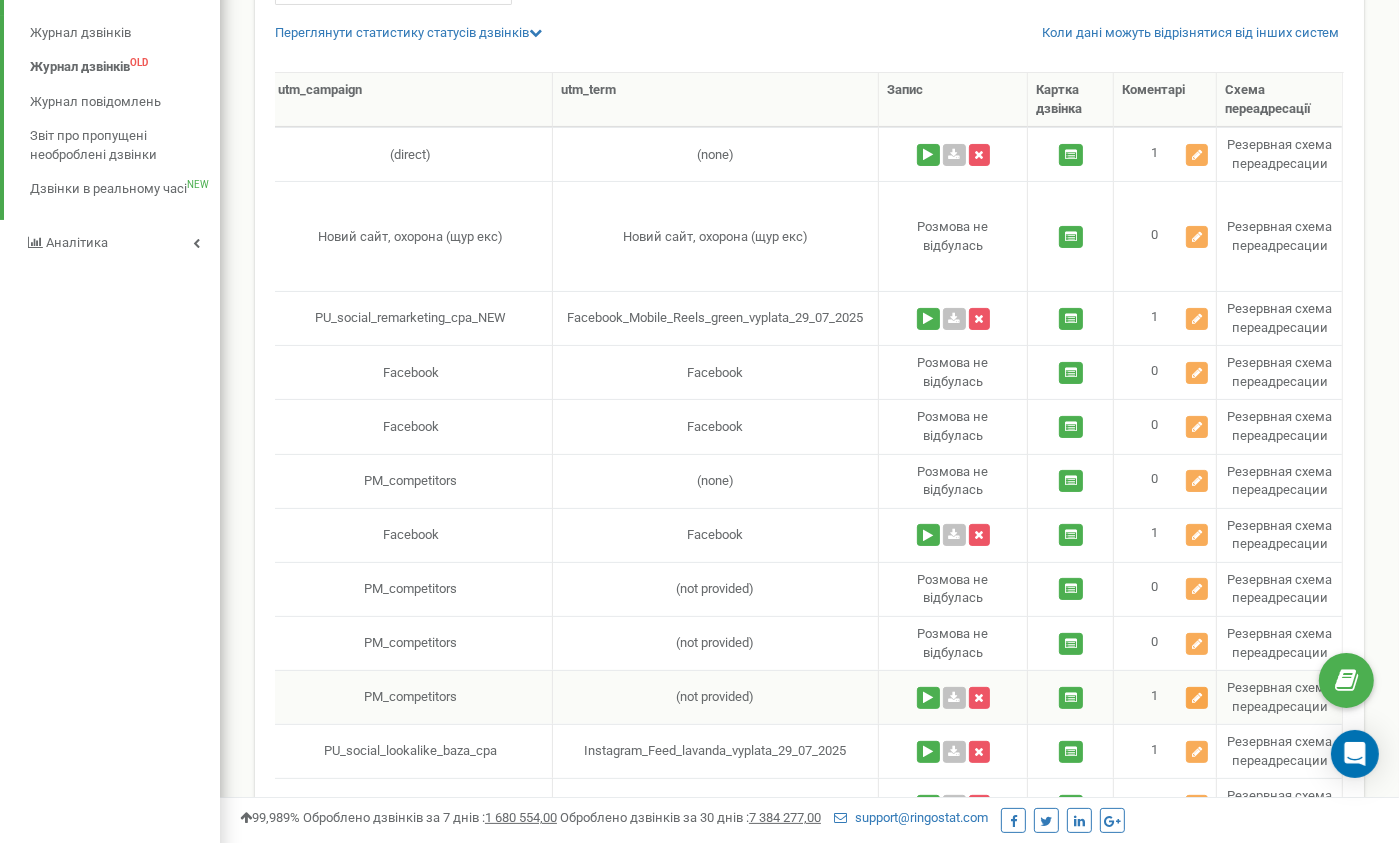 click at bounding box center [1197, 698] 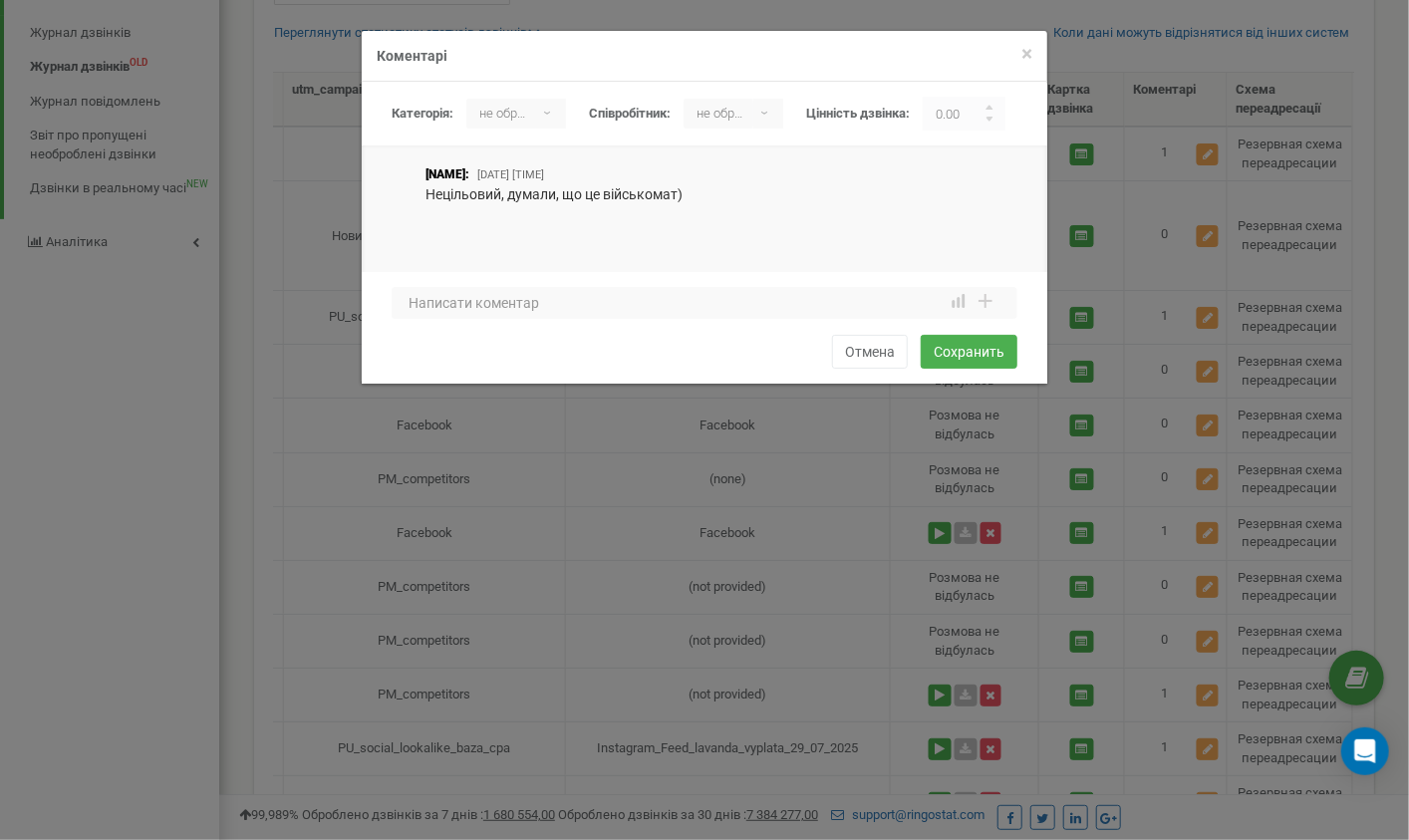 click on "Дарія Назаренко:
01.08.2025	14:11:05" at bounding box center (704, 199) 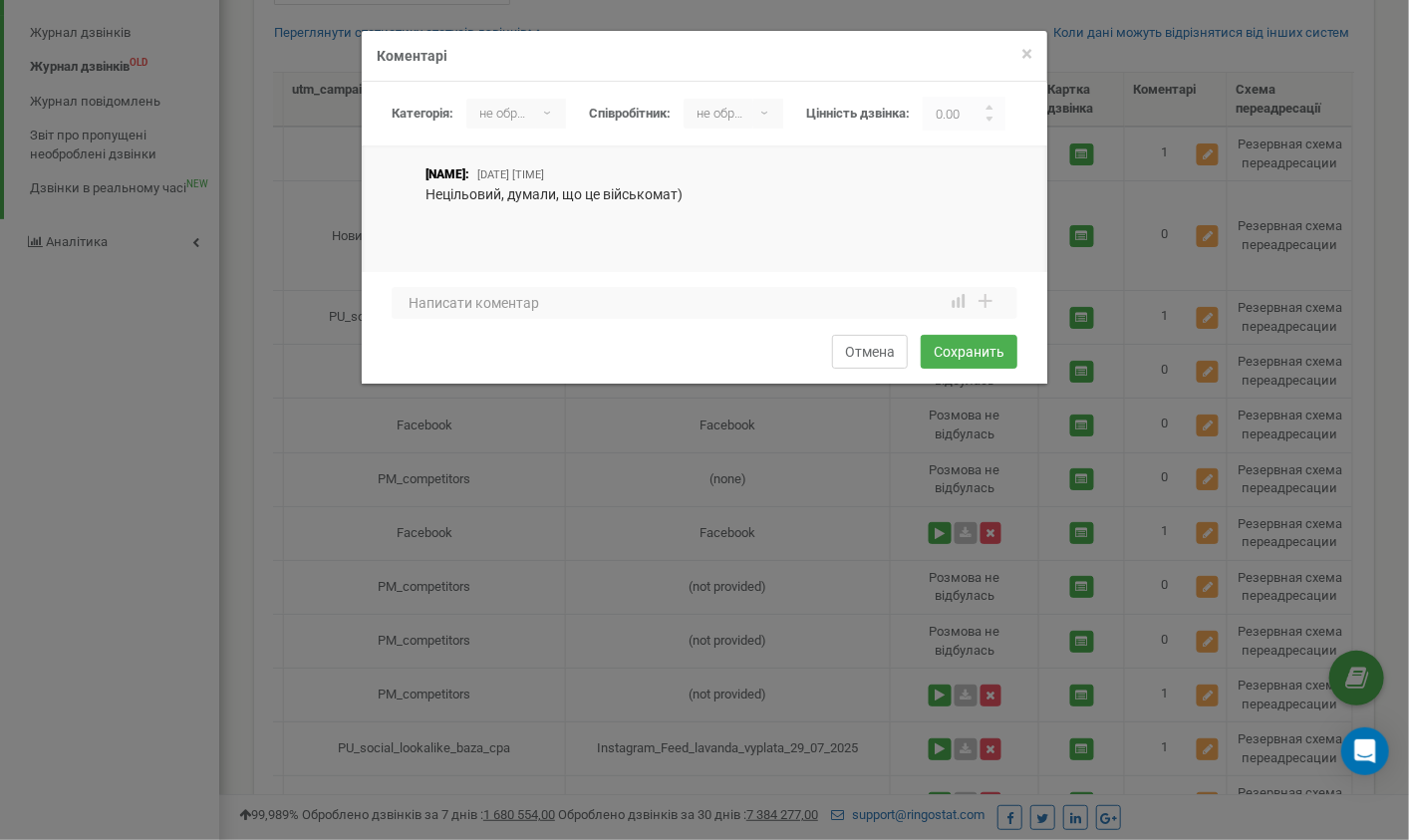 click on "Отмена" at bounding box center (870, 352) 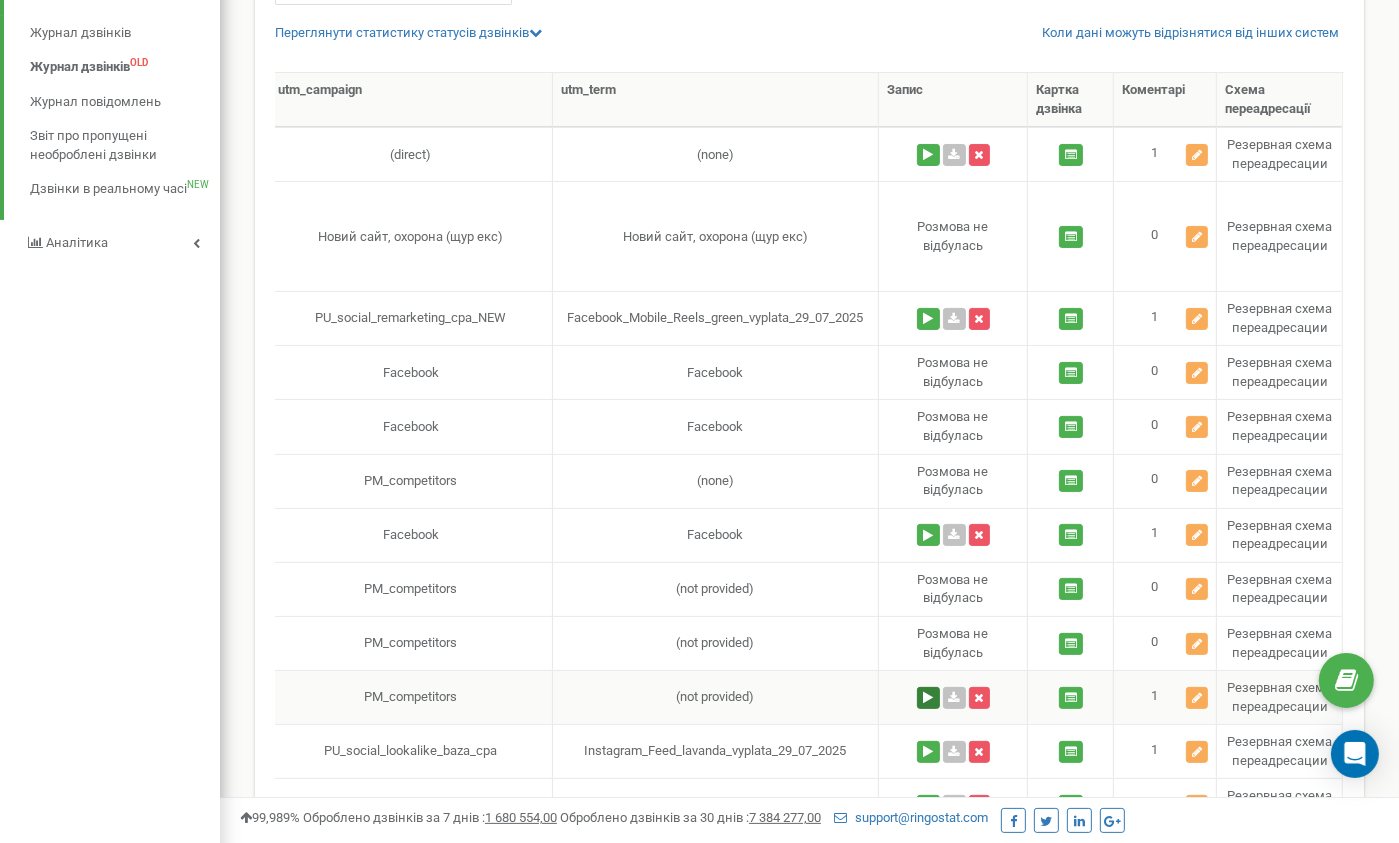 click at bounding box center (928, 698) 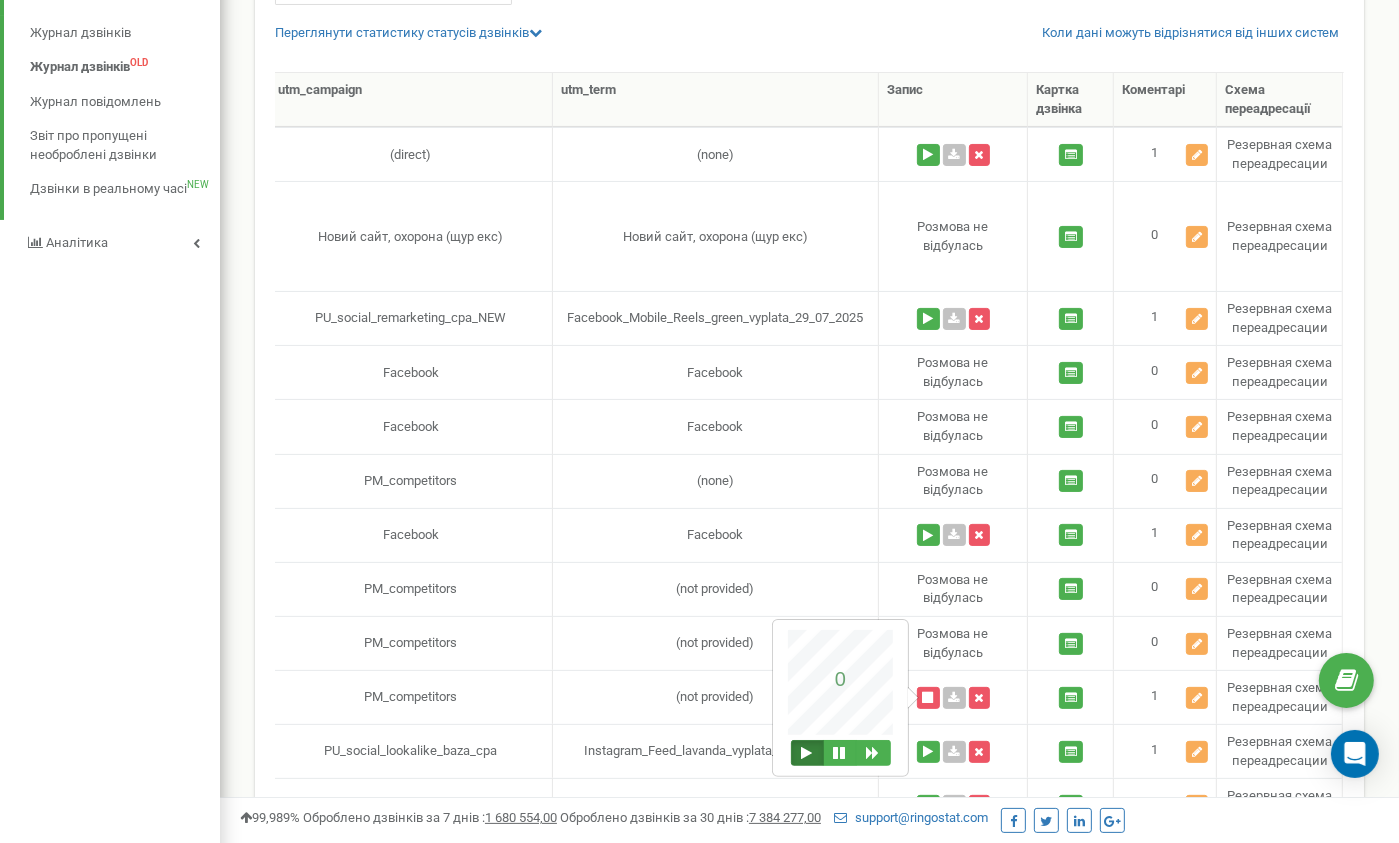 click at bounding box center (807, 753) 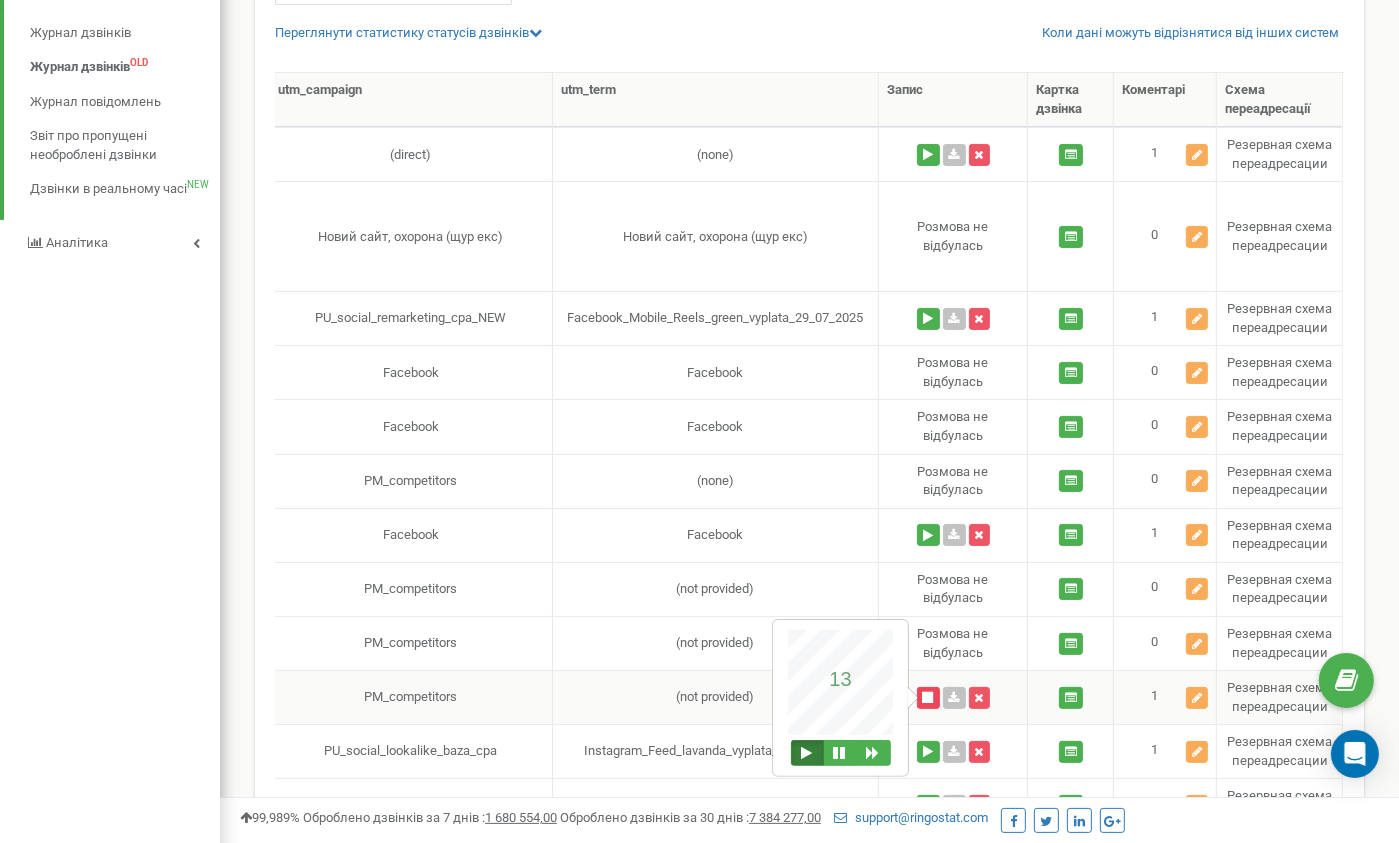 click at bounding box center (928, 698) 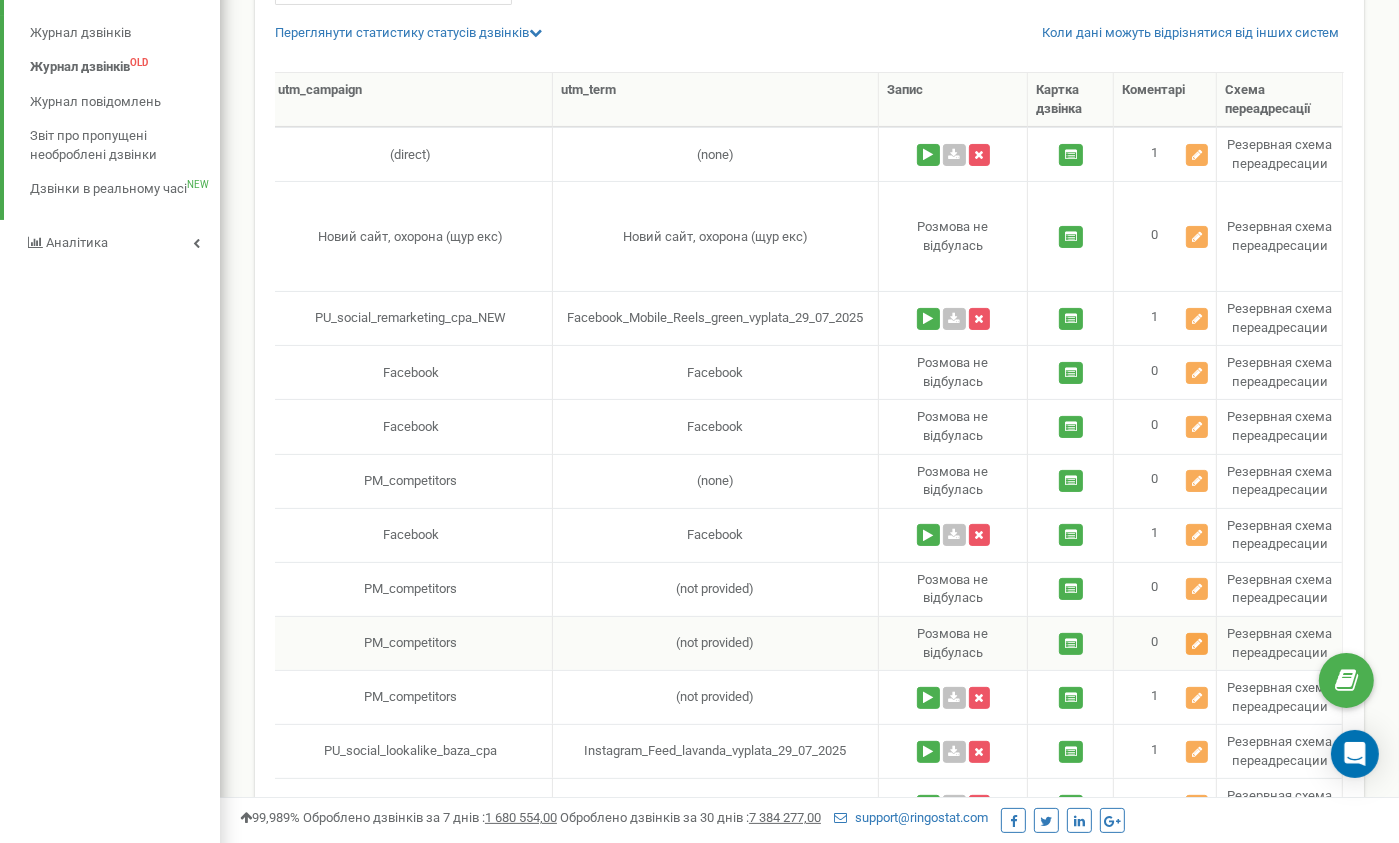 click at bounding box center [1197, 644] 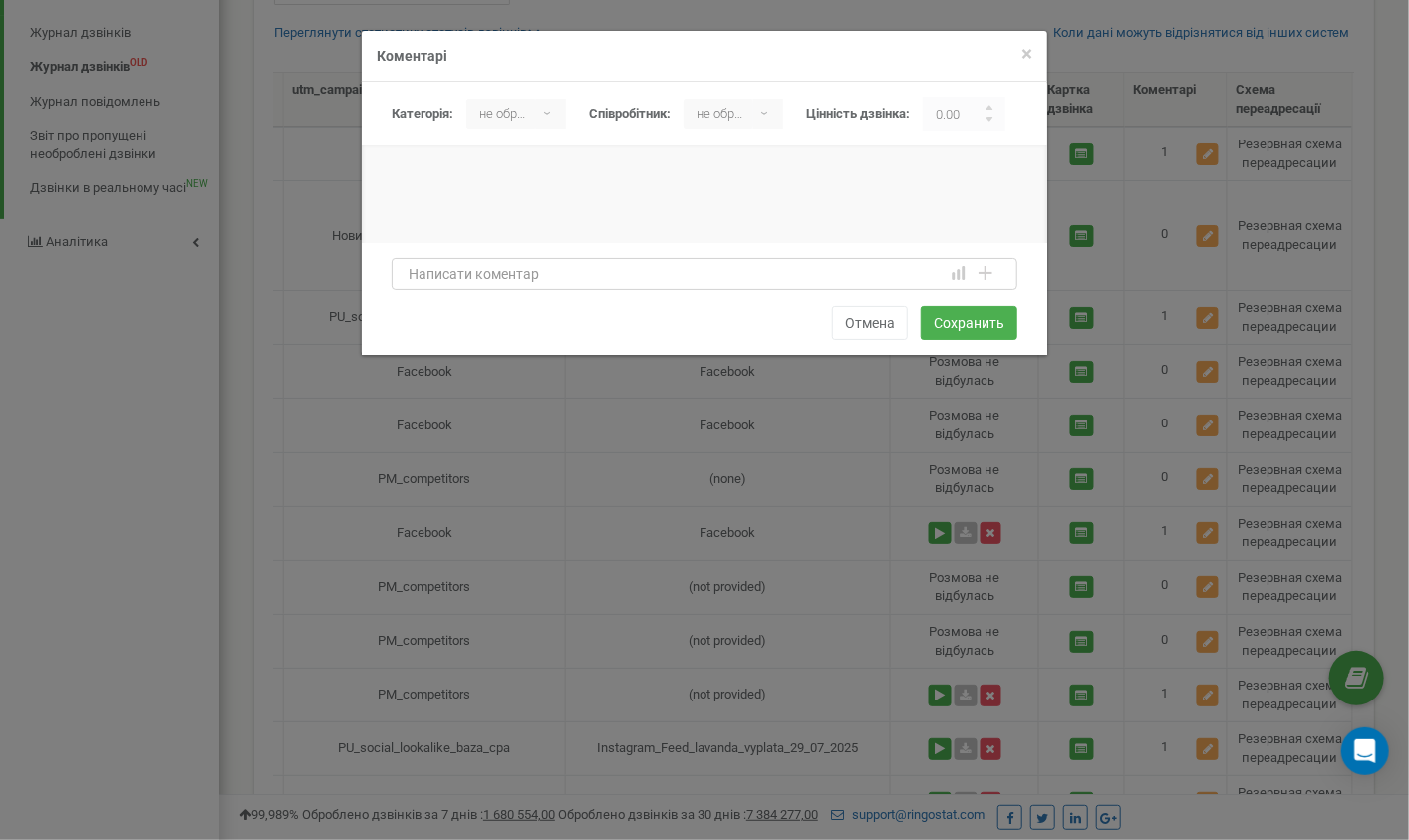 click at bounding box center (704, 274) 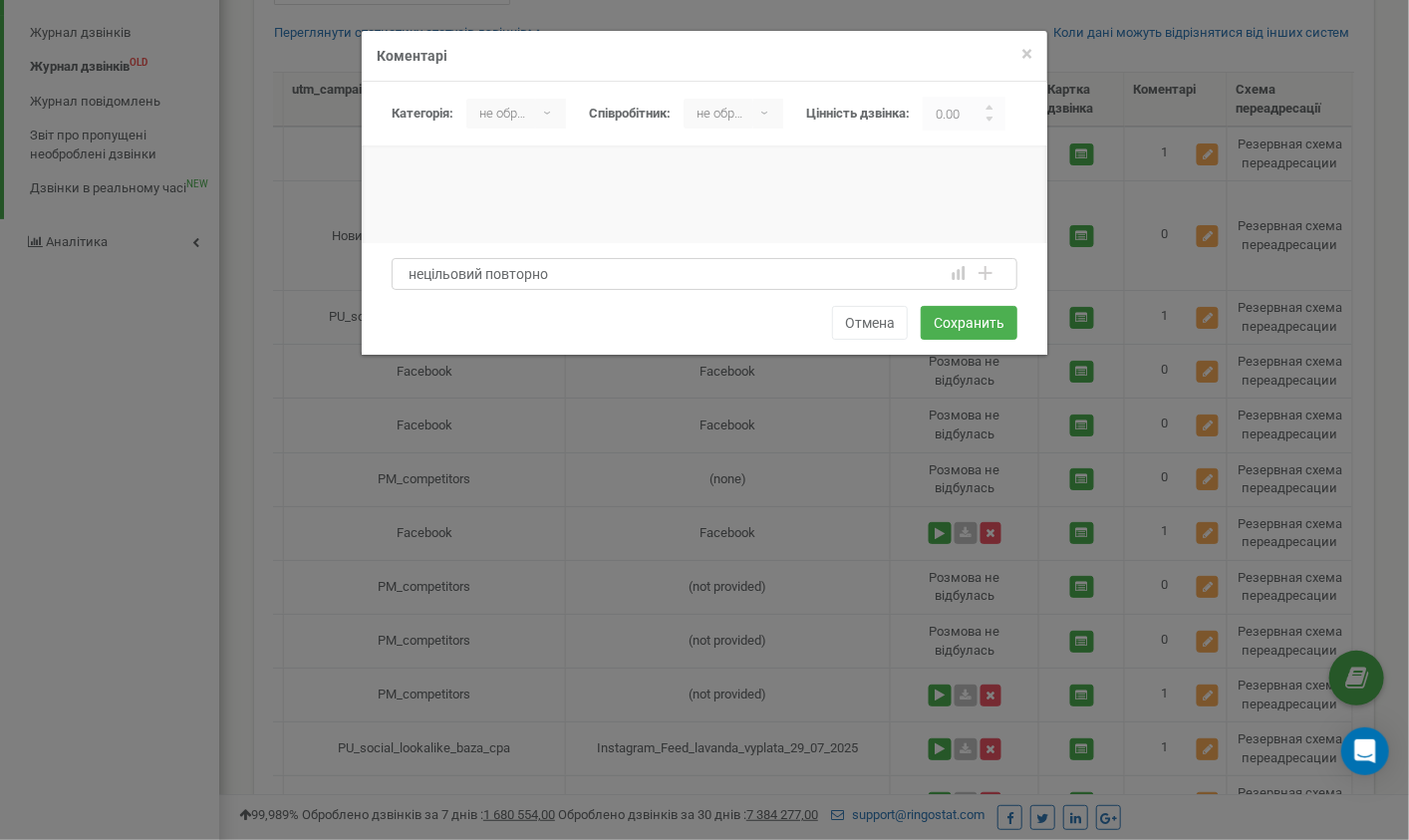 click on "нецільовий повторно" at bounding box center (704, 274) 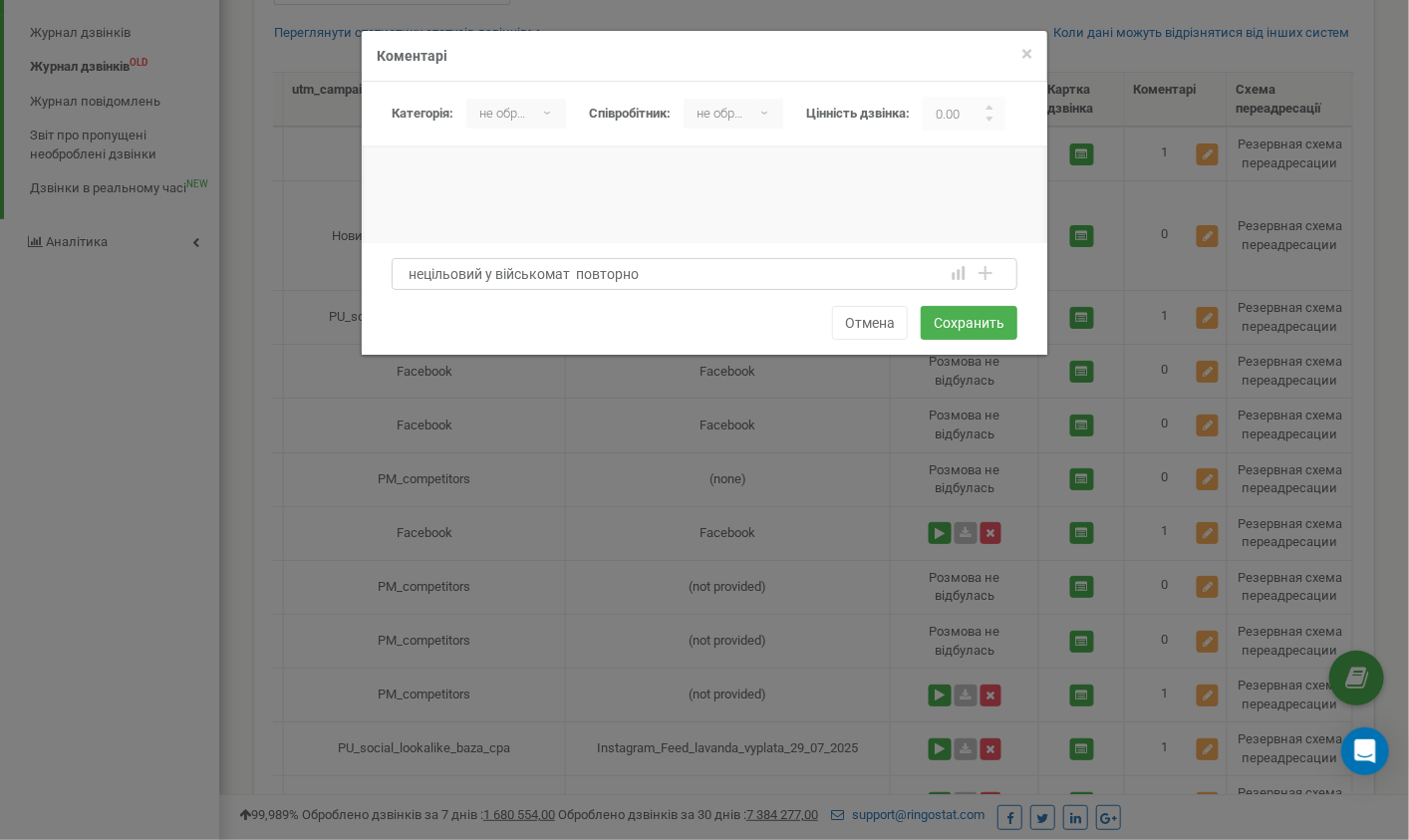drag, startPoint x: 660, startPoint y: 272, endPoint x: 398, endPoint y: 266, distance: 262.06869 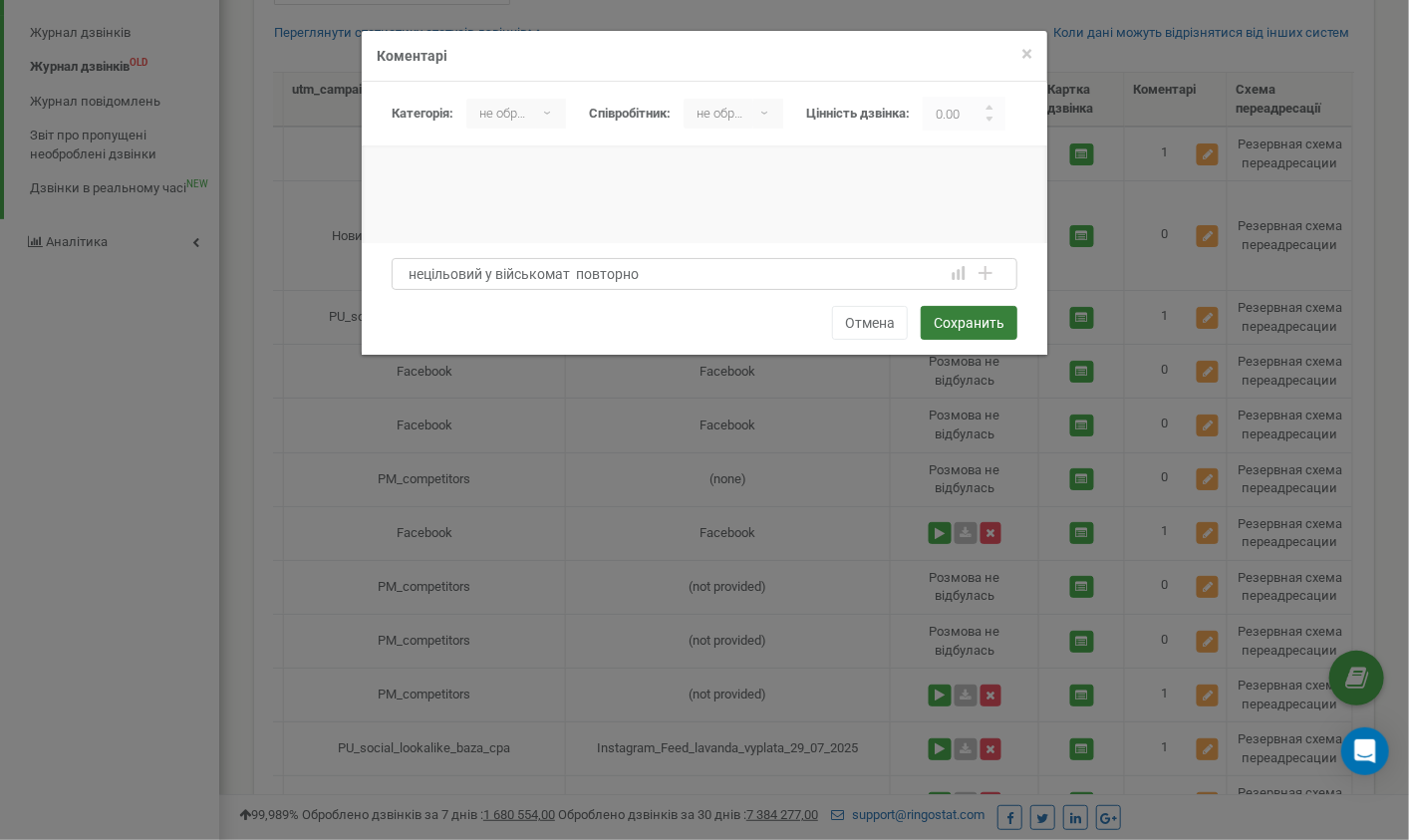 type on "нецільовий у військомат  повторно" 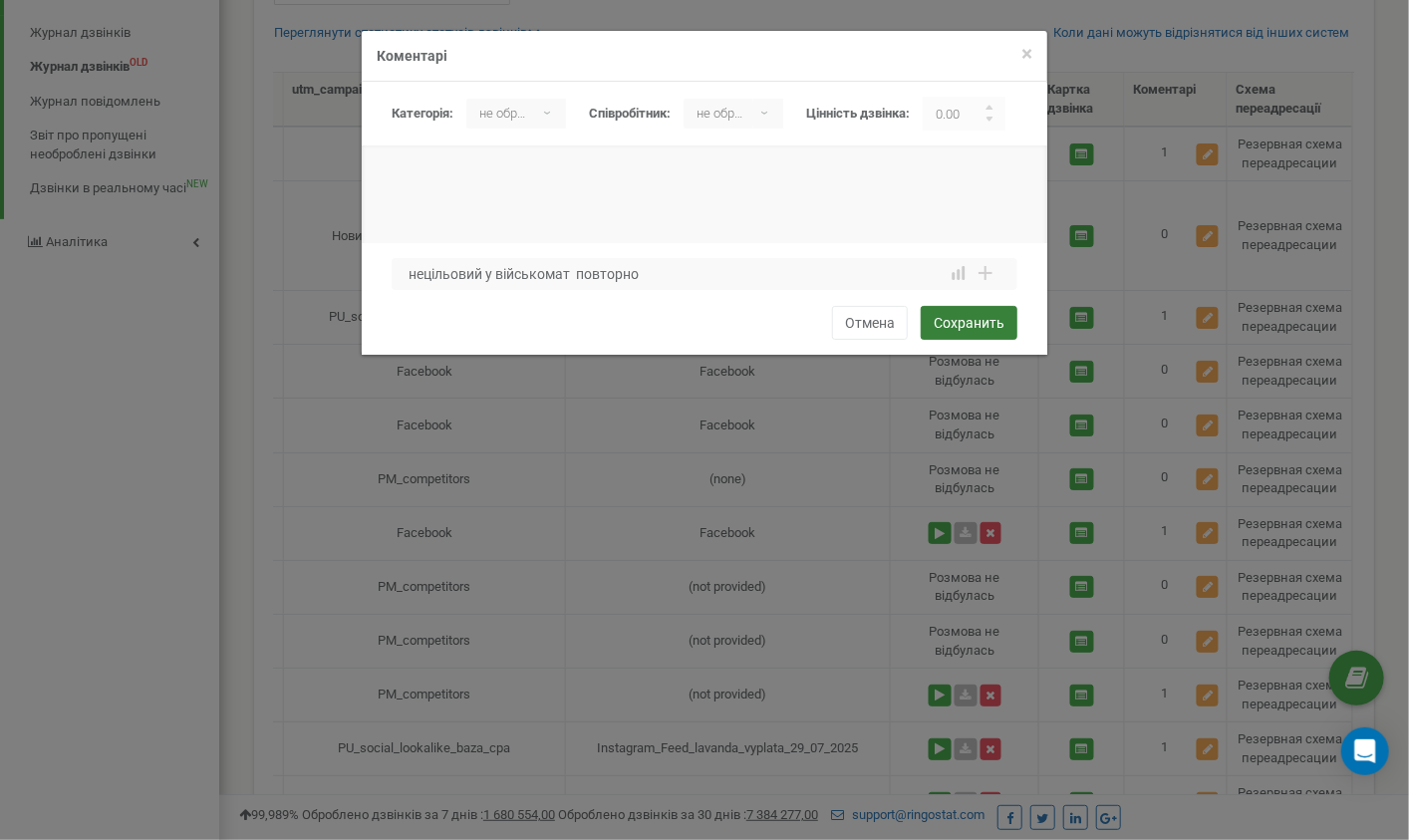 click on "Сохранить" at bounding box center [969, 323] 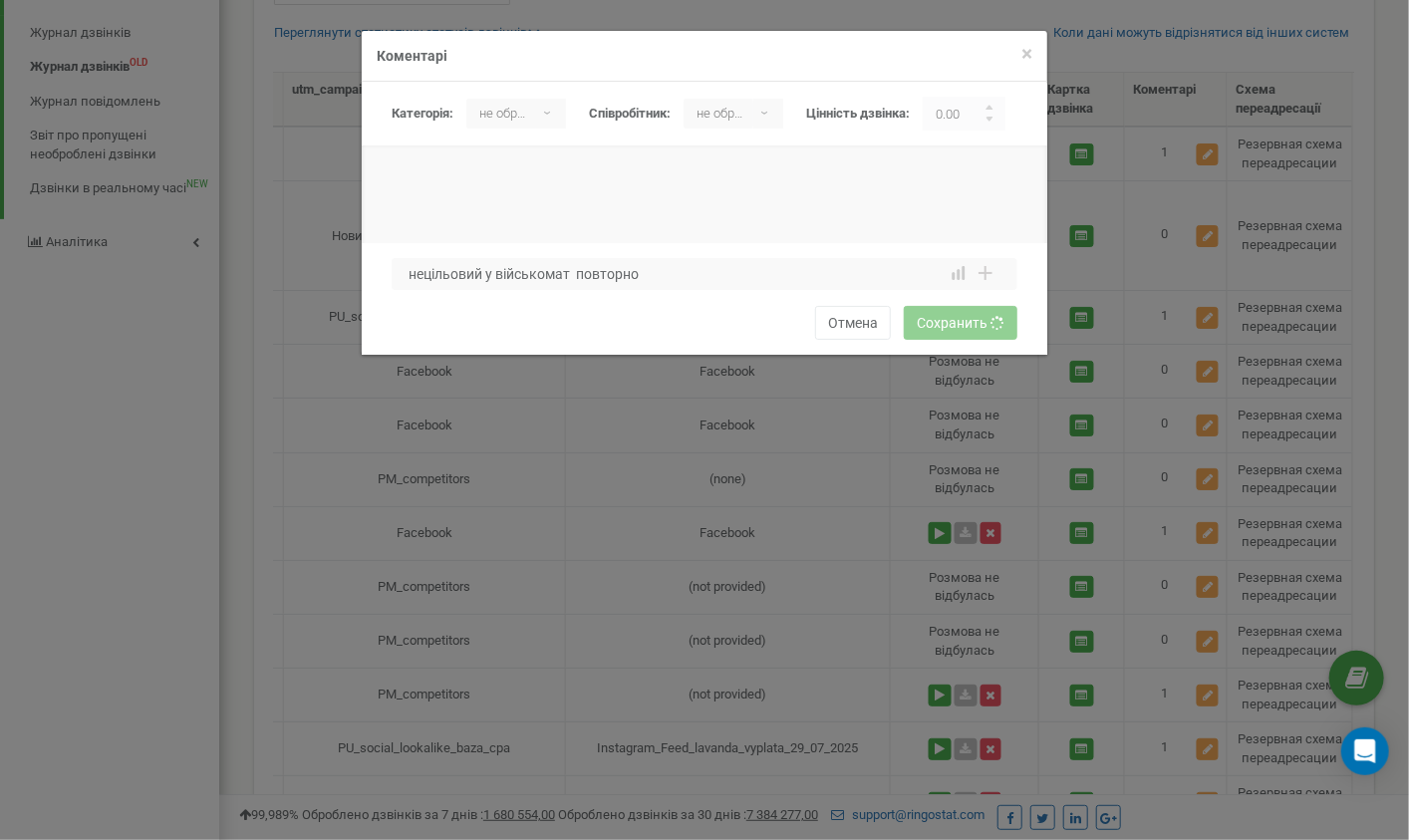 type 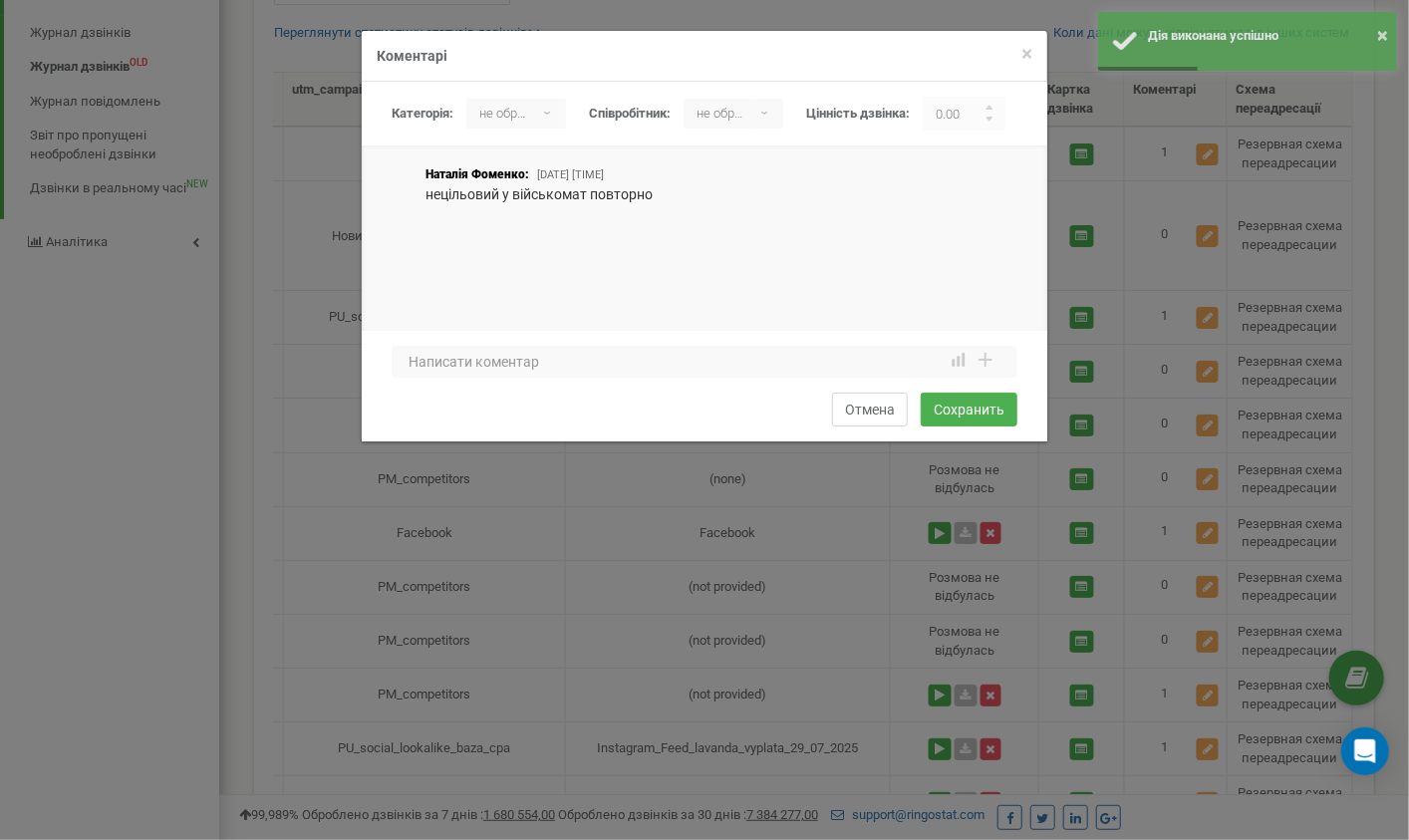 click on "Отмена" at bounding box center [870, 410] 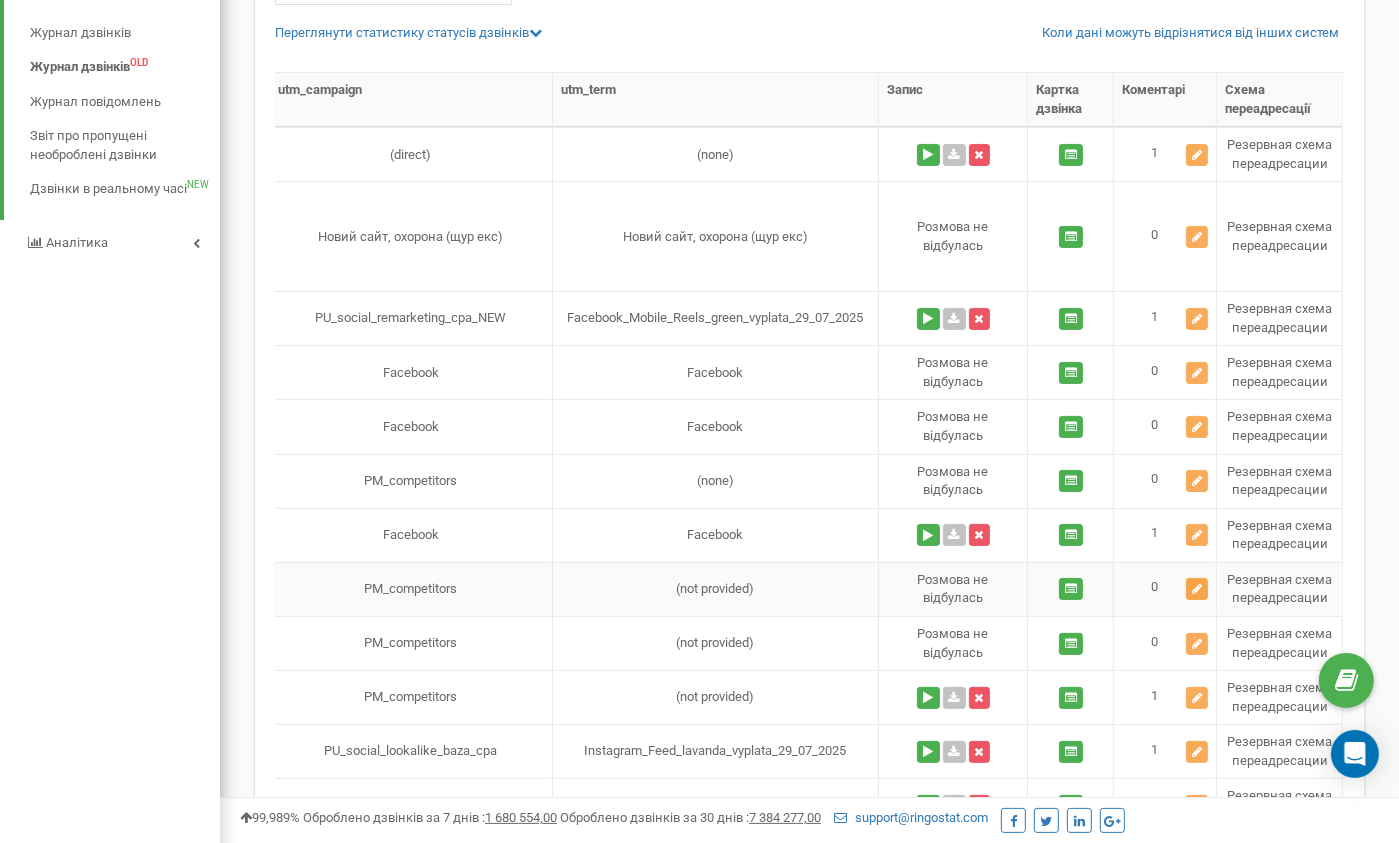 click at bounding box center (1197, 589) 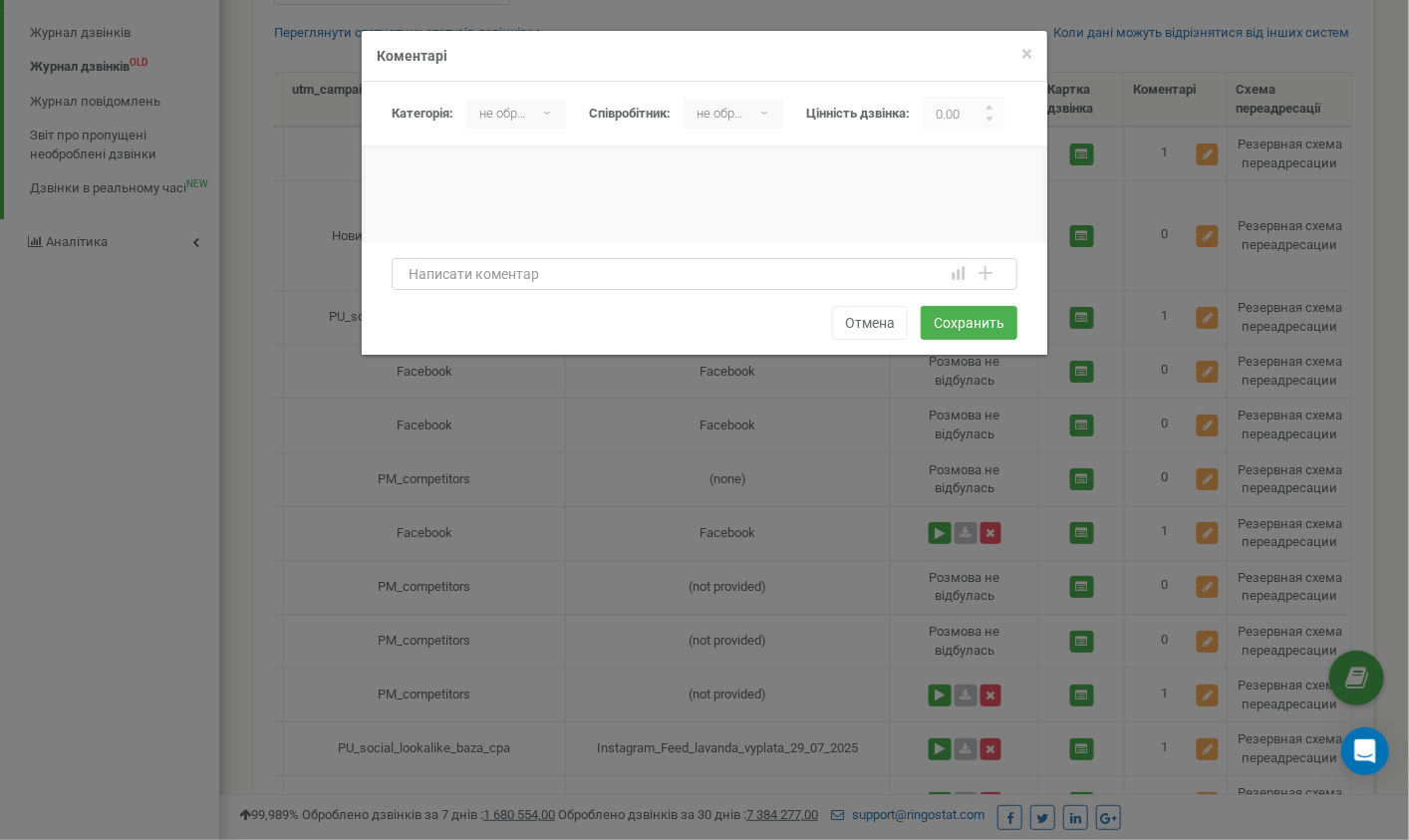 click at bounding box center [704, 274] 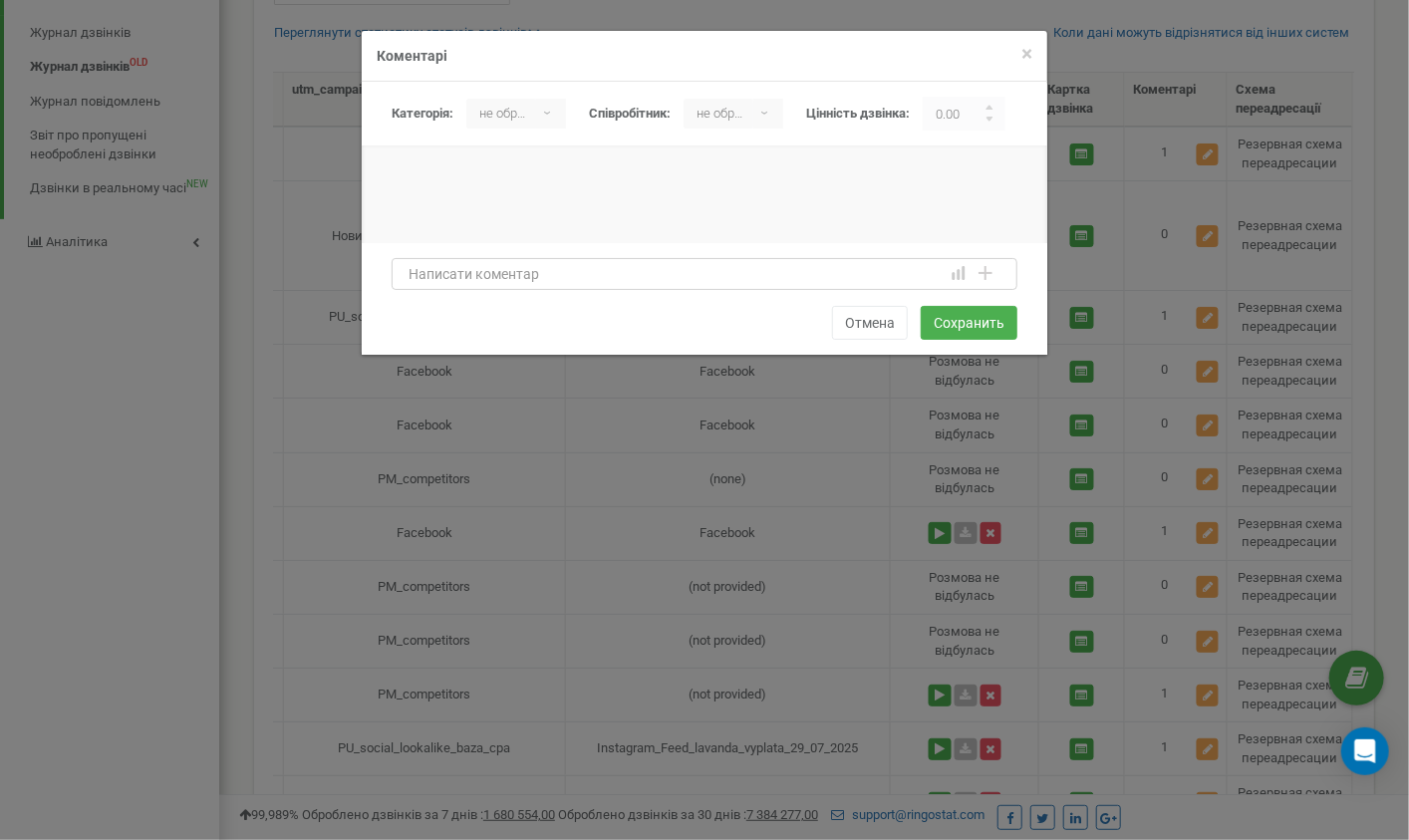 paste on "нецільовий у військомат  повторно" 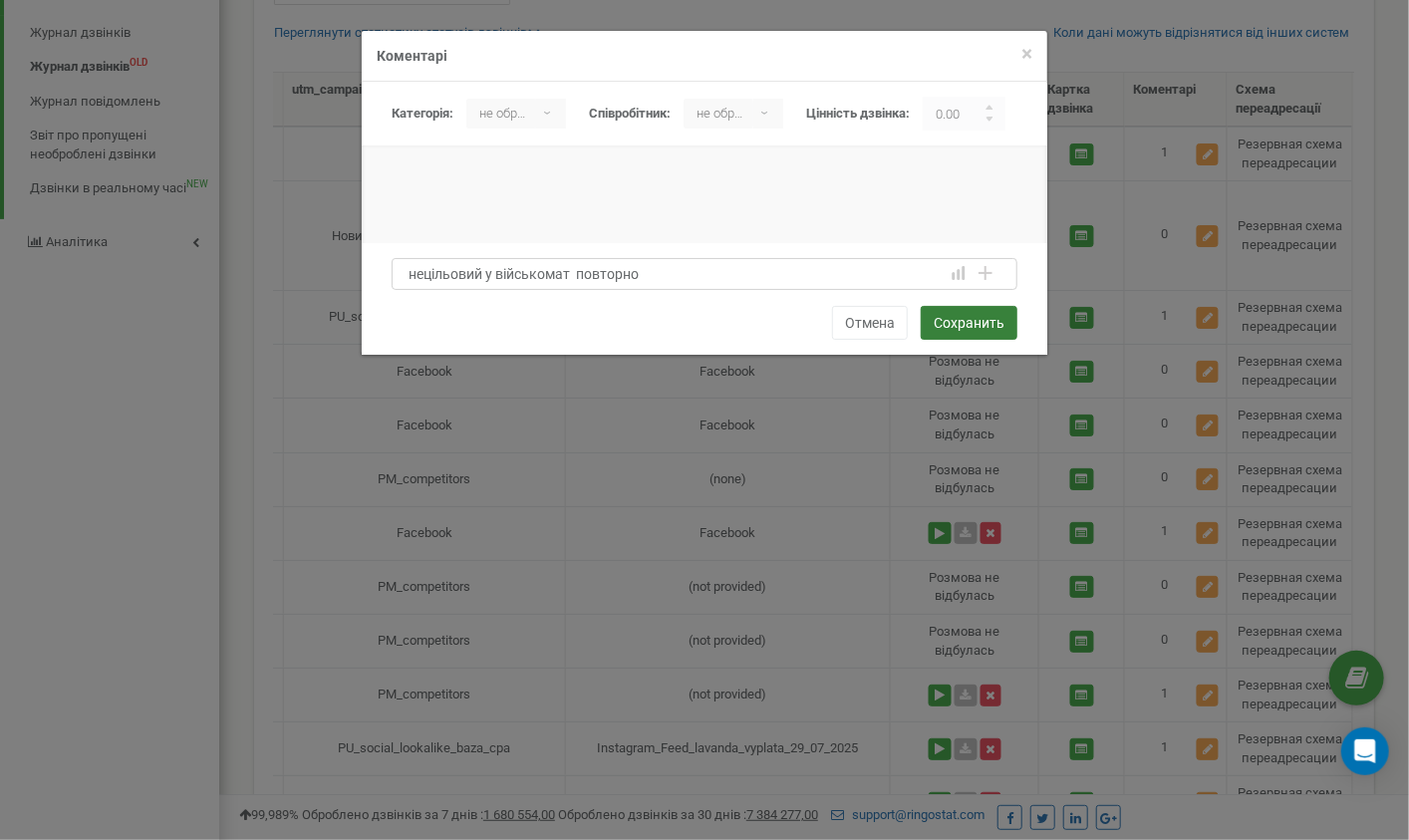 type on "нецільовий у військомат  повторно" 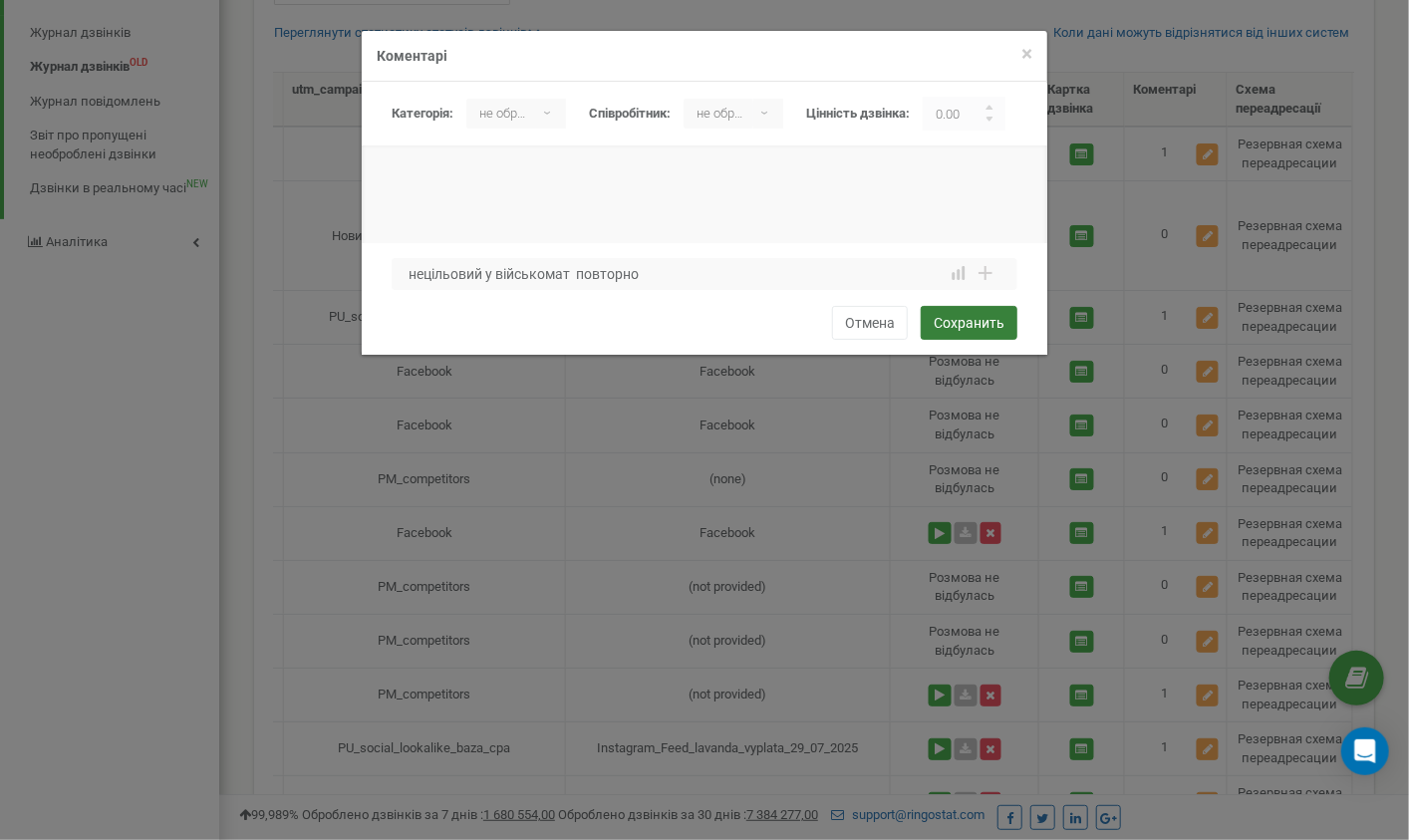 click on "Сохранить" at bounding box center [969, 323] 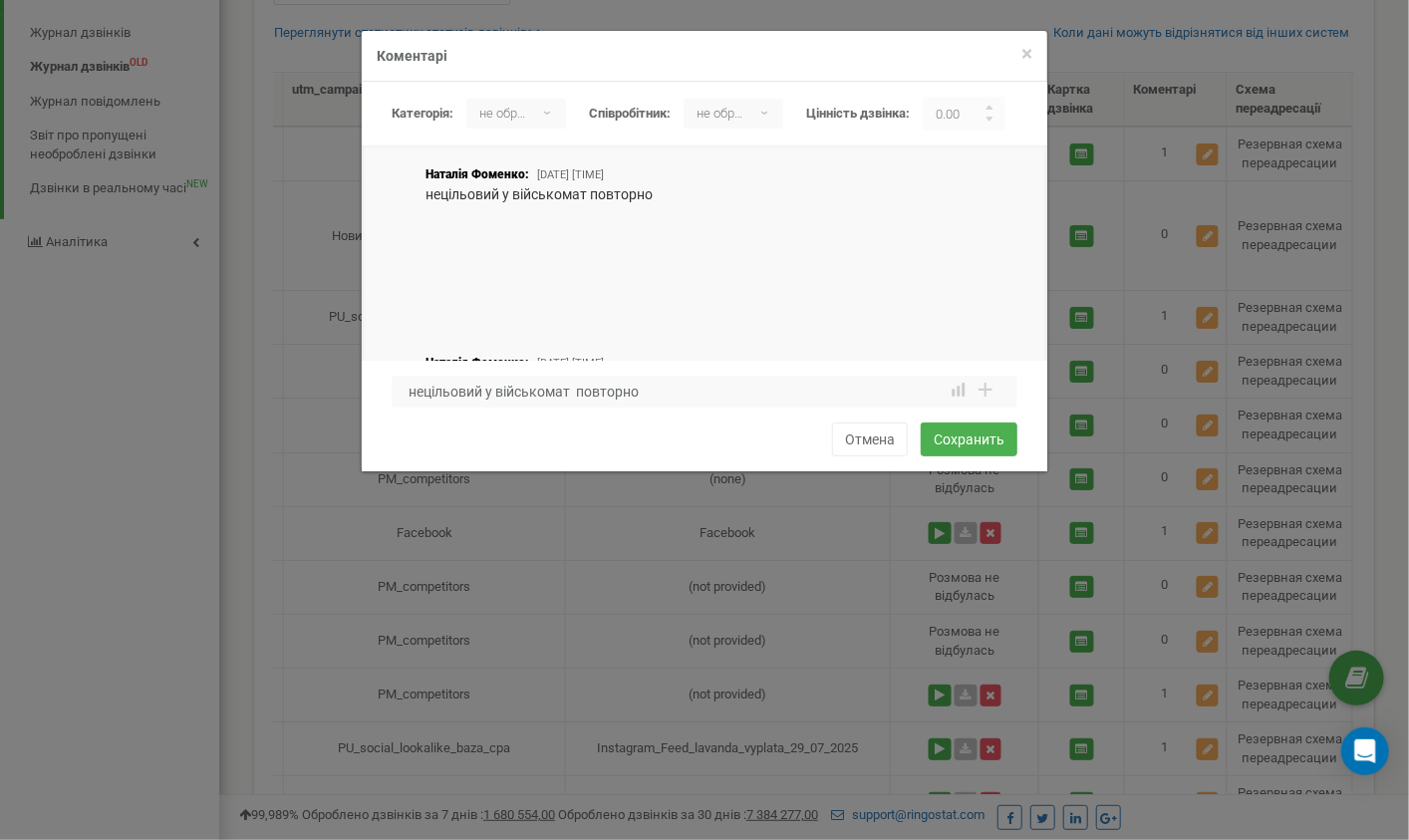 type 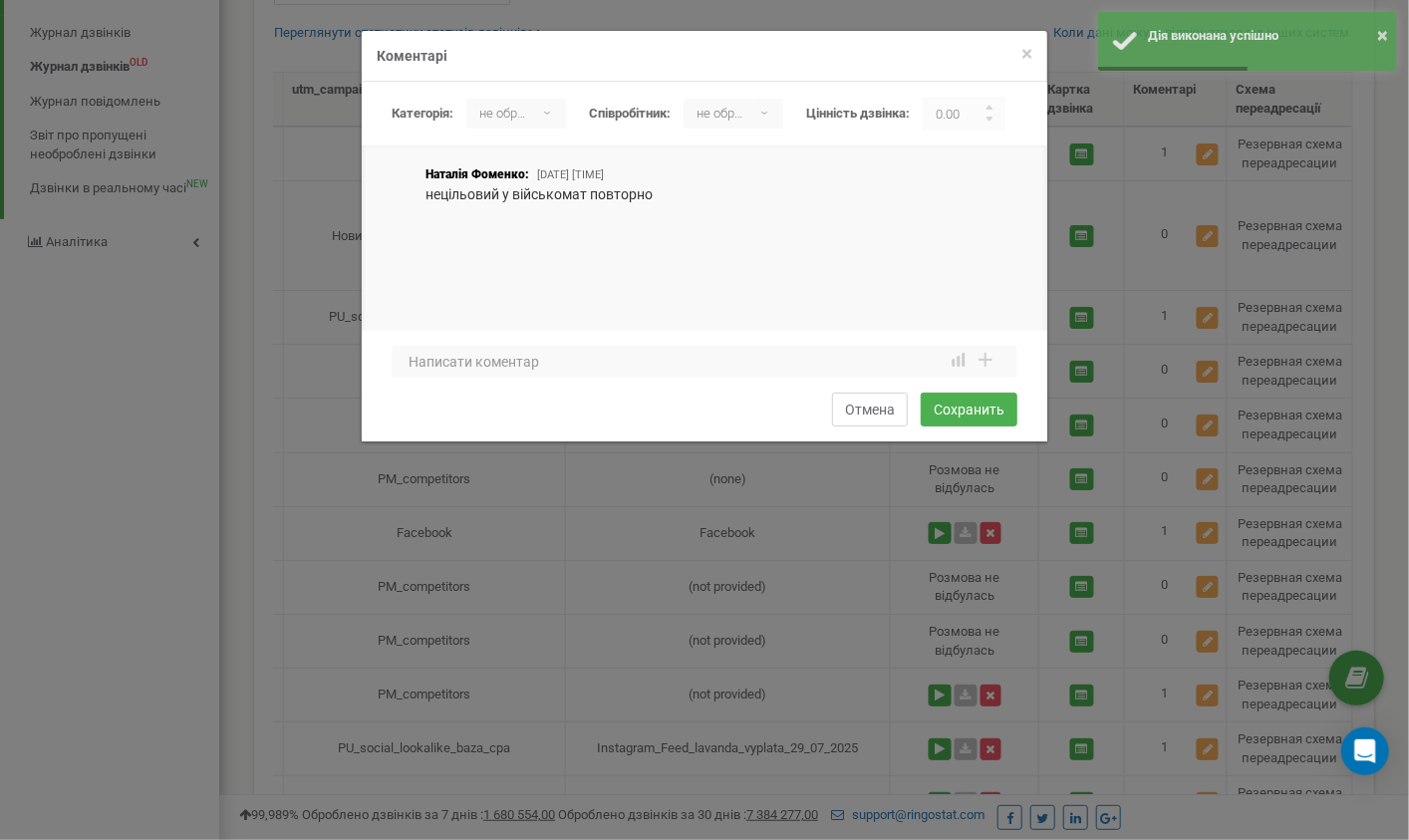click on "Отмена" at bounding box center (870, 410) 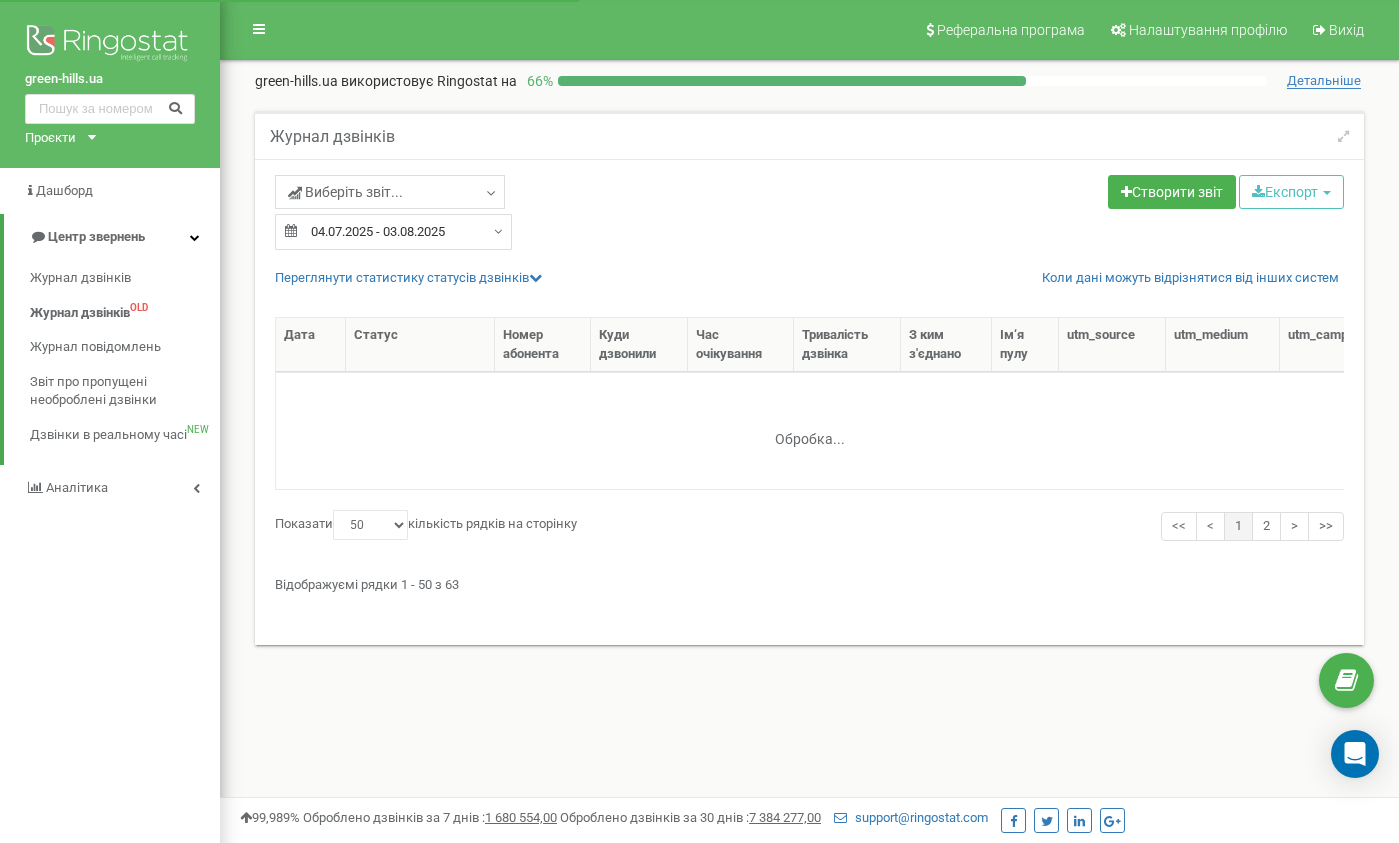select on "50" 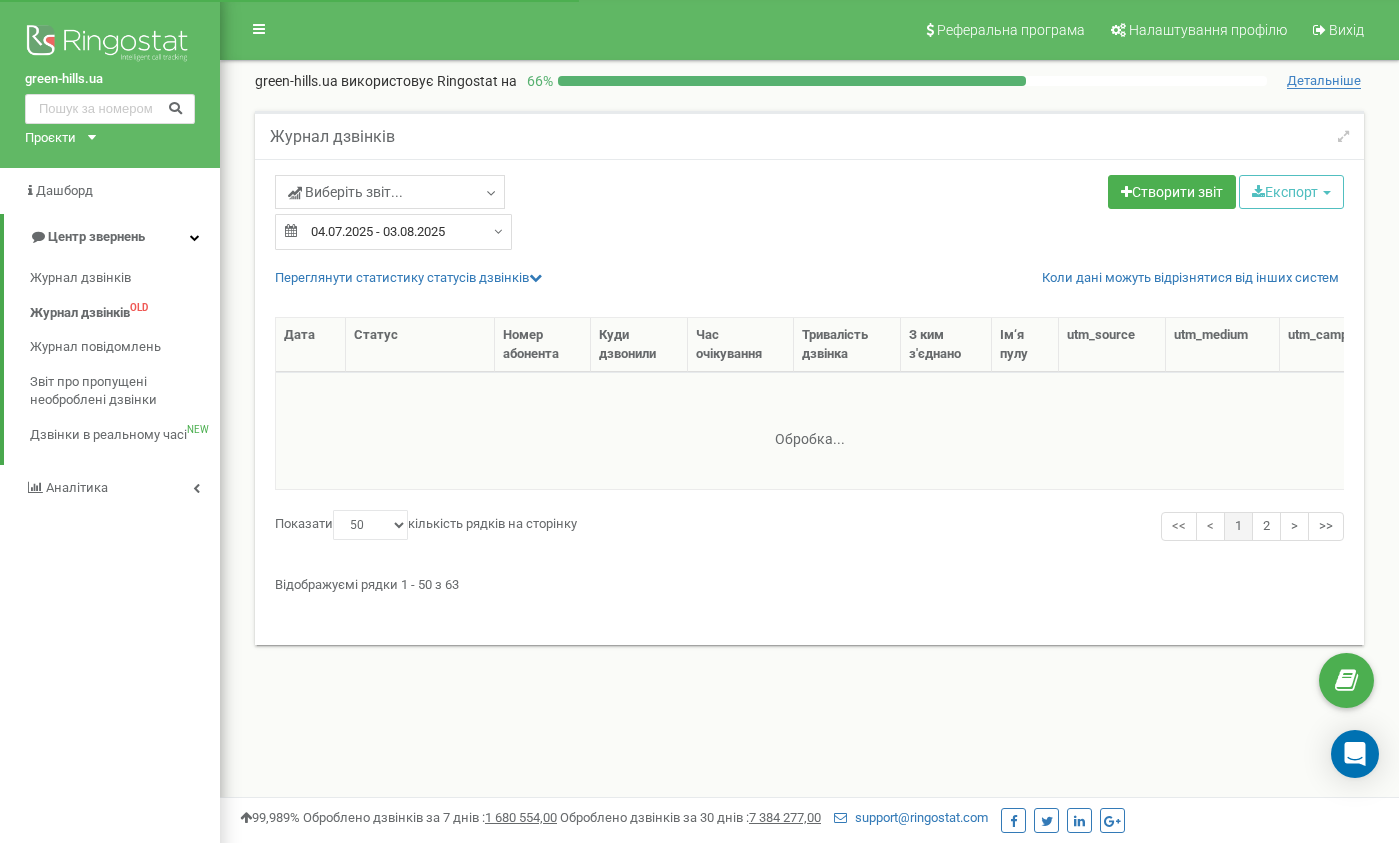 scroll, scrollTop: 0, scrollLeft: 0, axis: both 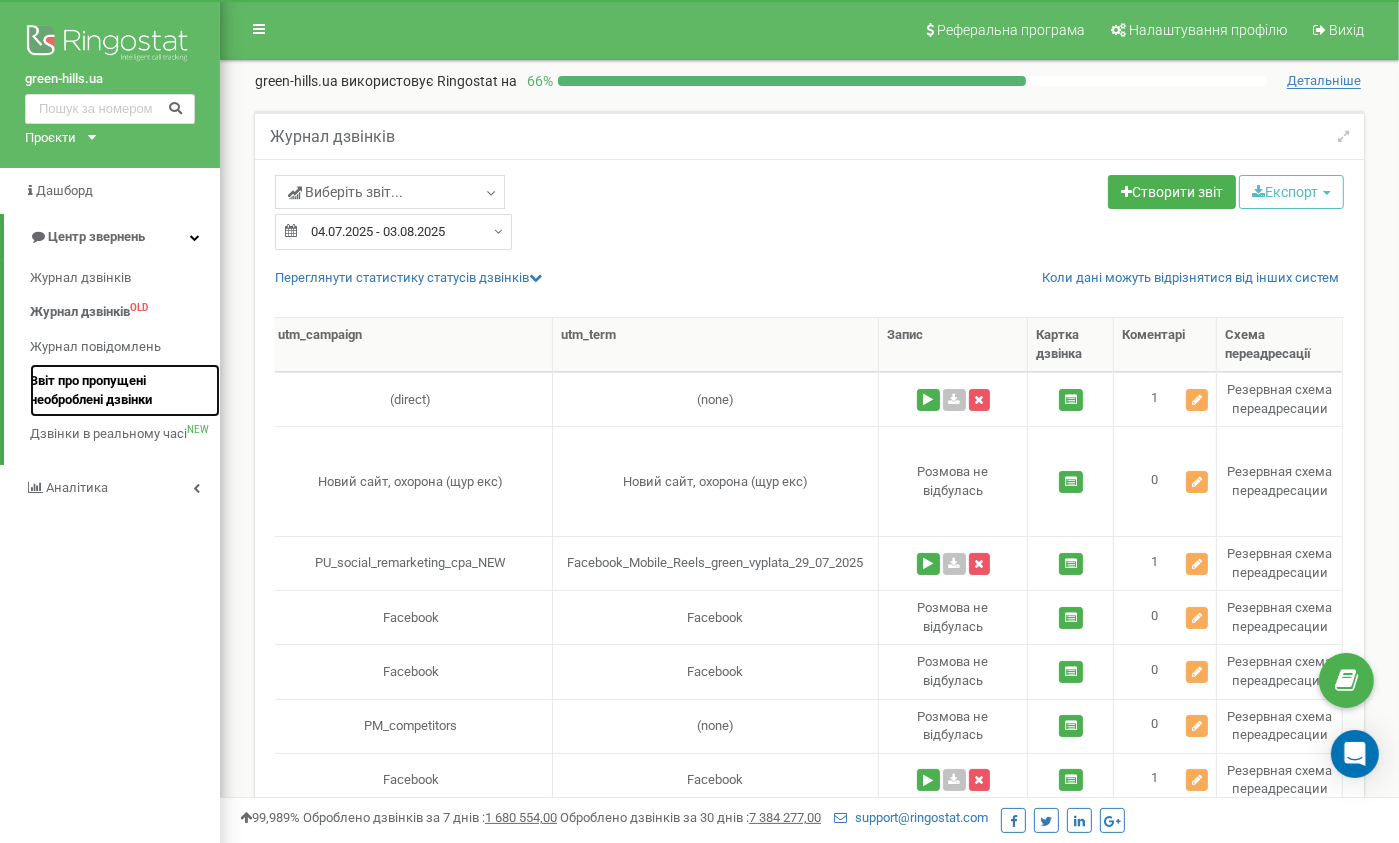 click on "Звіт про пропущені необроблені дзвінки" at bounding box center [120, 390] 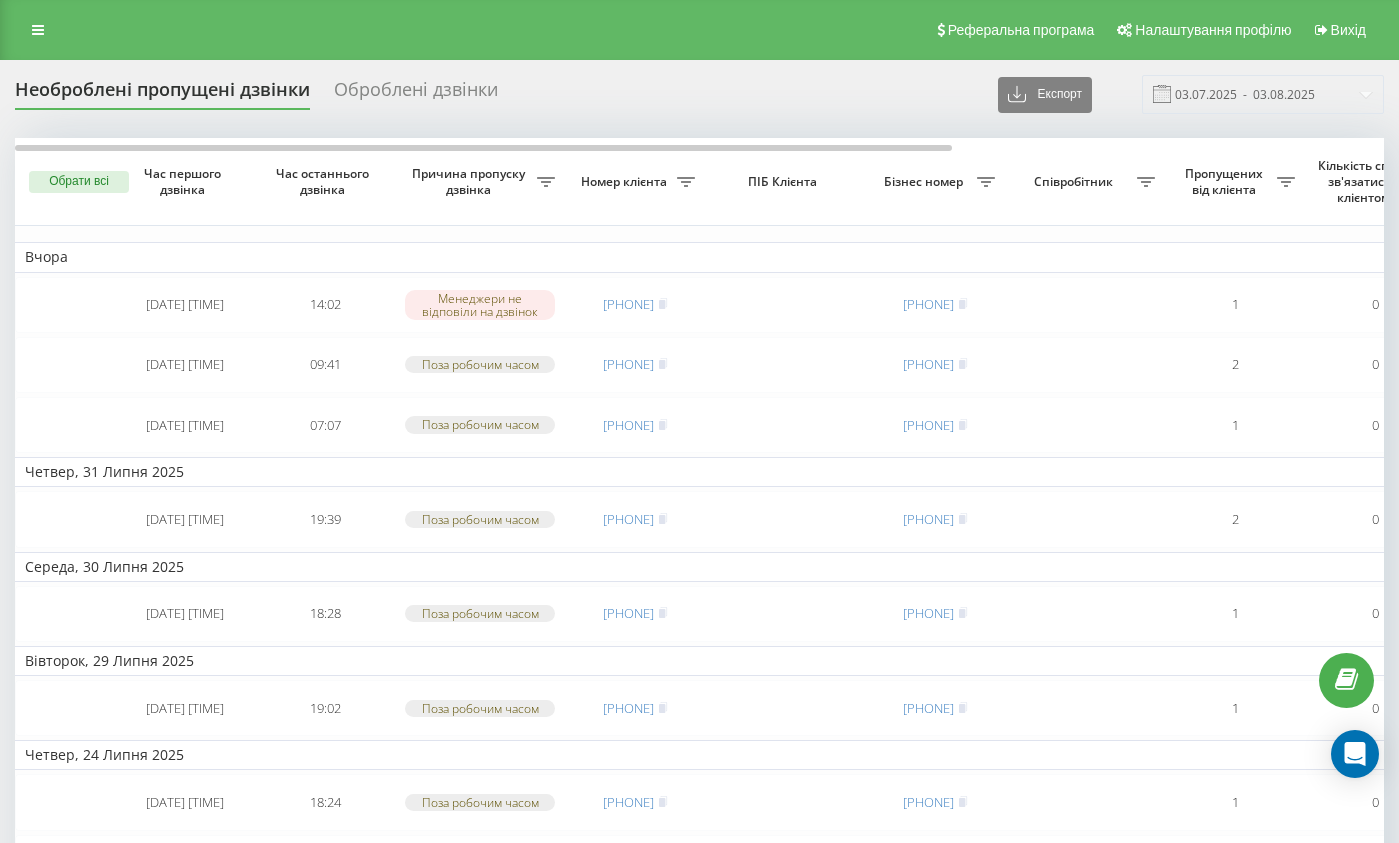 scroll, scrollTop: 0, scrollLeft: 0, axis: both 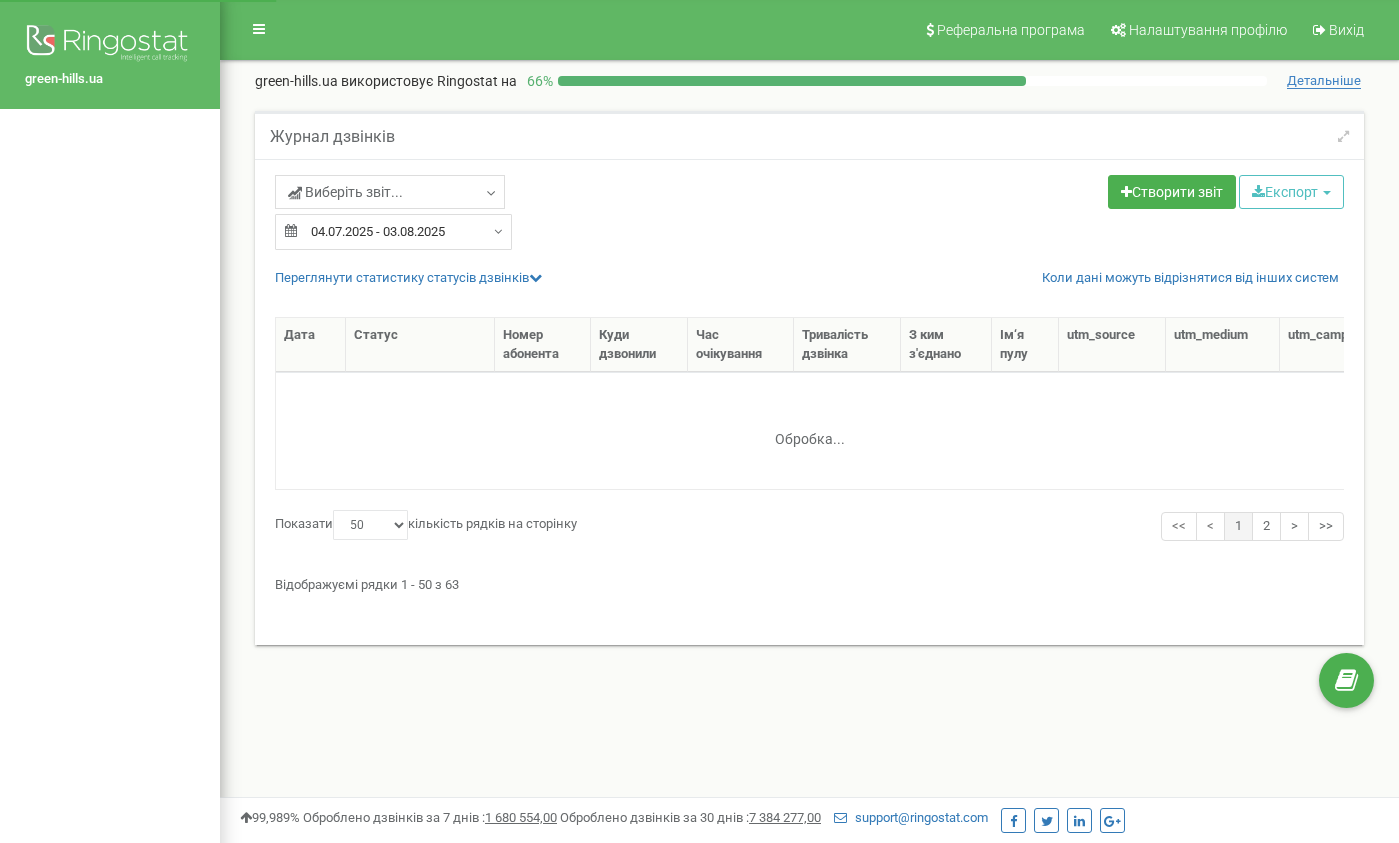 select on "50" 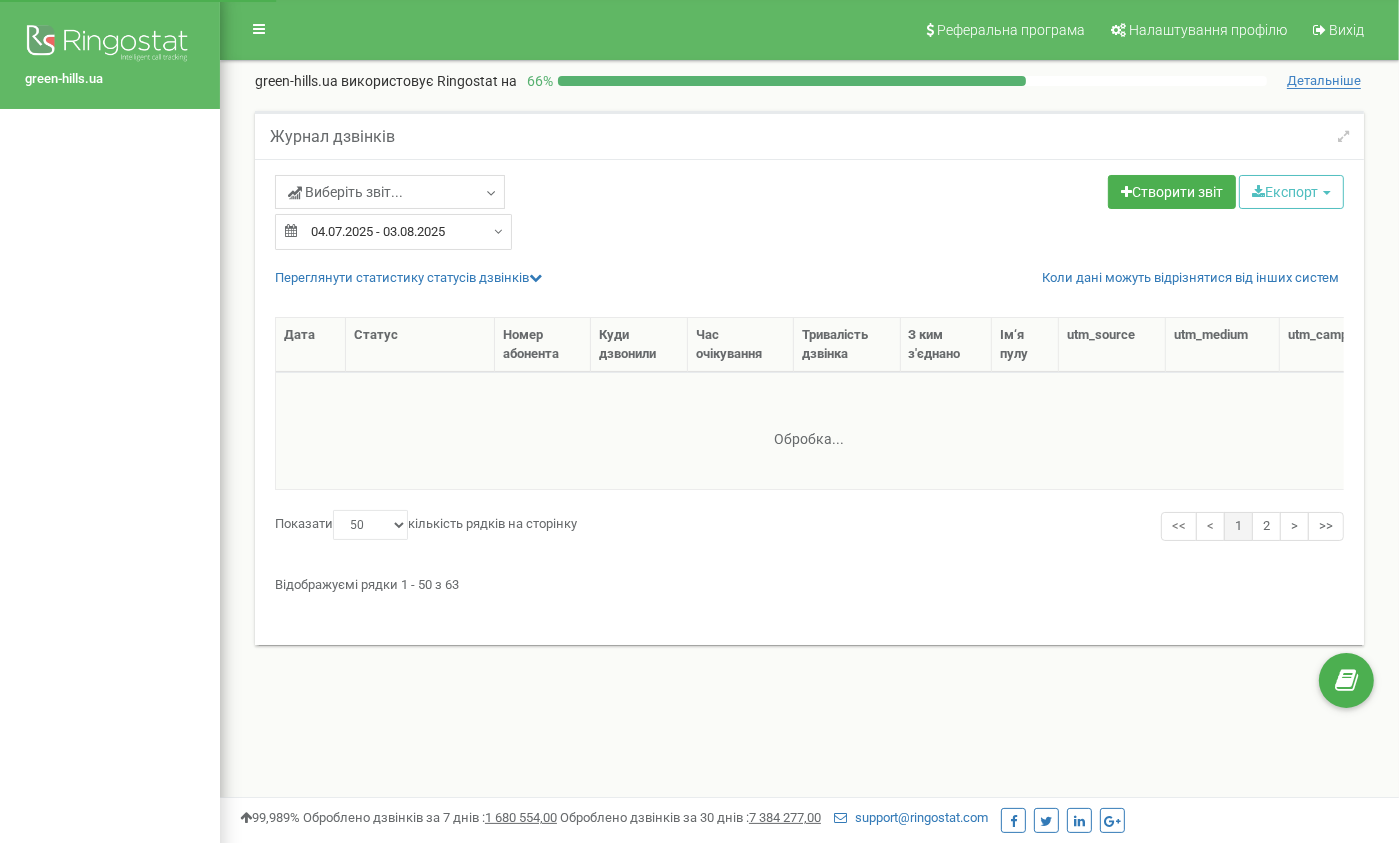 scroll, scrollTop: 0, scrollLeft: 0, axis: both 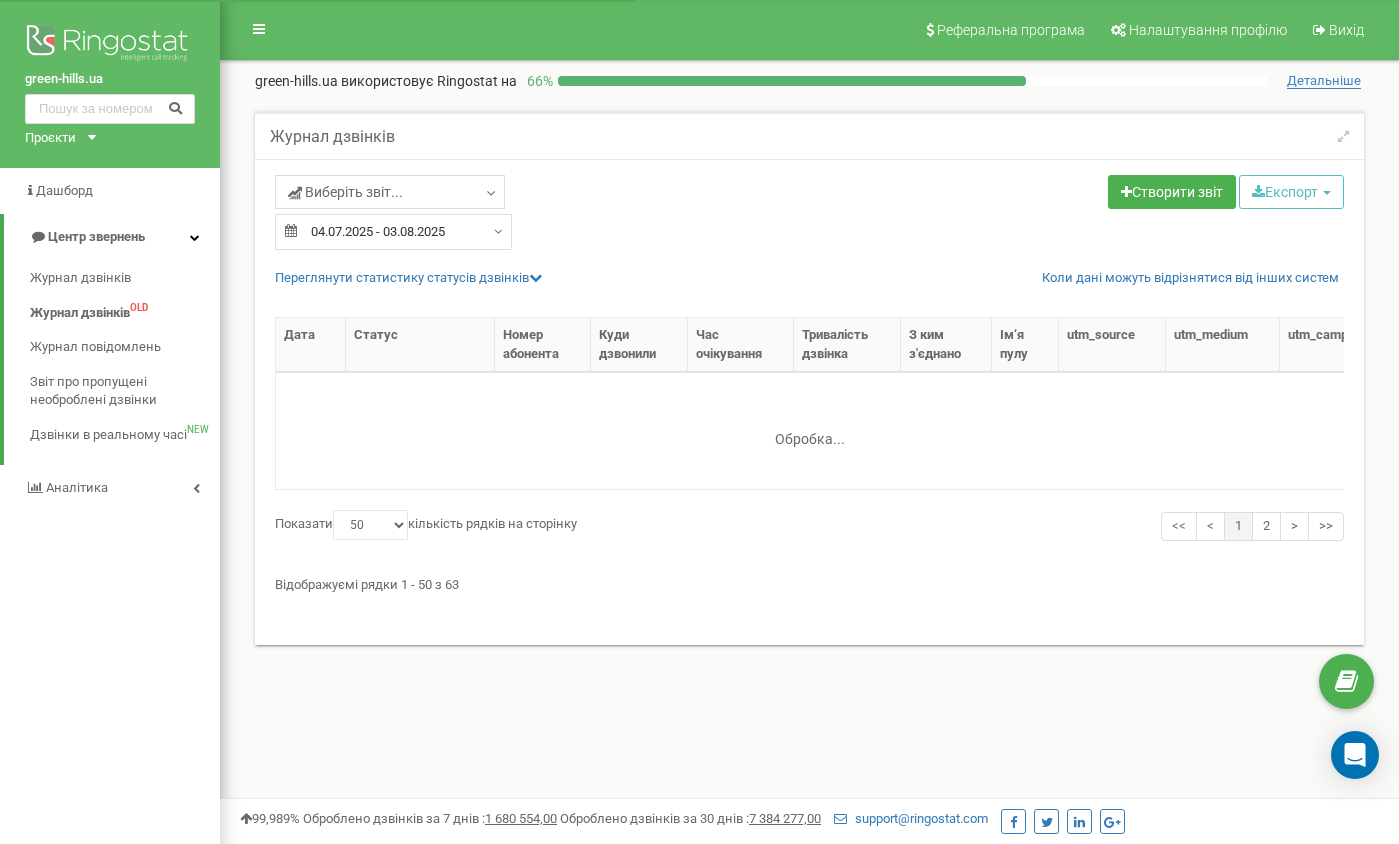 select on "50" 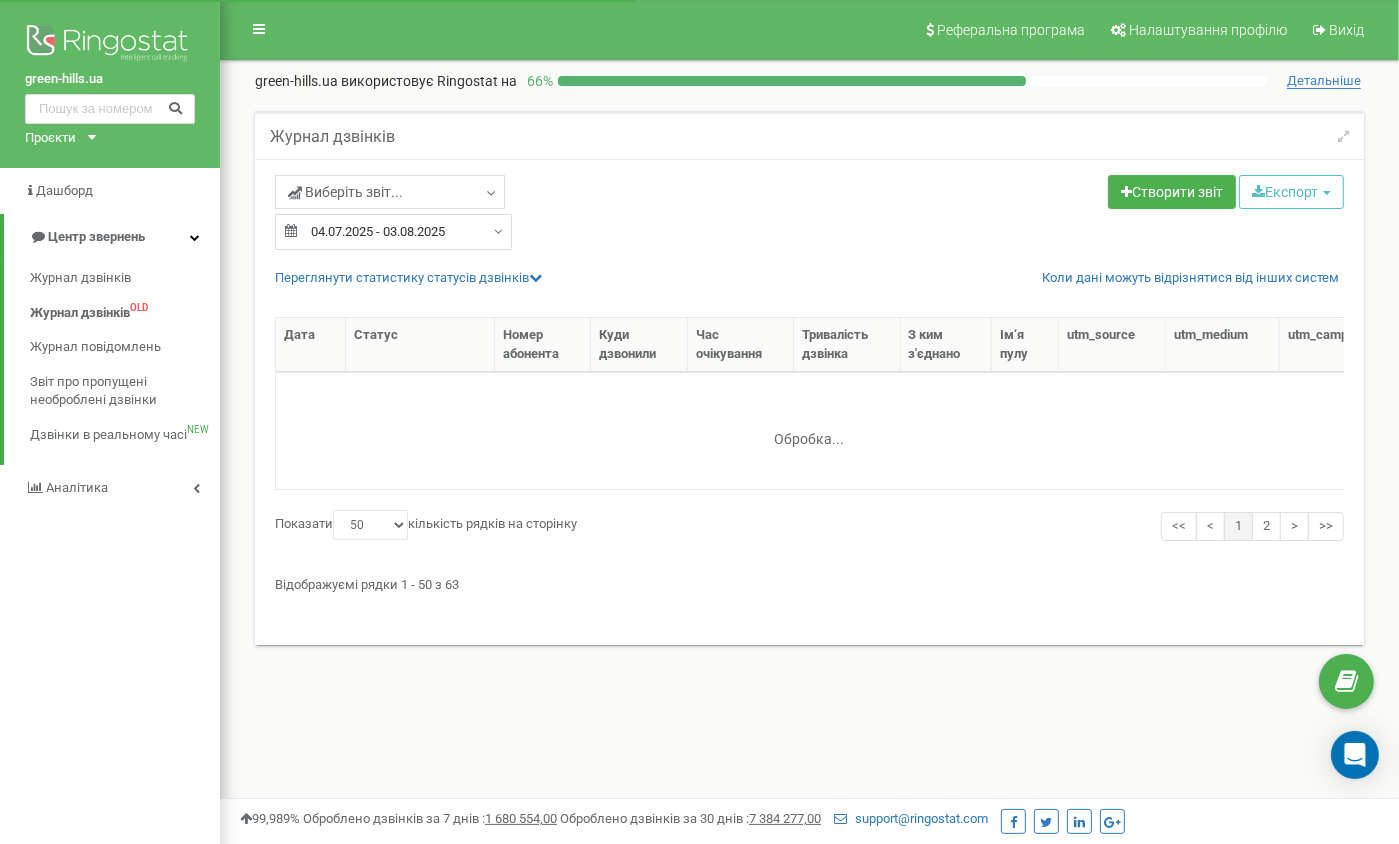 scroll, scrollTop: 0, scrollLeft: 0, axis: both 